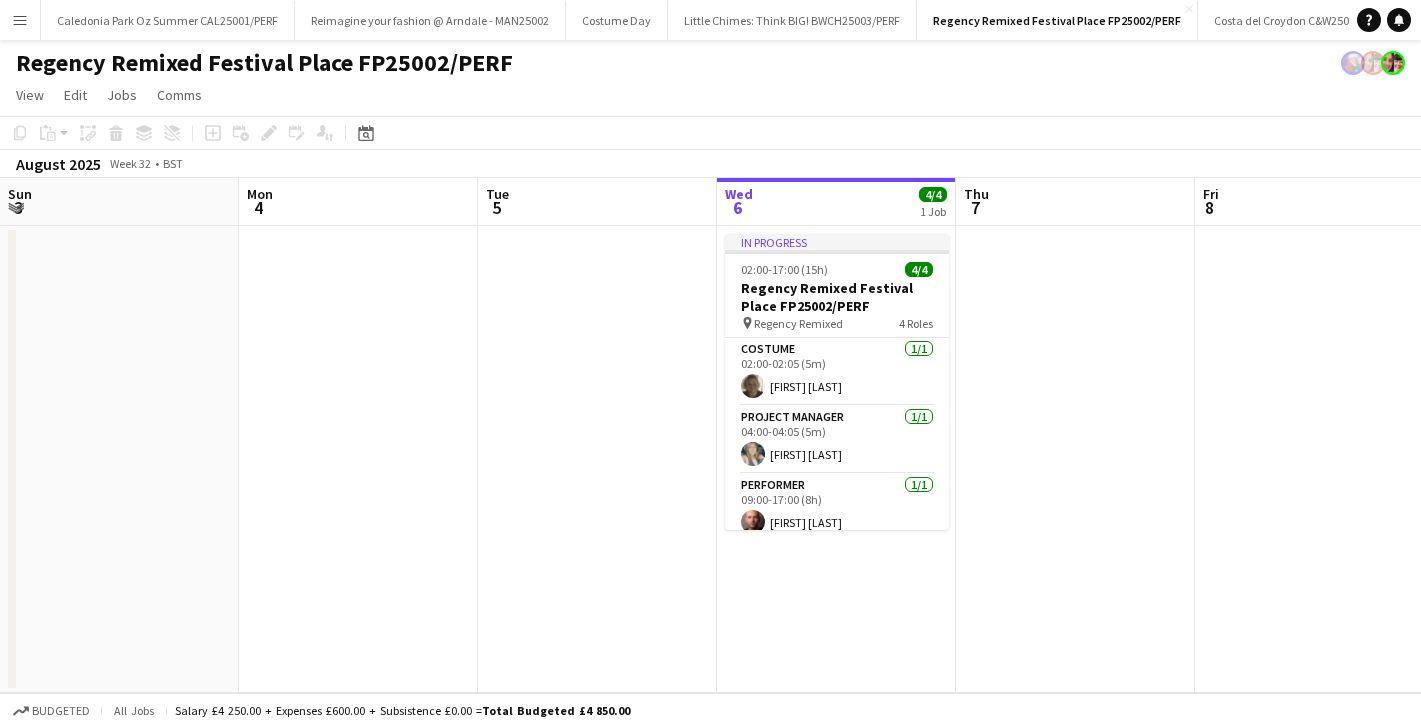 scroll, scrollTop: 0, scrollLeft: 0, axis: both 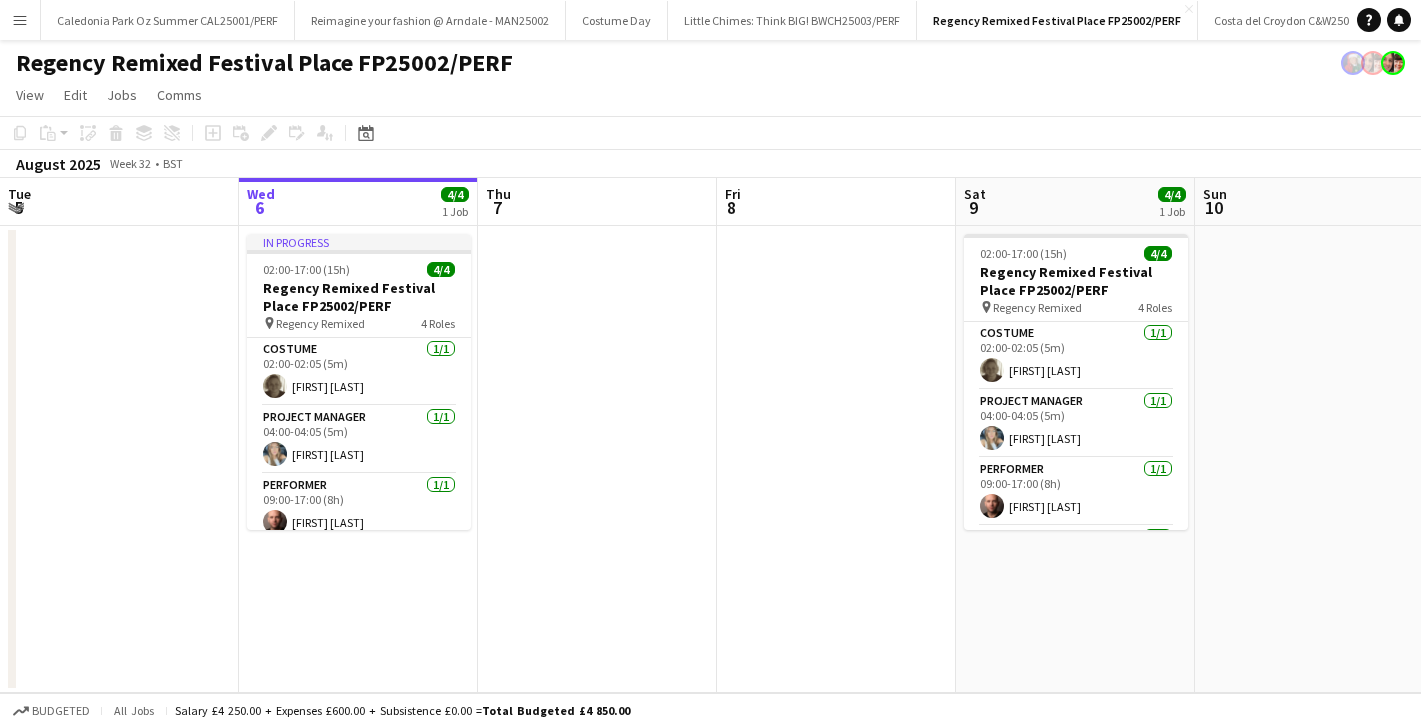 click on "Menu" at bounding box center (20, 20) 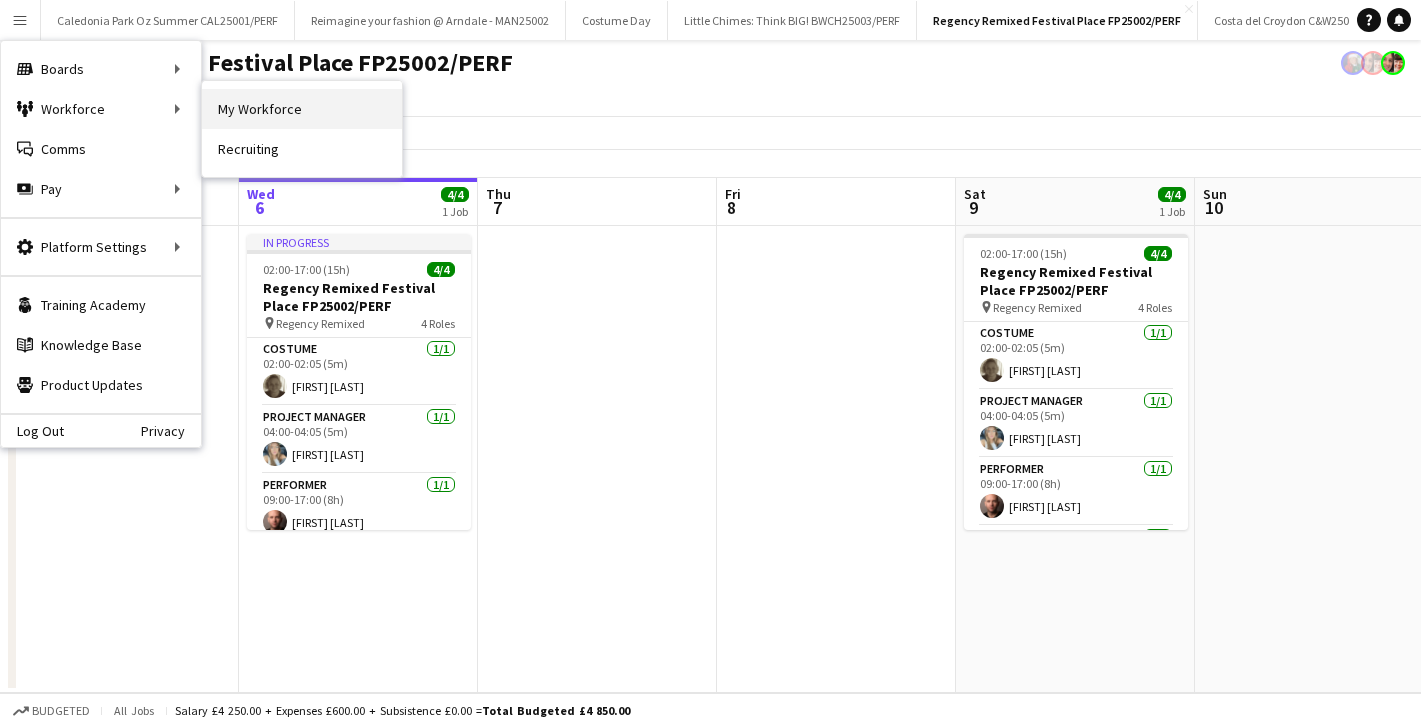 click on "My Workforce" at bounding box center (302, 109) 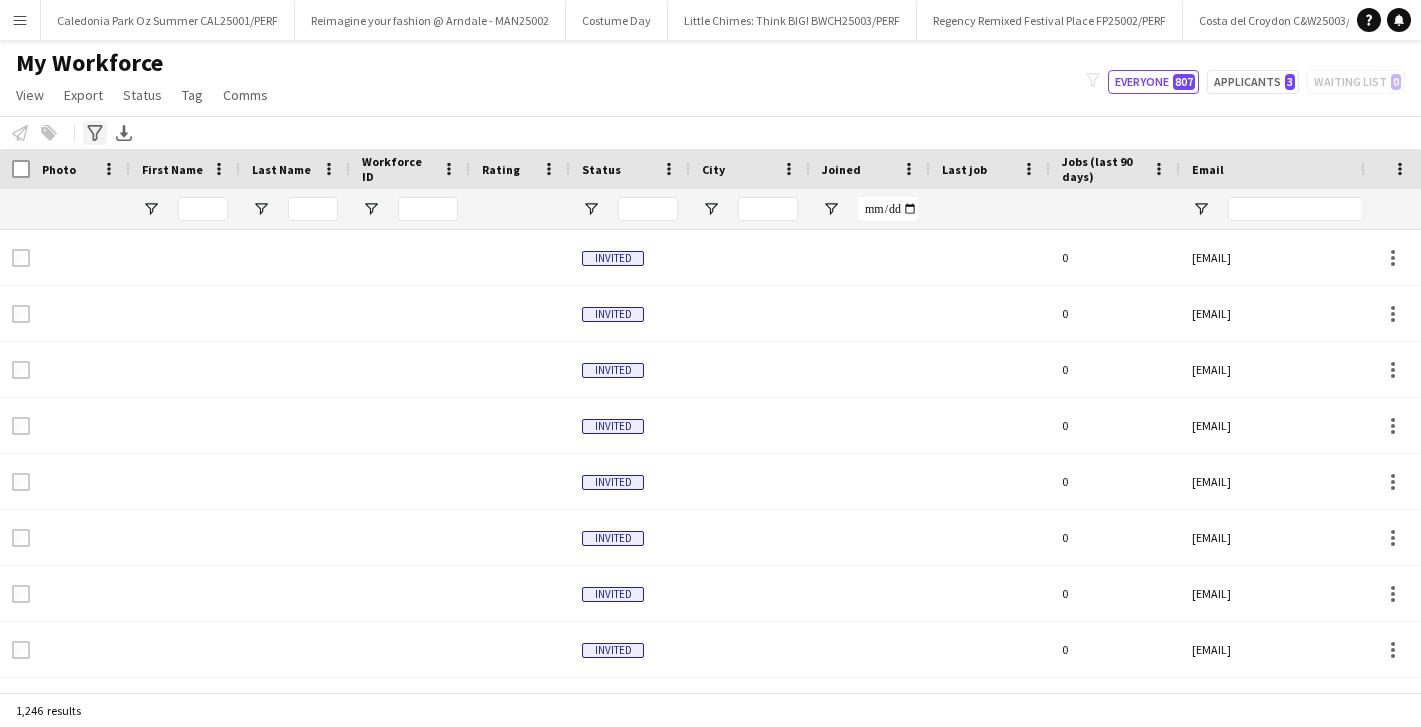 click 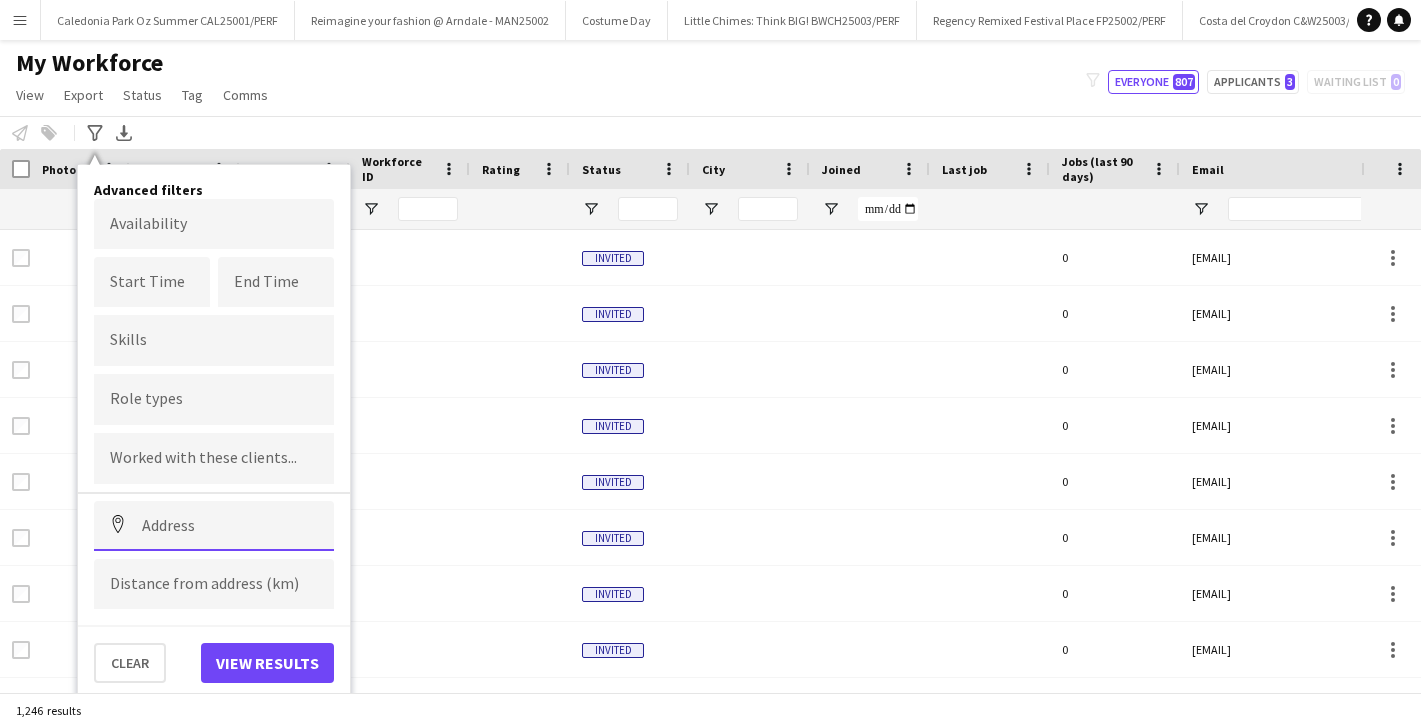 click at bounding box center (214, 526) 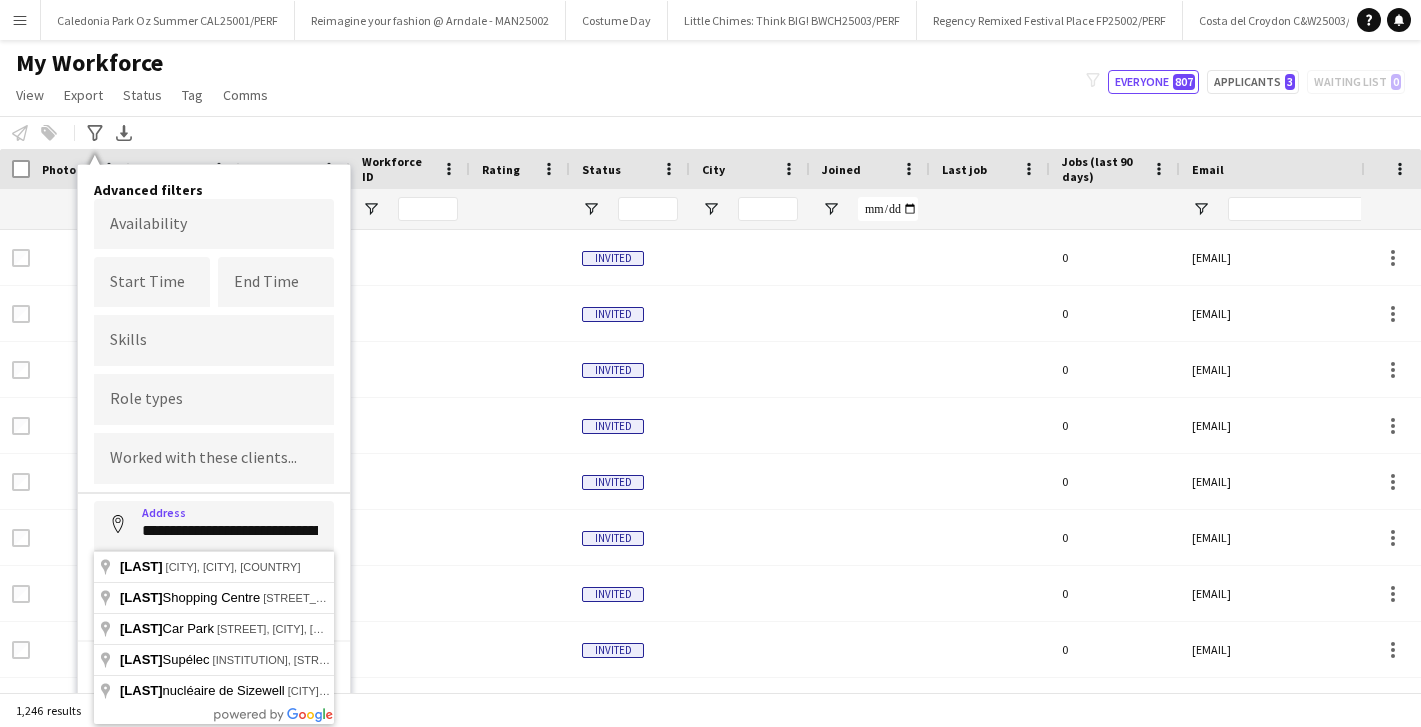 type on "**********" 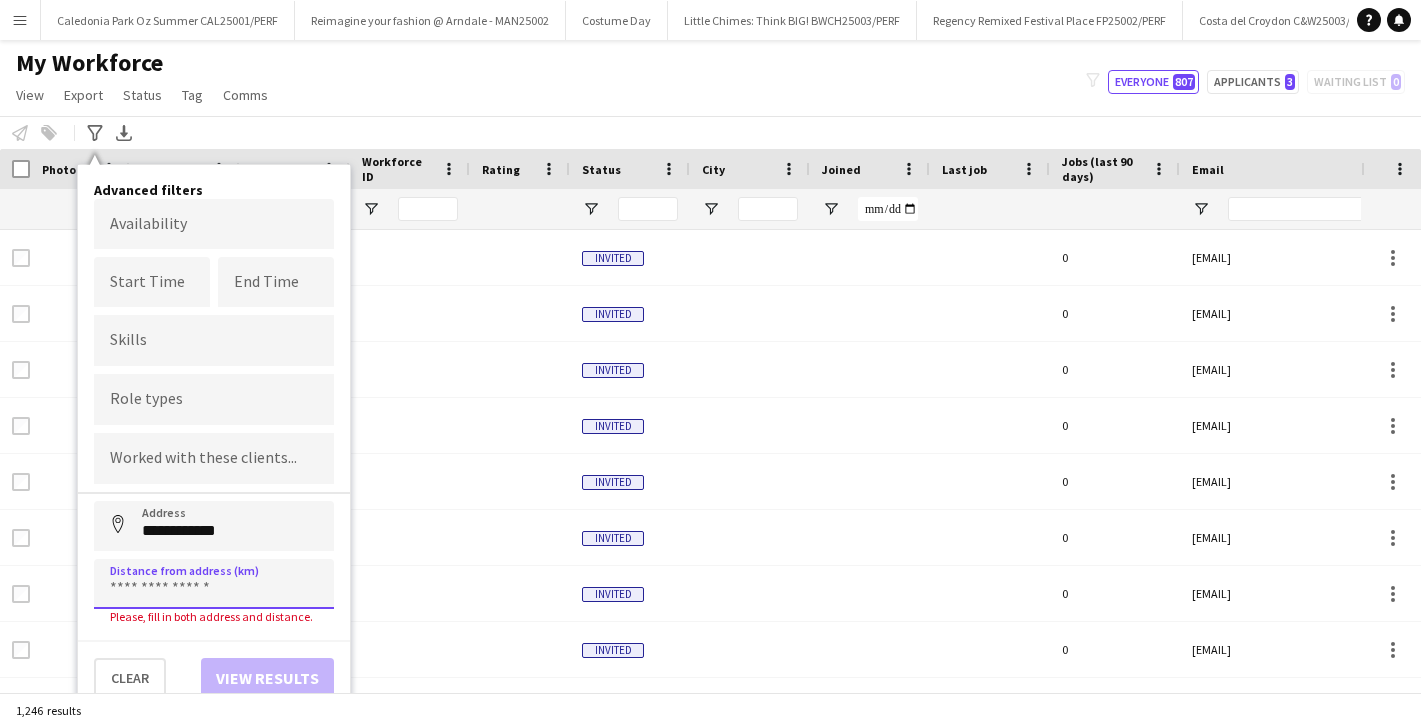click at bounding box center [214, 584] 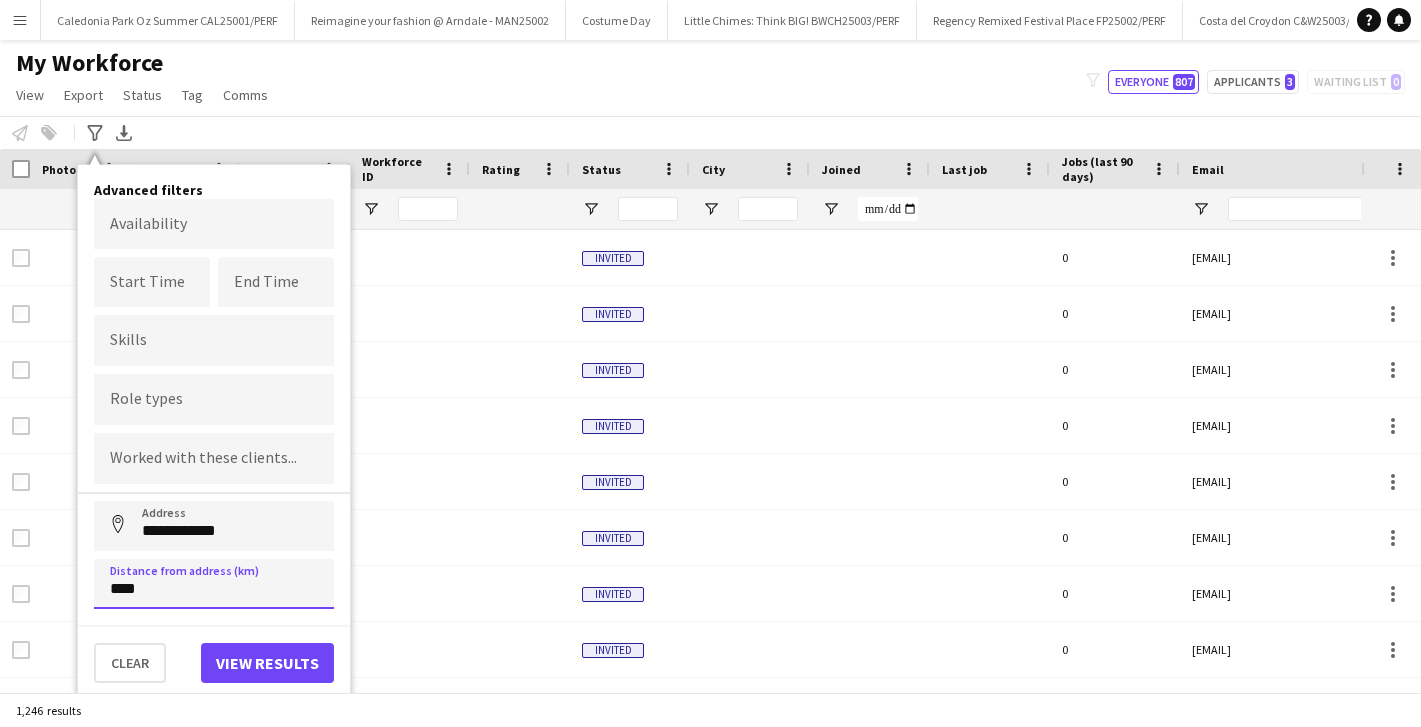 type on "****" 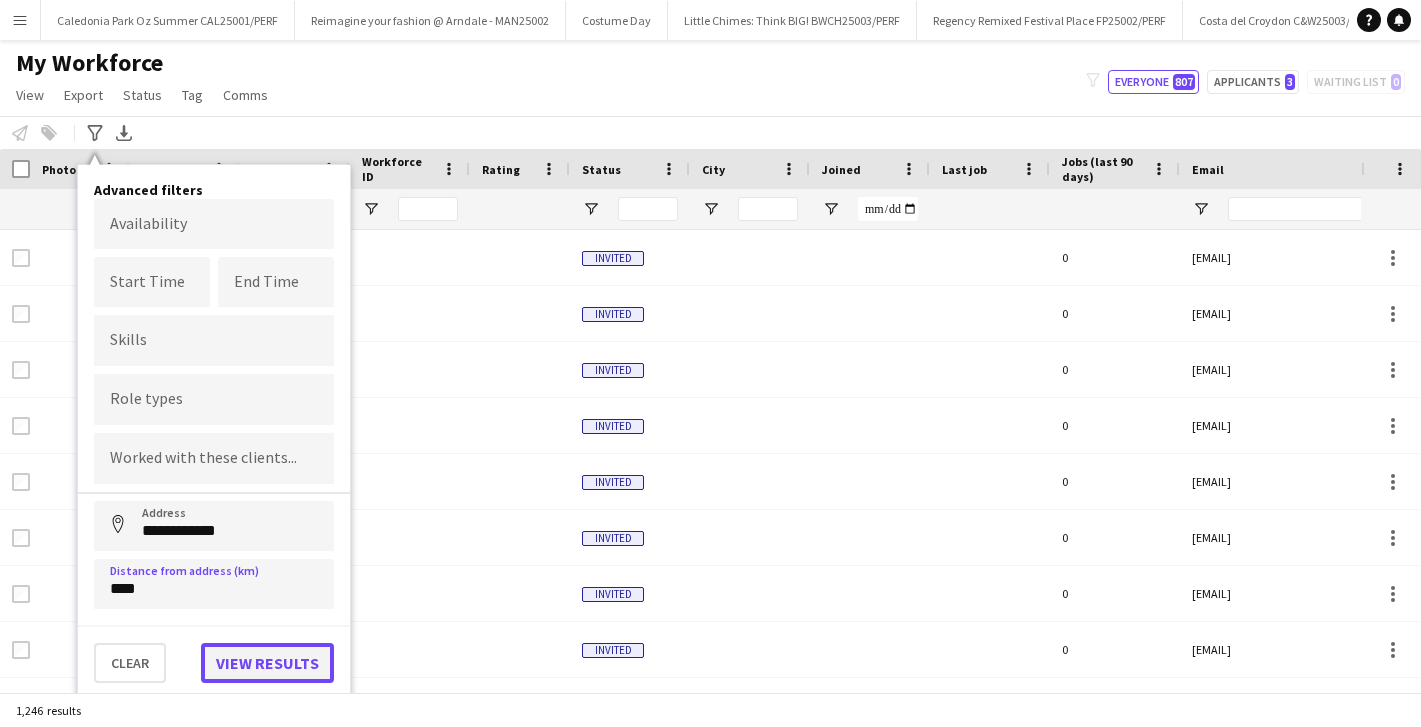 click on "View results" at bounding box center [267, 663] 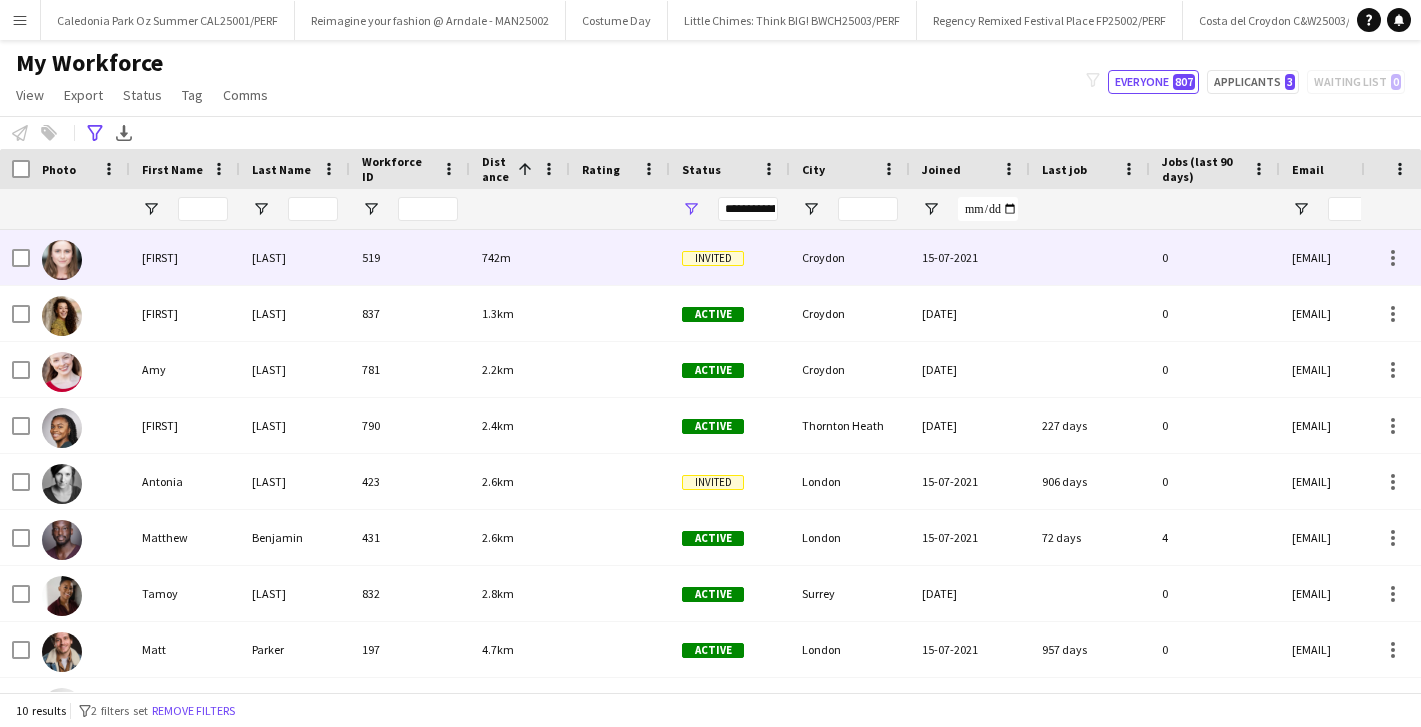 click on "519" at bounding box center [410, 257] 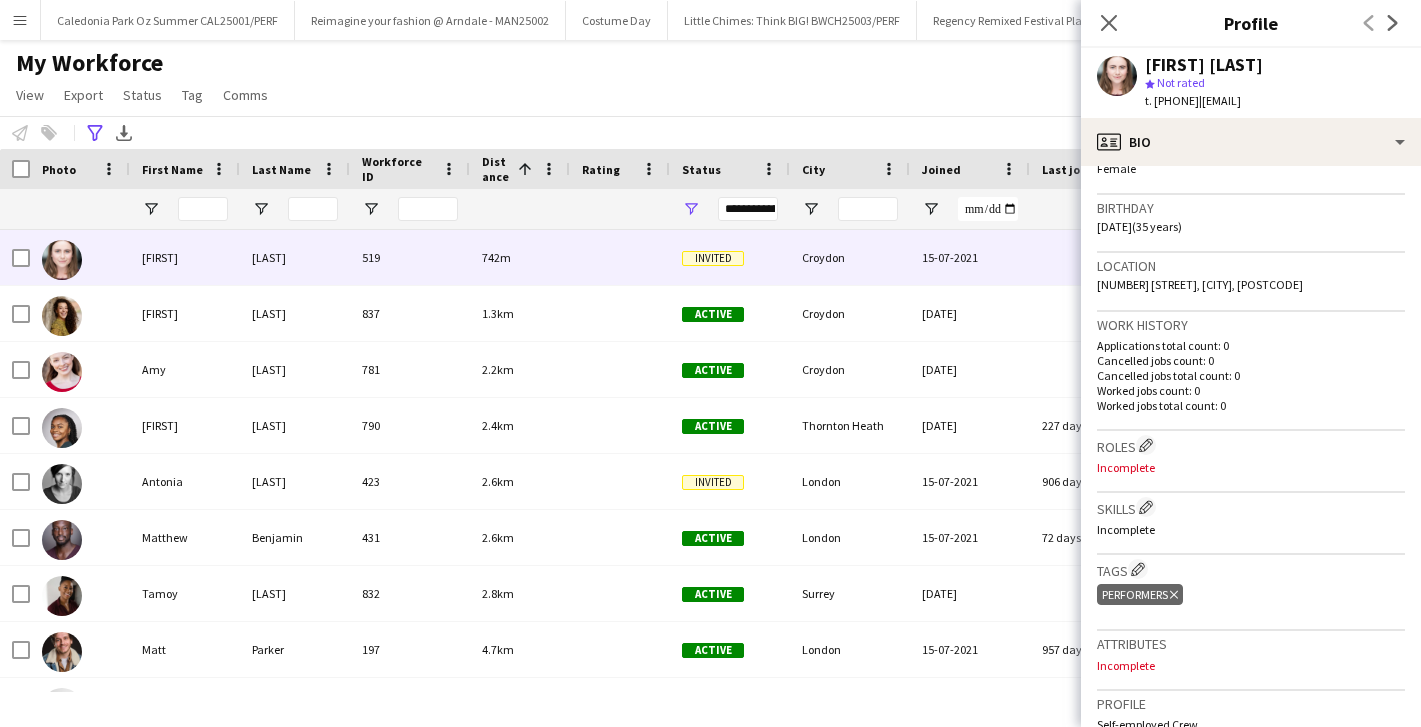 scroll, scrollTop: 0, scrollLeft: 0, axis: both 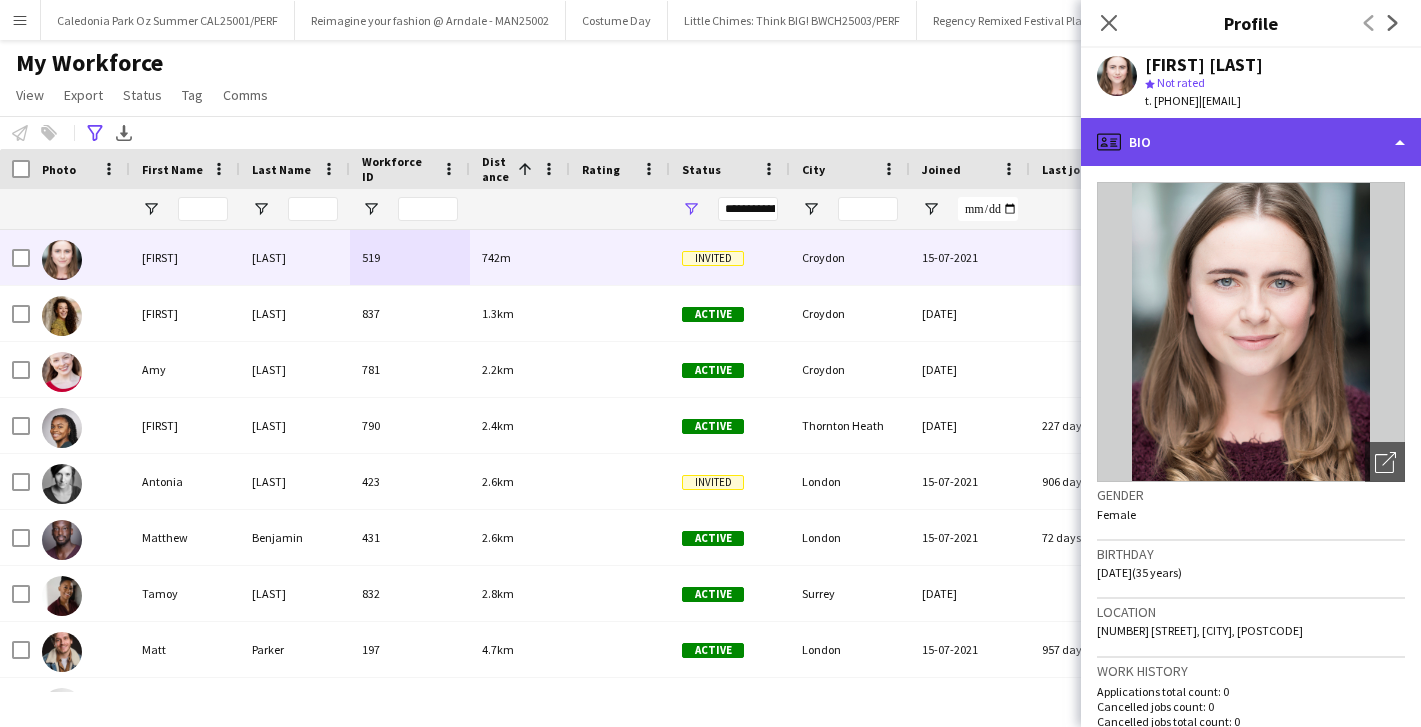 click on "profile
Bio" 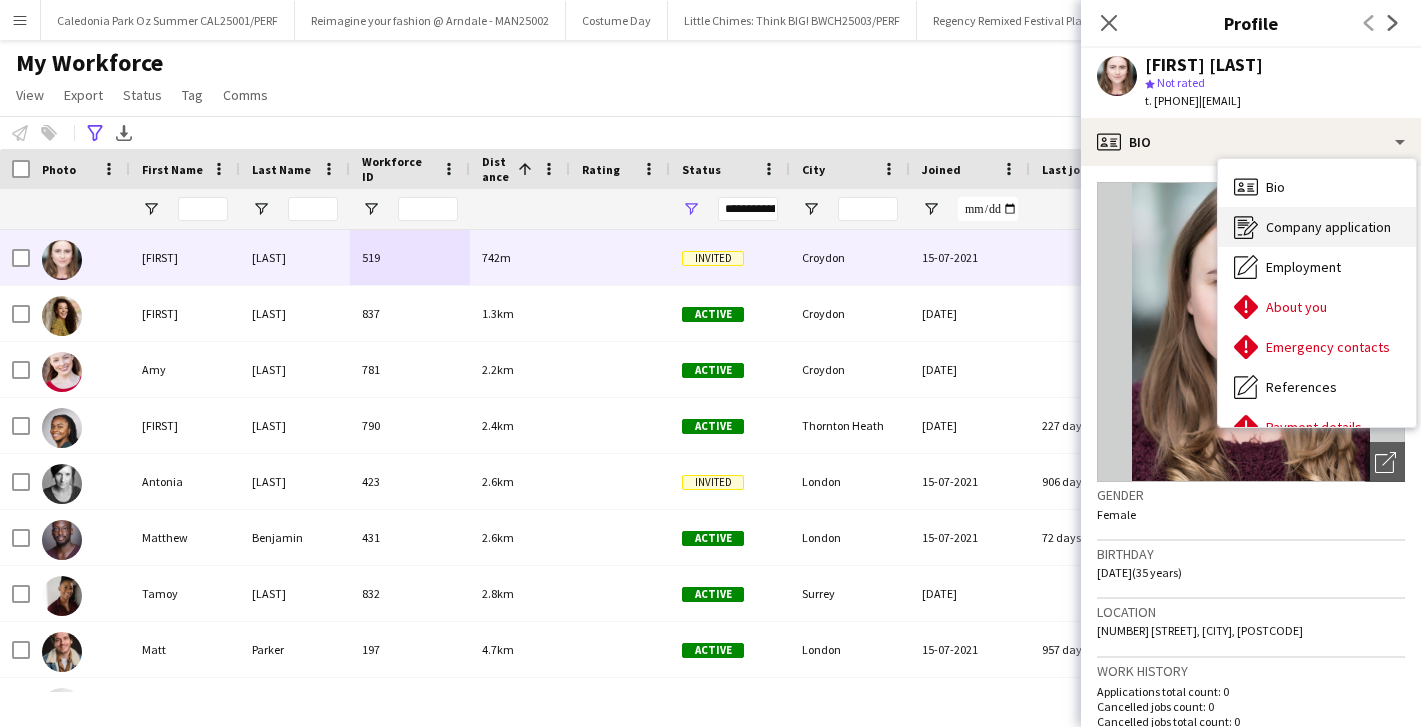 click on "Company application" at bounding box center [1328, 227] 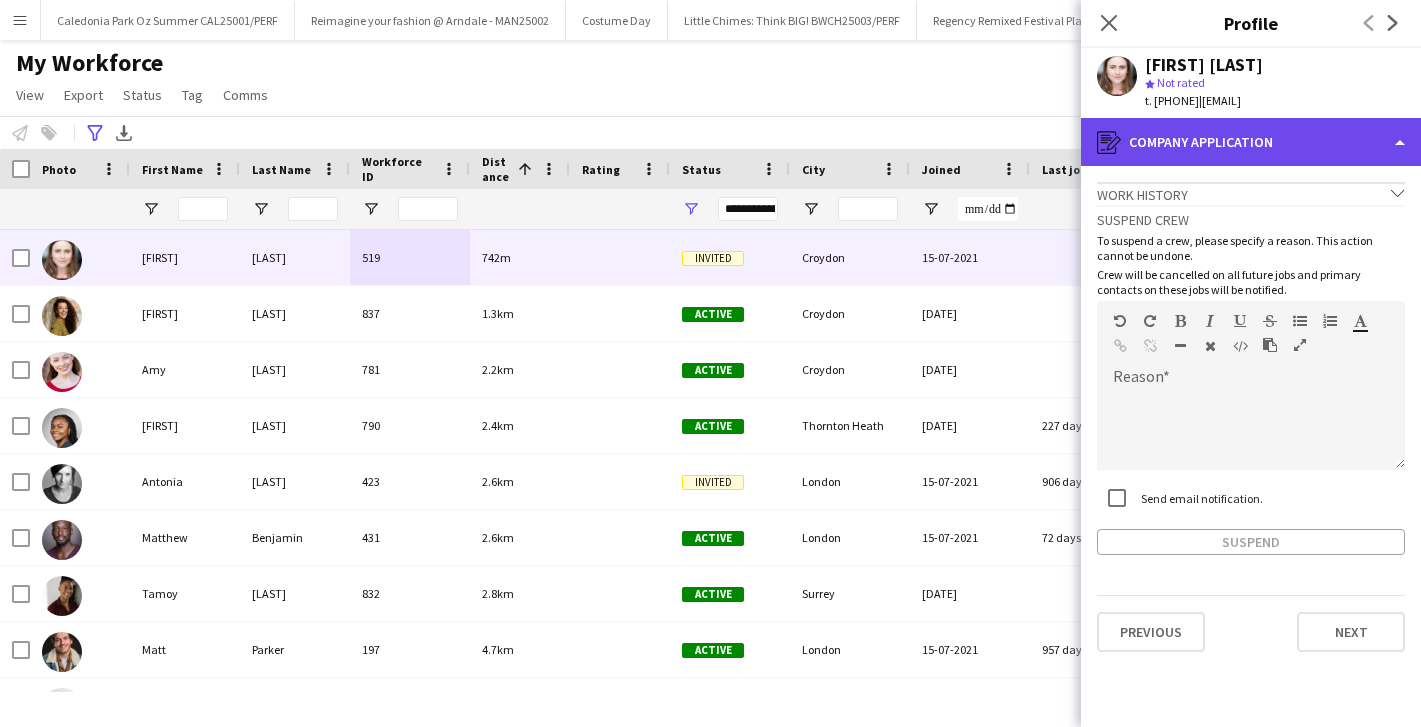 click on "register
Company application" 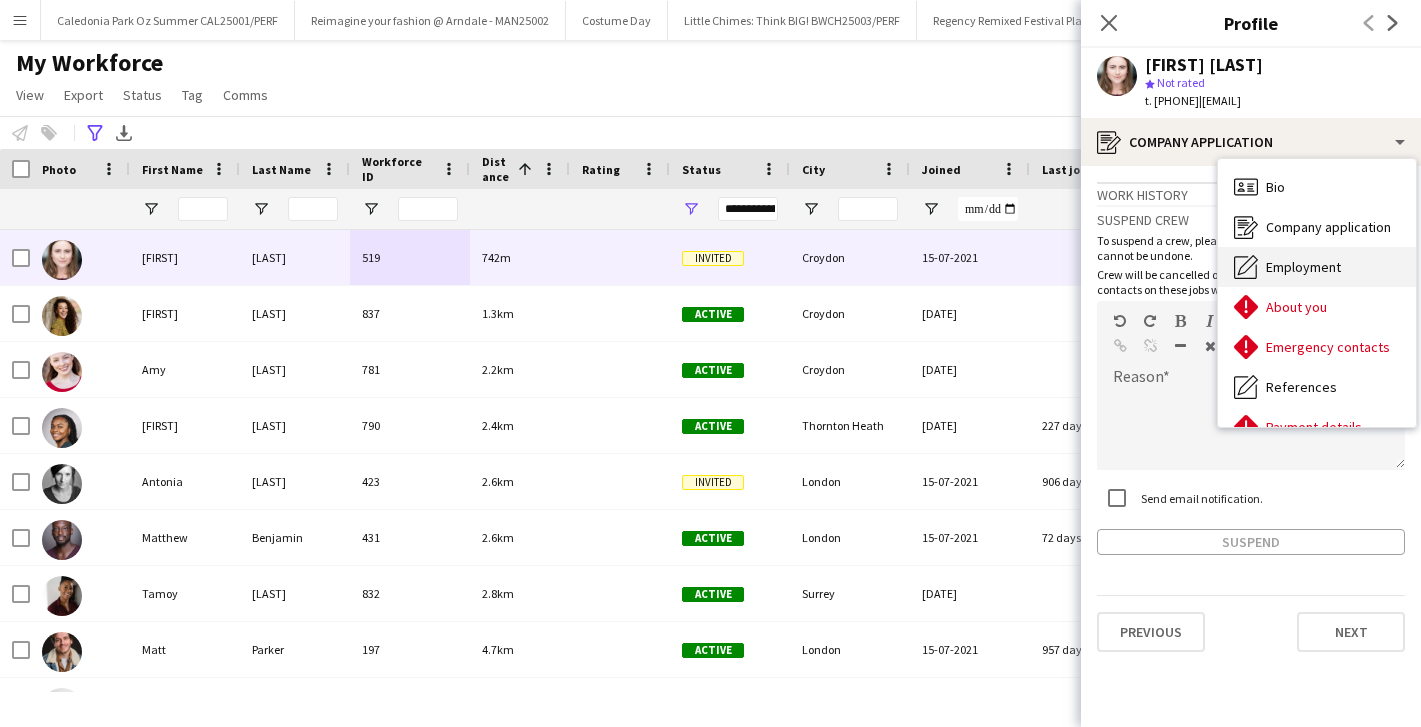click on "Employment" at bounding box center (1303, 267) 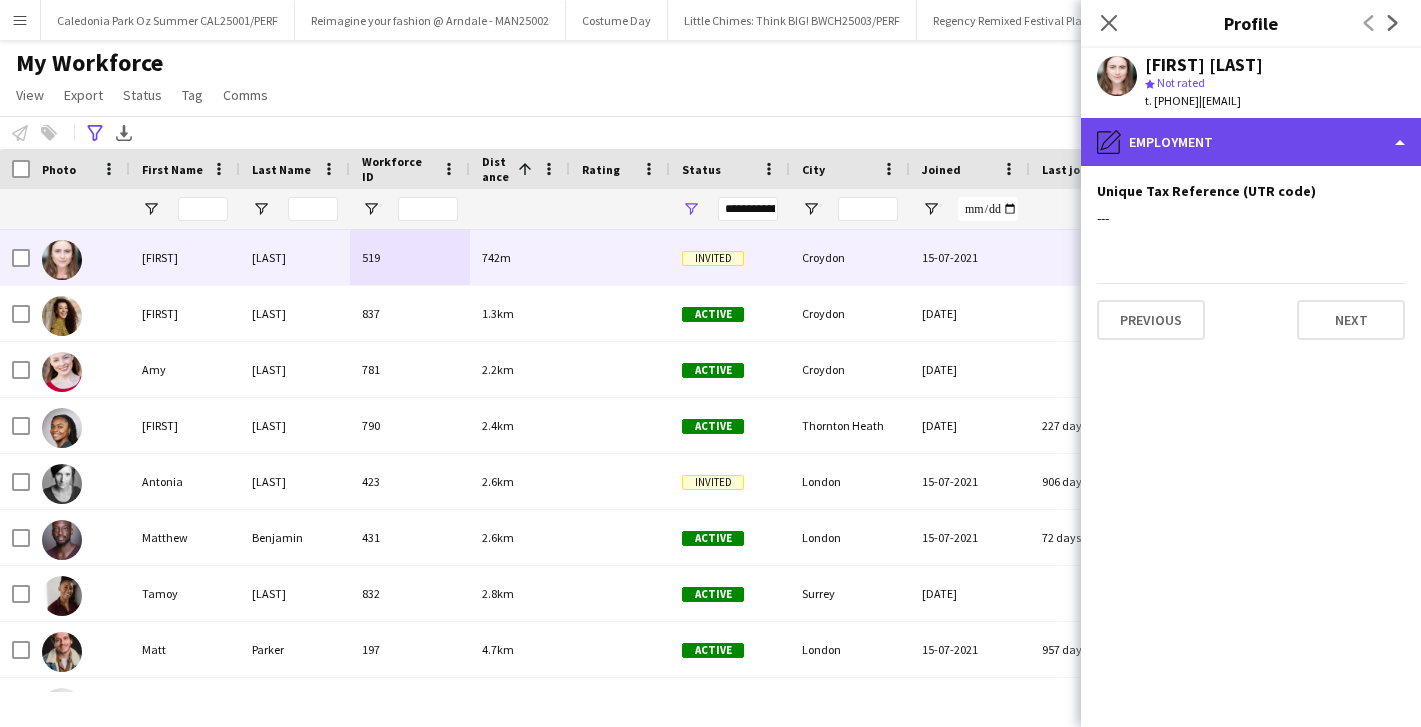 click on "pencil4
Employment" 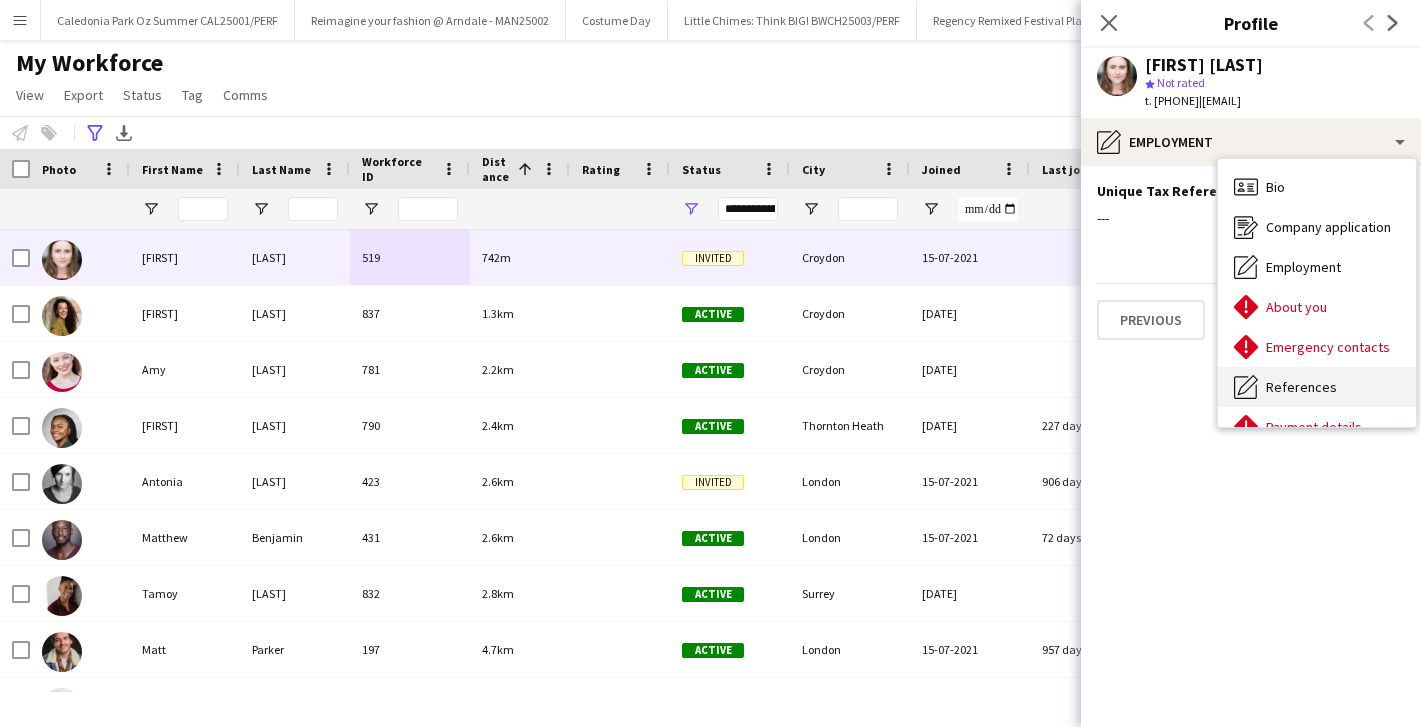 click on "References" at bounding box center (1301, 387) 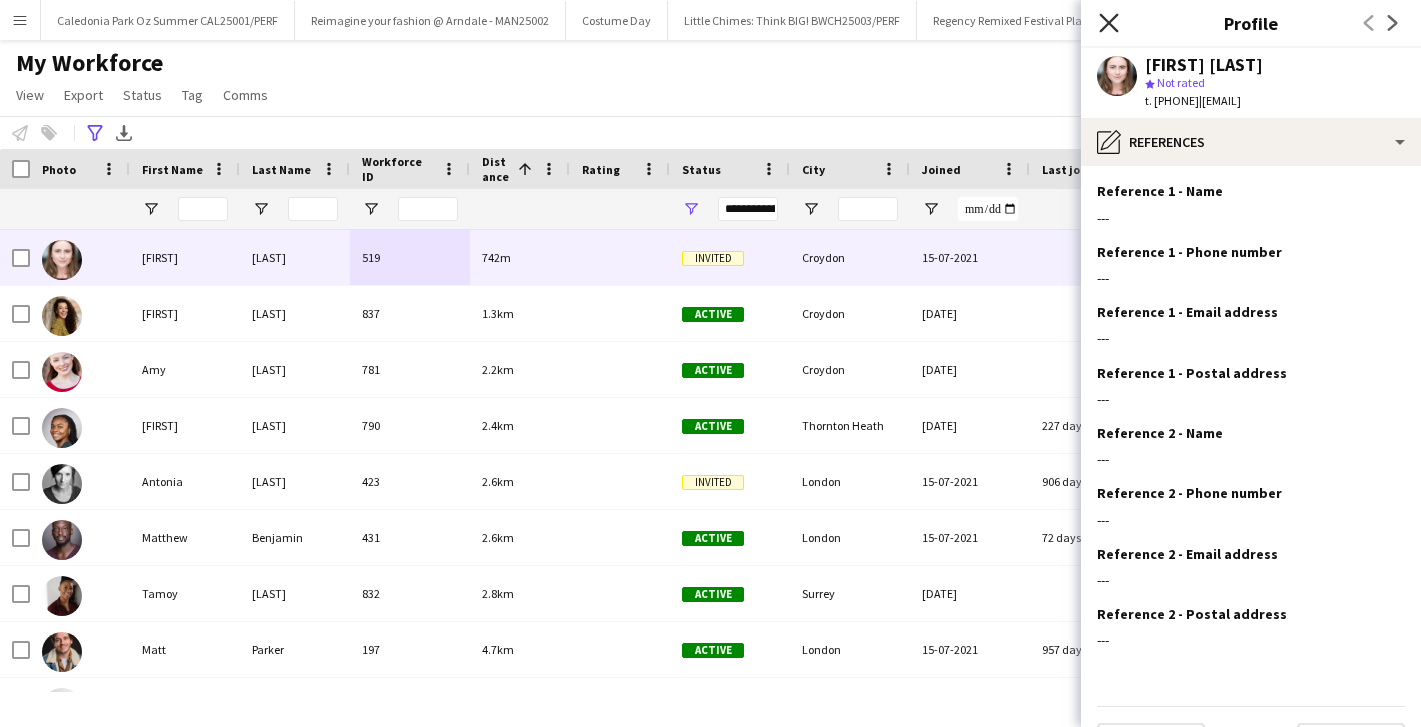 click on "Close pop-in" 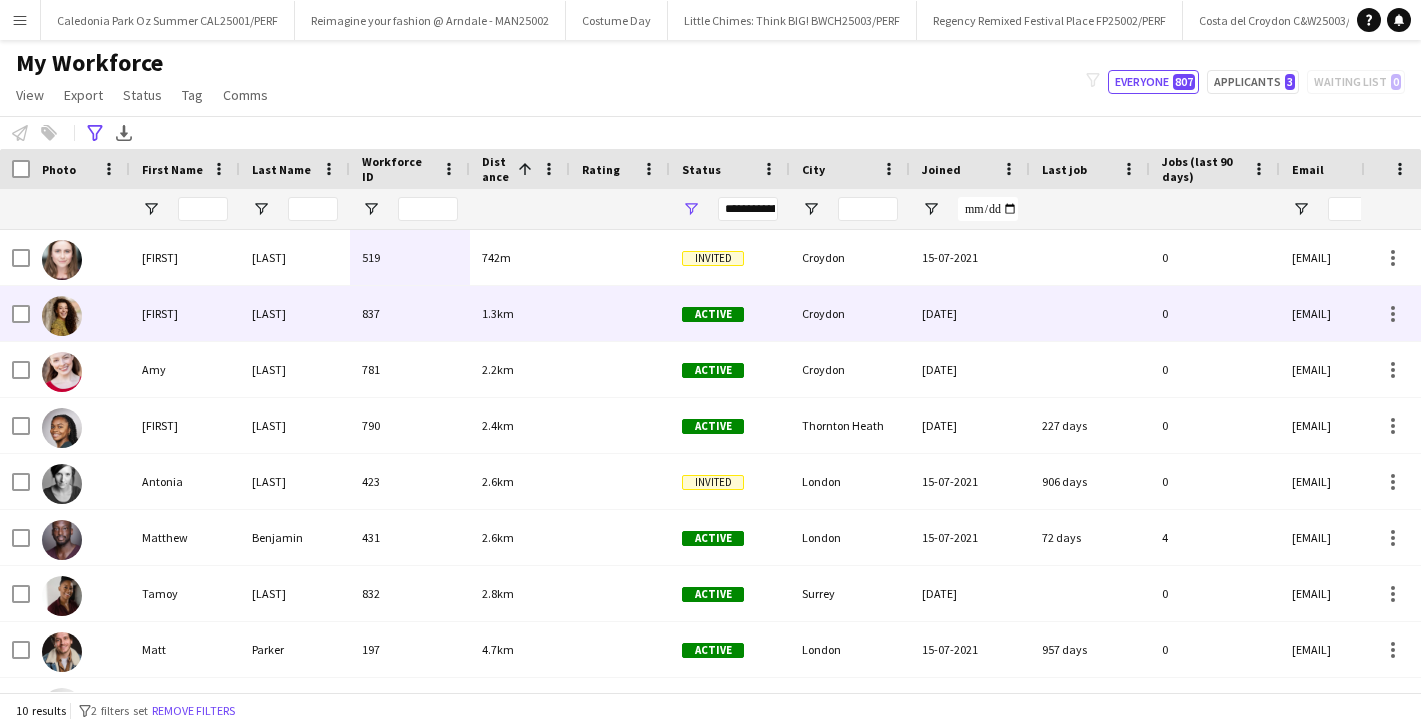 click on "[LAST]" at bounding box center [295, 313] 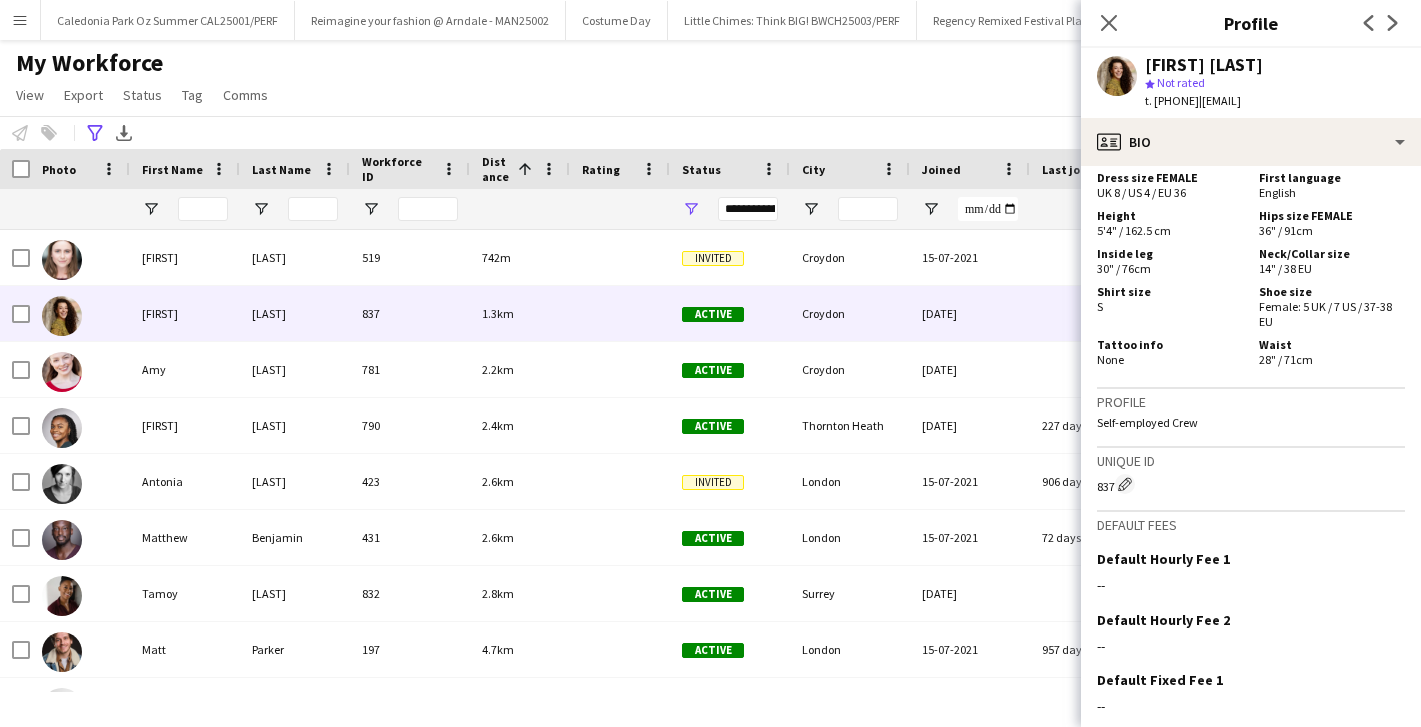 scroll, scrollTop: 1827, scrollLeft: 0, axis: vertical 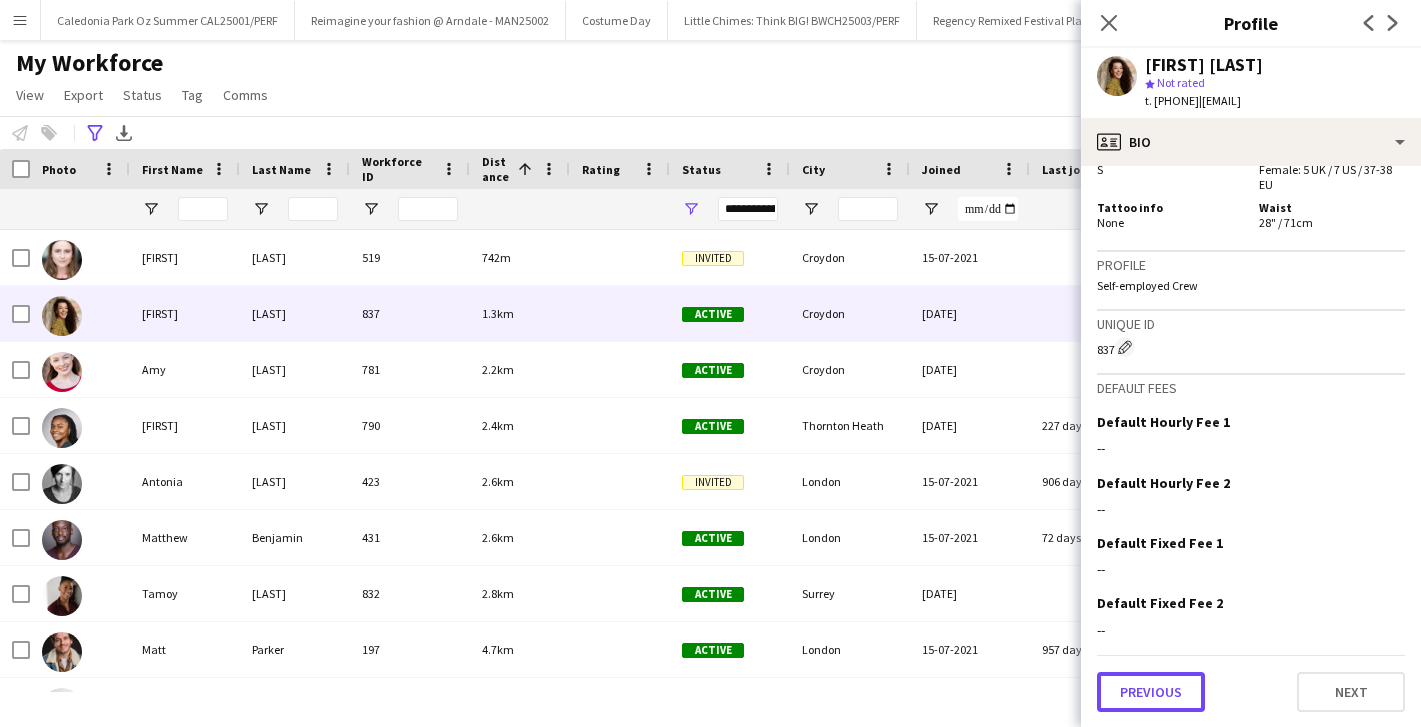 click on "Previous" 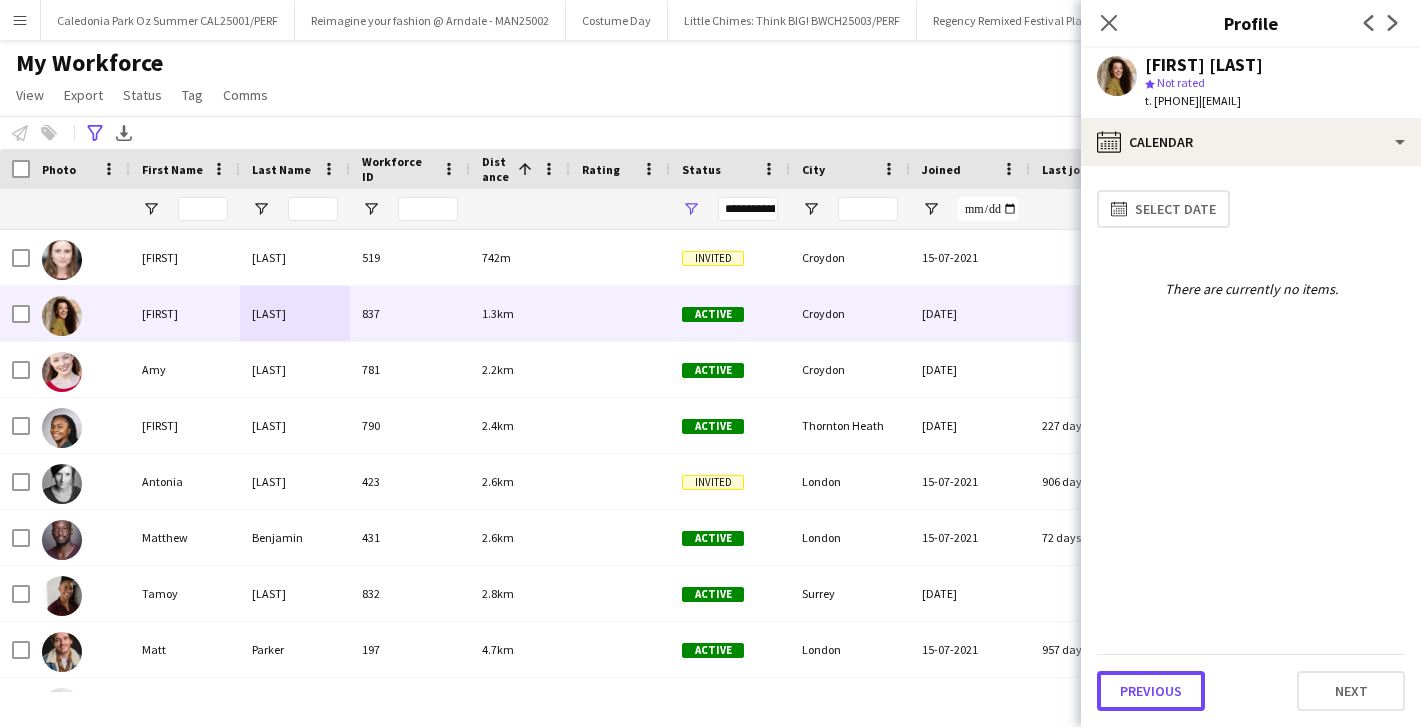 click on "Previous" 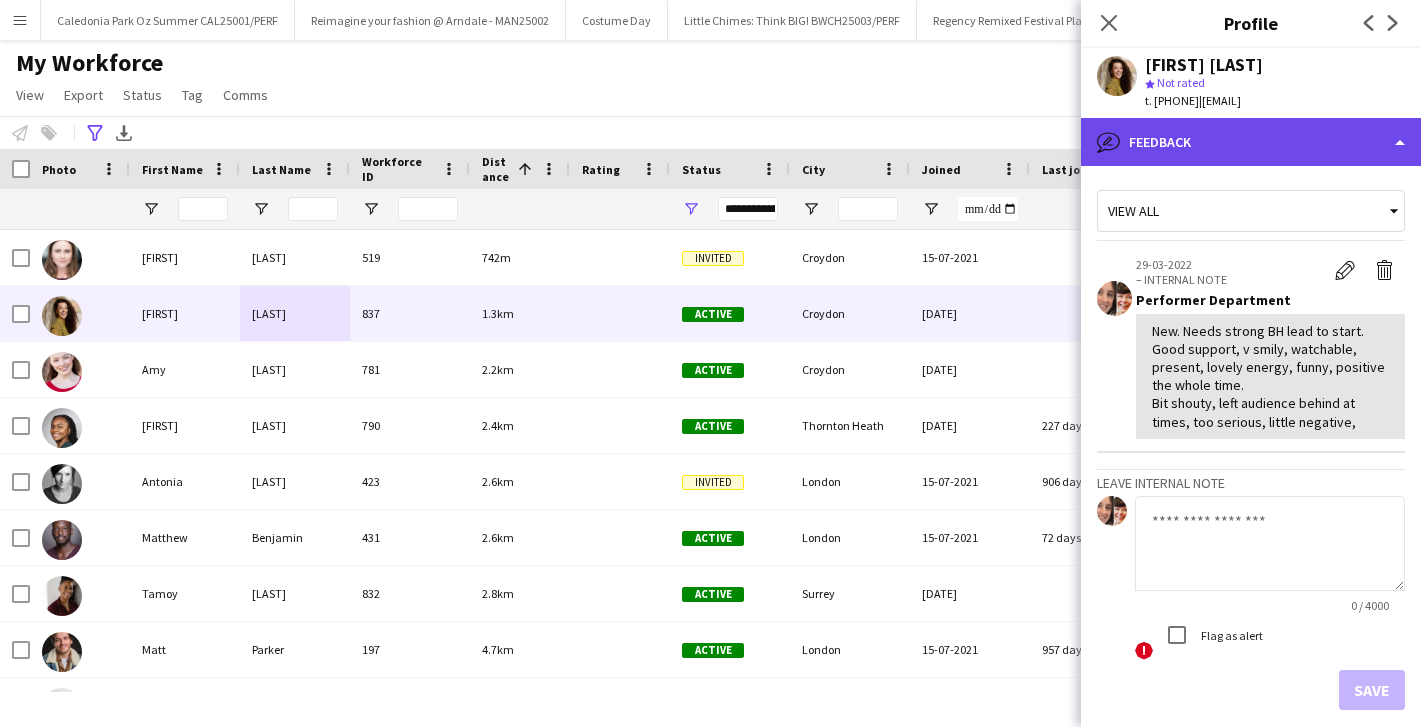 click on "bubble-pencil
Feedback" 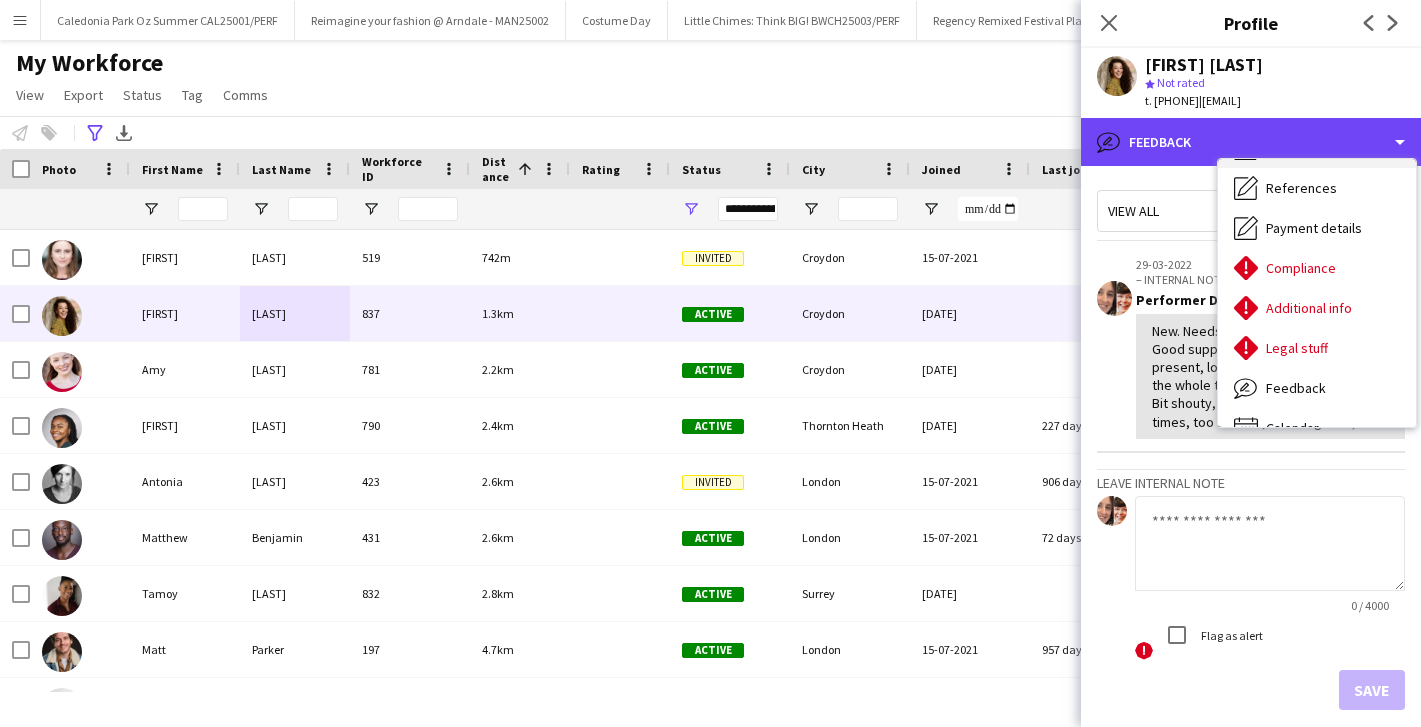 scroll, scrollTop: 228, scrollLeft: 0, axis: vertical 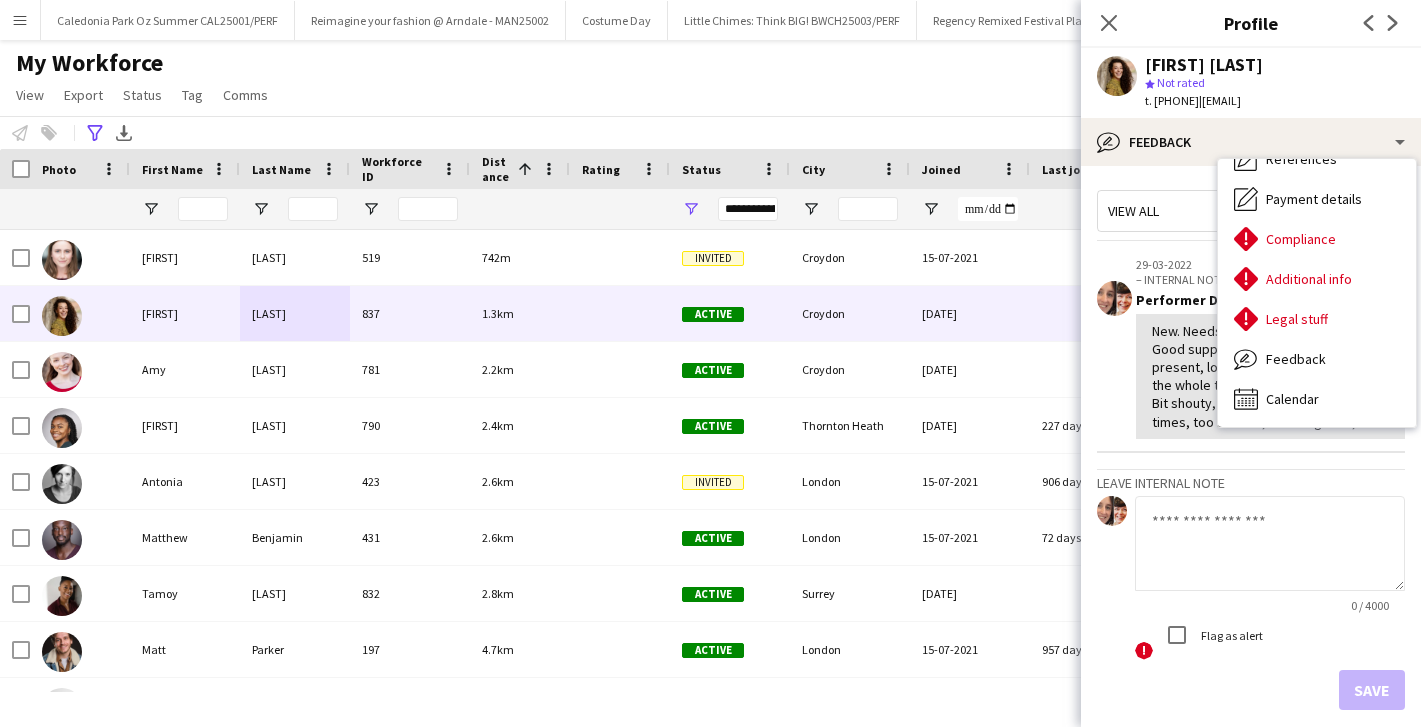 click on "New. Needs strong BH lead to start. Good support, v smily, watchable, present, lovely energy, funny, positive the whole time.
Bit shouty, left audience behind at times, too serious, little negative," 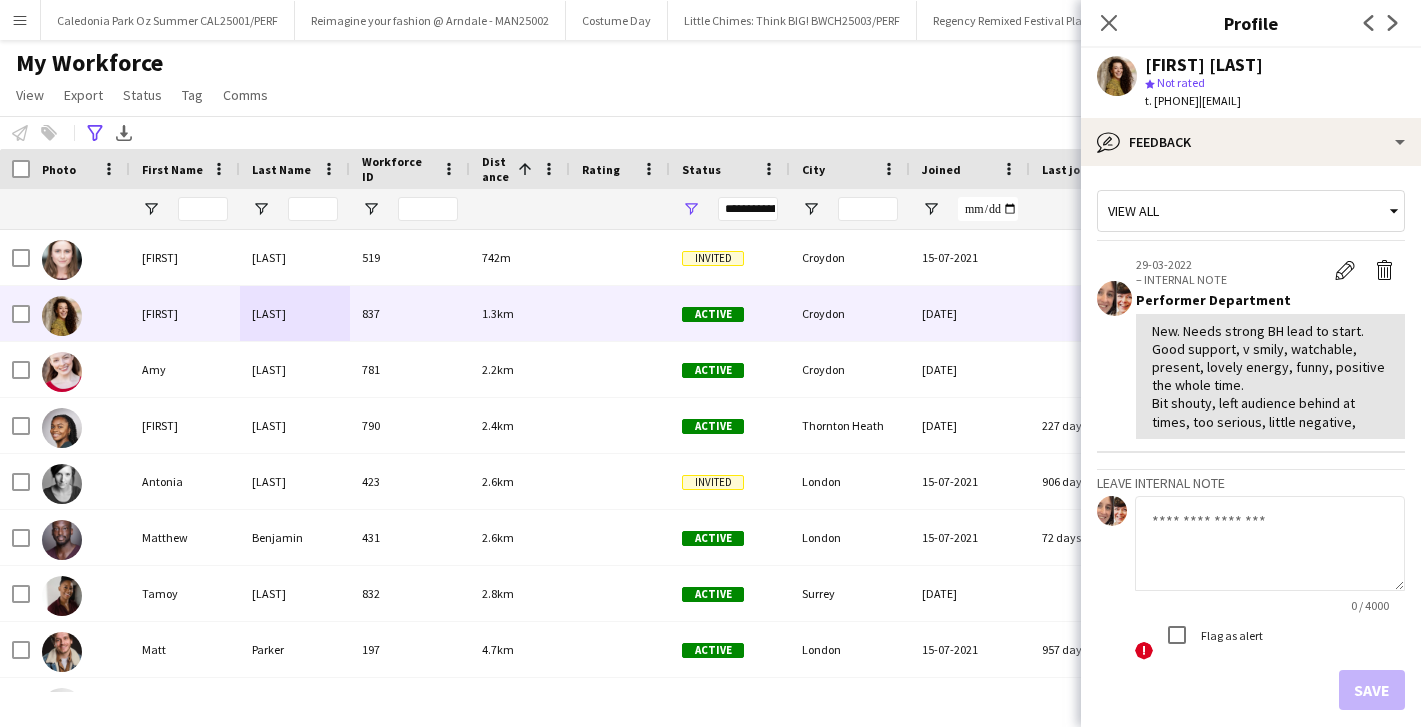click on "Close pop-in" 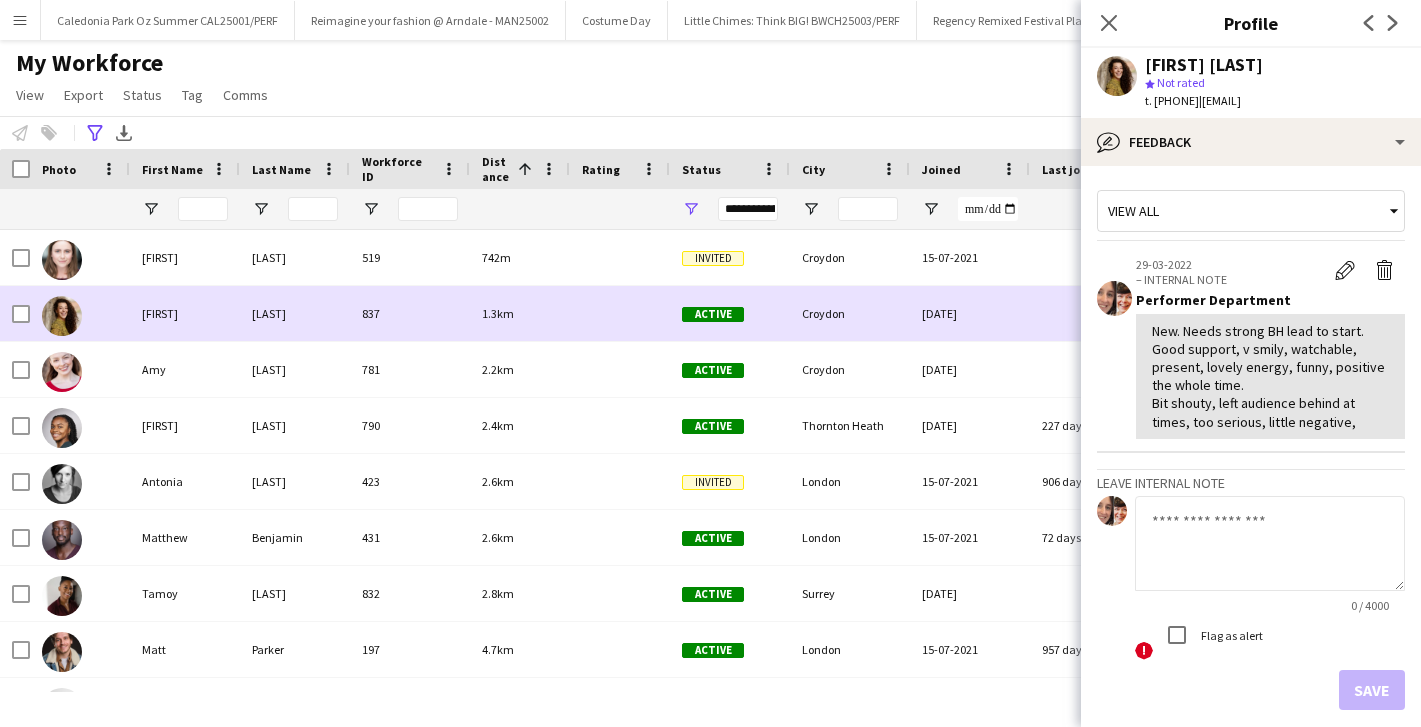 click on "837" at bounding box center (410, 313) 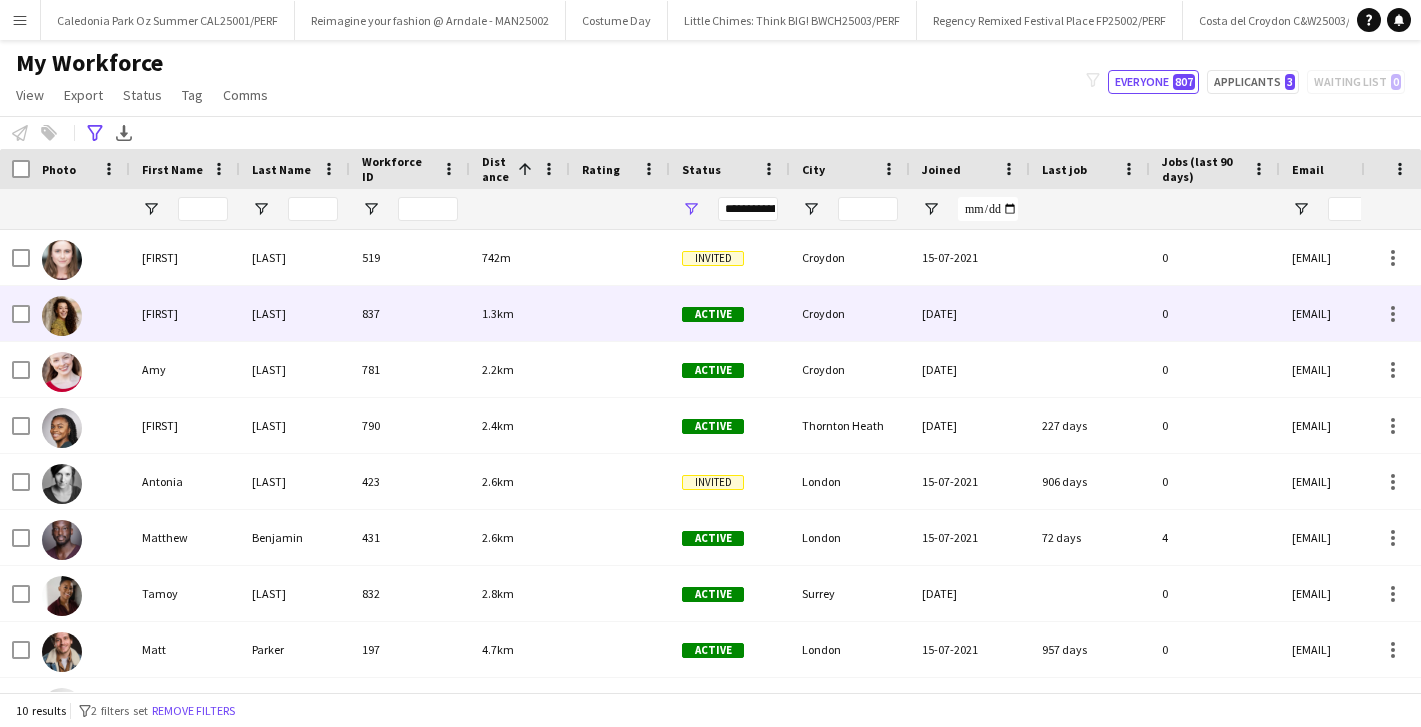 click on "837" at bounding box center (410, 313) 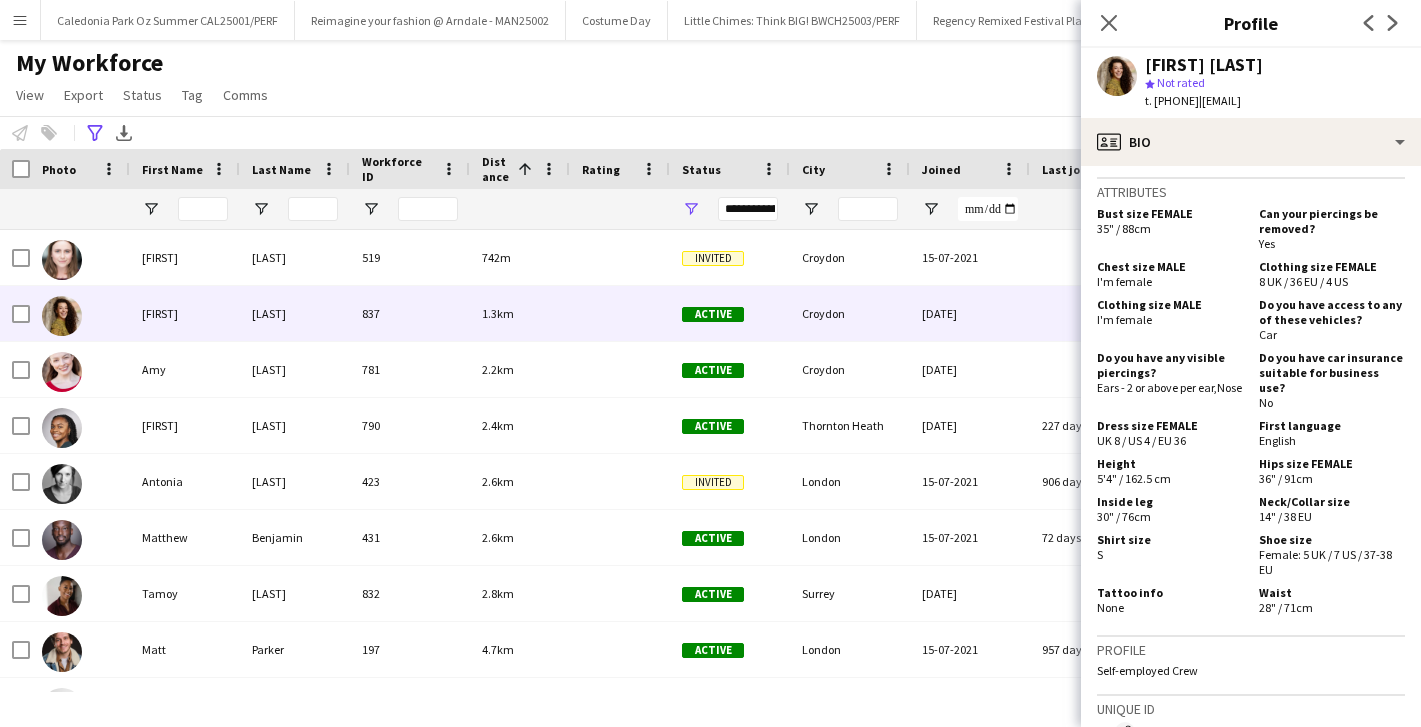 scroll, scrollTop: 1827, scrollLeft: 0, axis: vertical 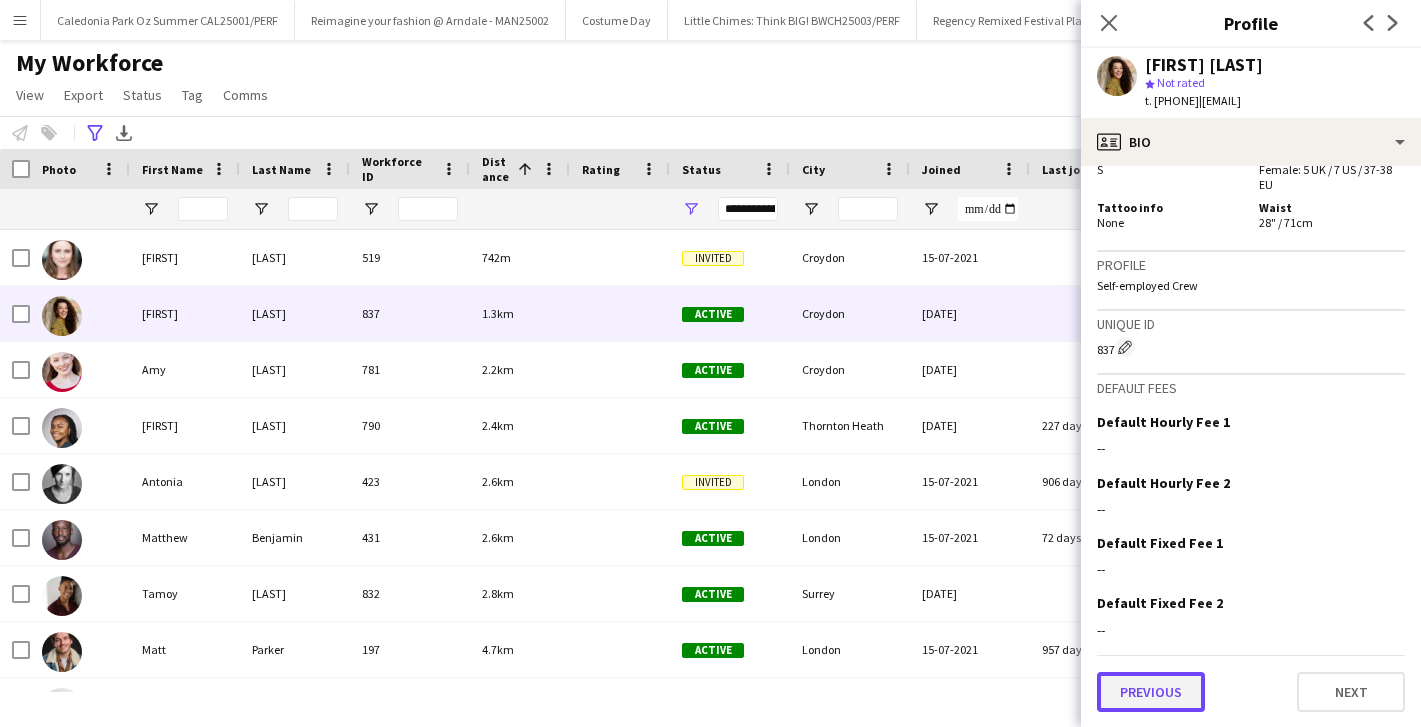 click on "Previous" 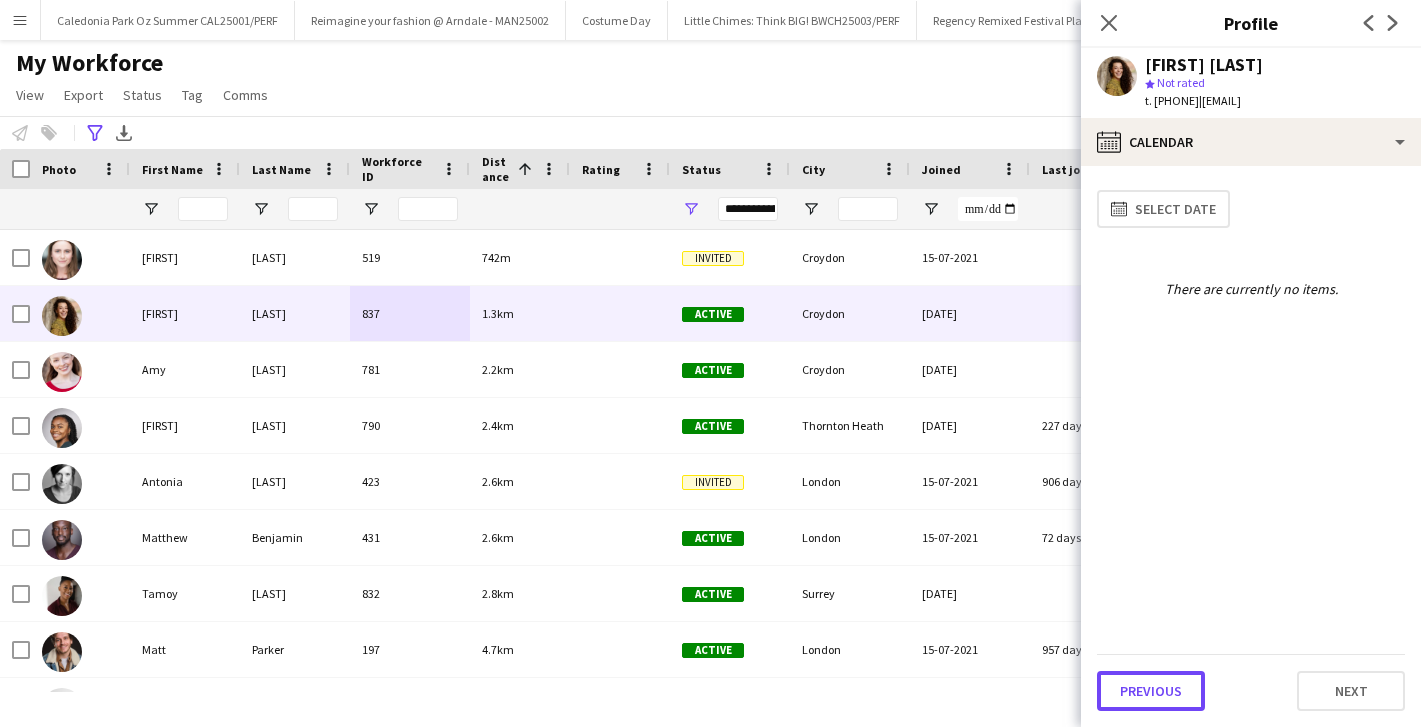 click on "Previous" 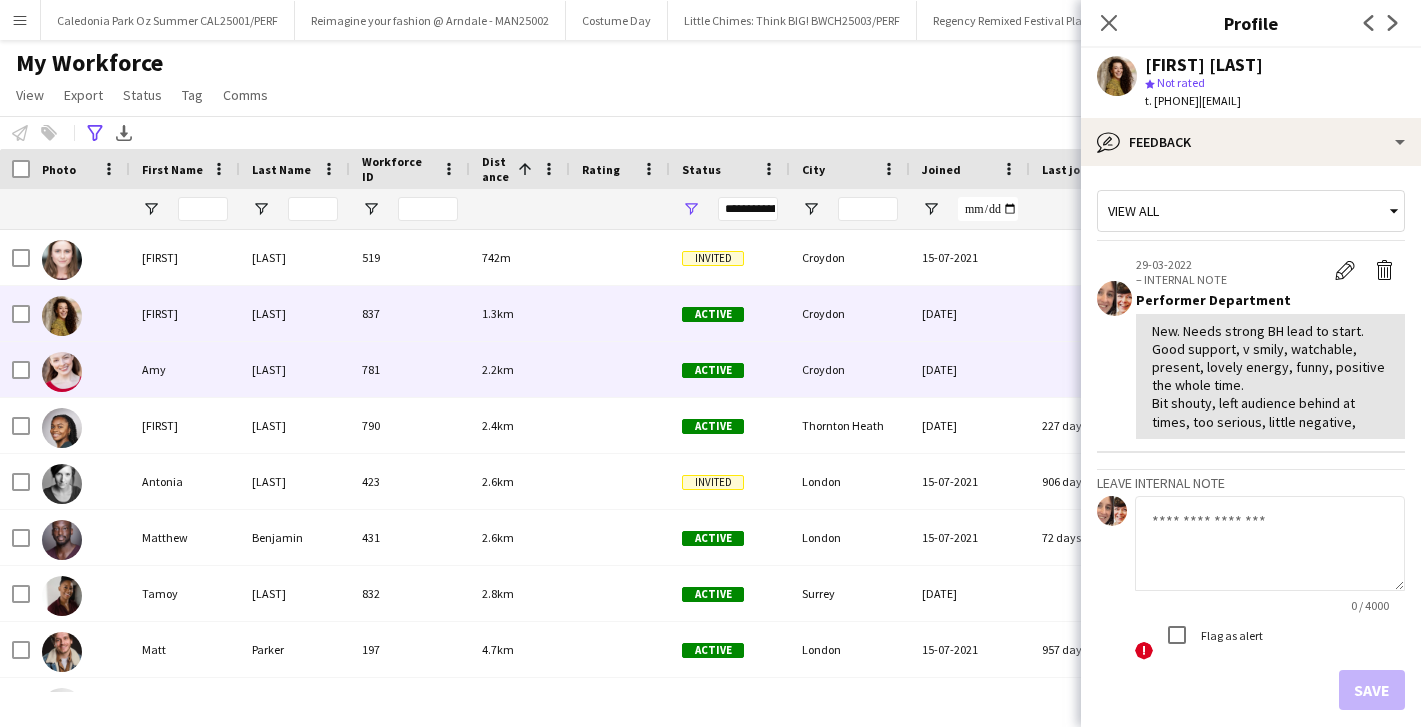click on "781" at bounding box center [410, 369] 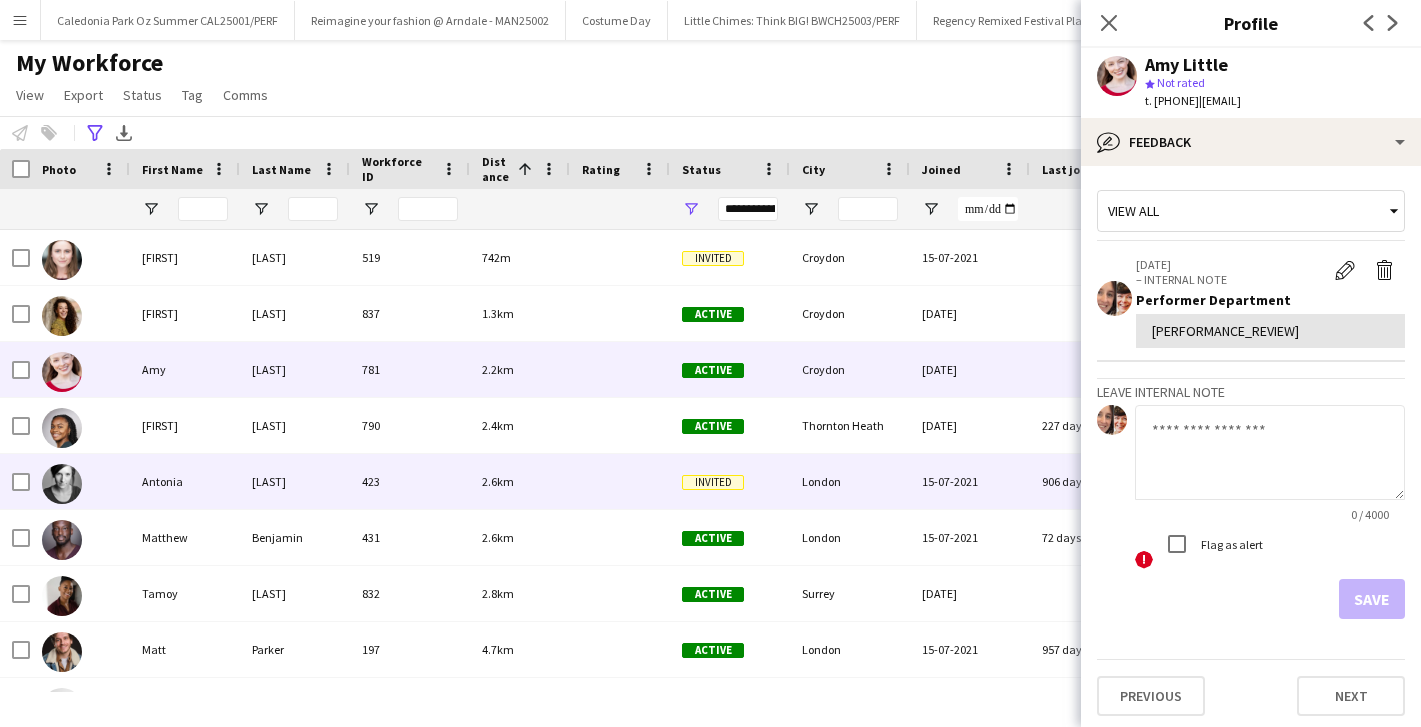 click on "423" at bounding box center (410, 481) 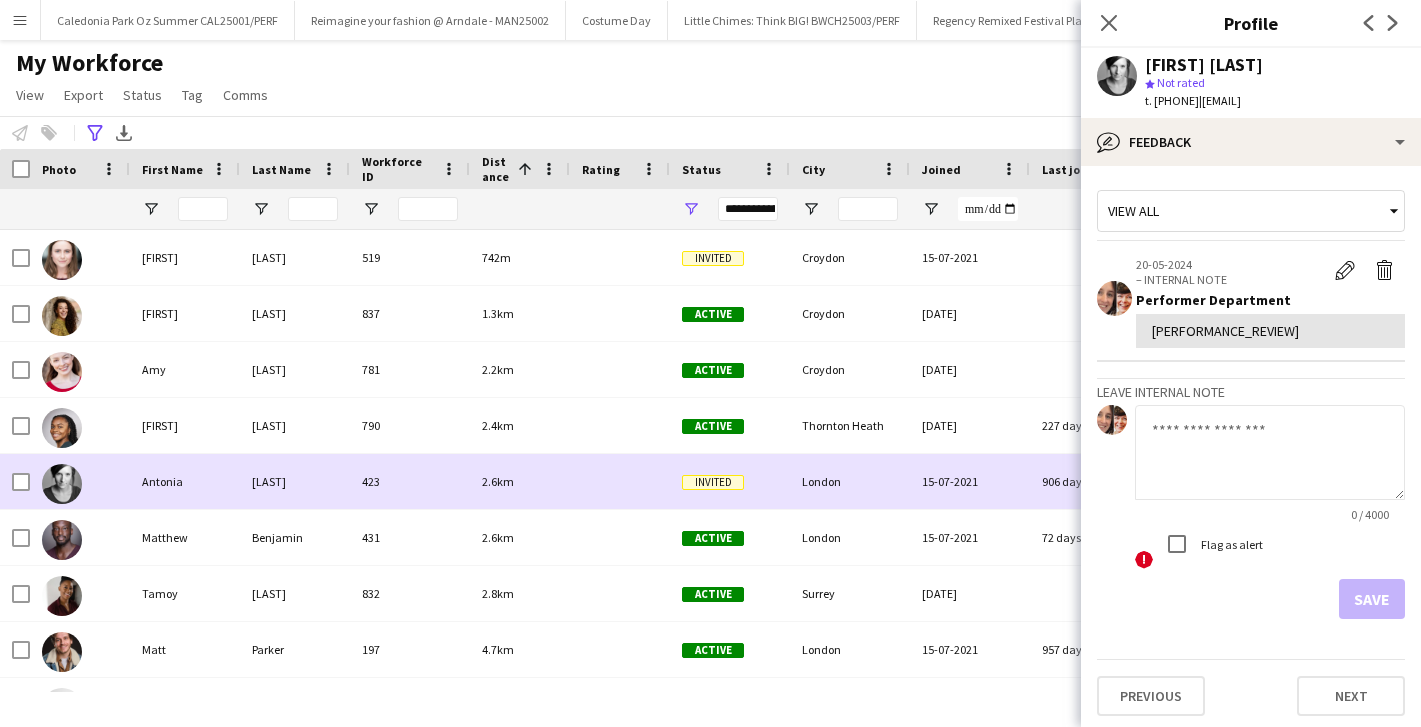 click on "423" at bounding box center [410, 481] 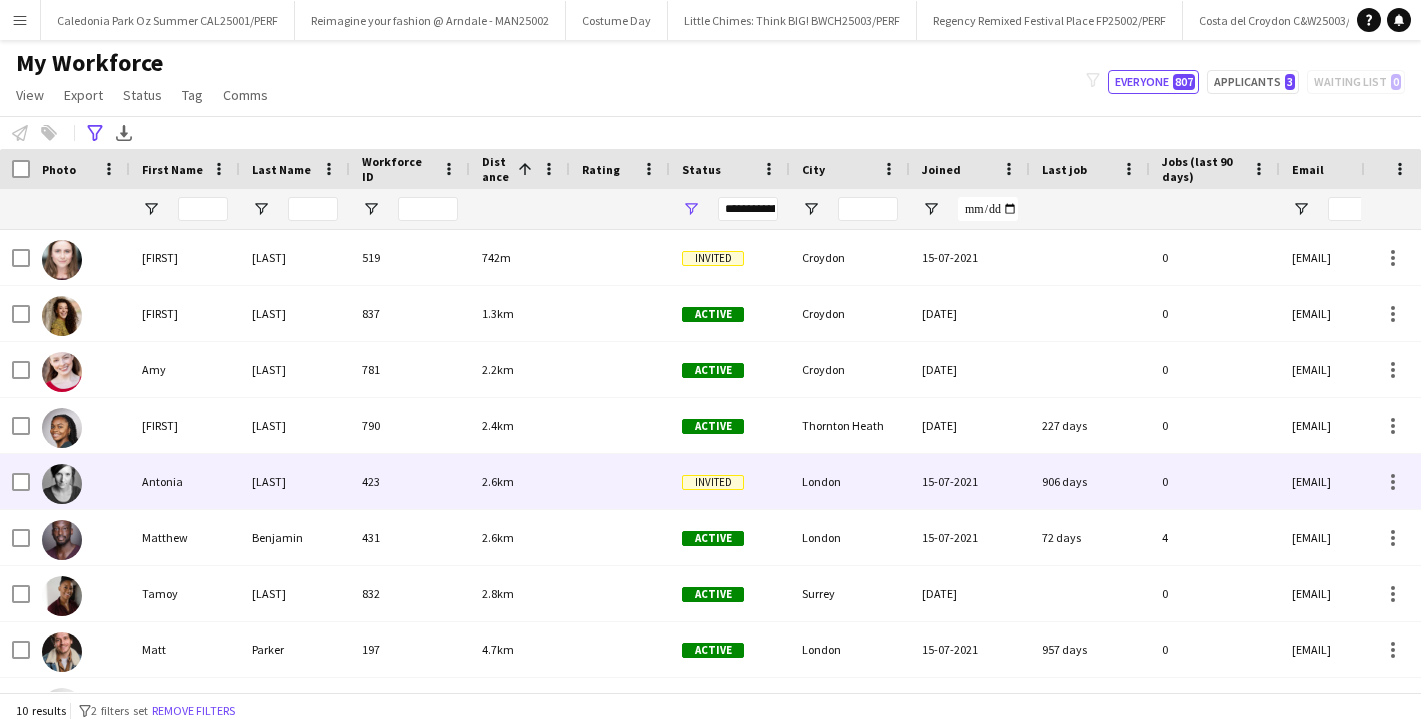 click on "423" at bounding box center [410, 481] 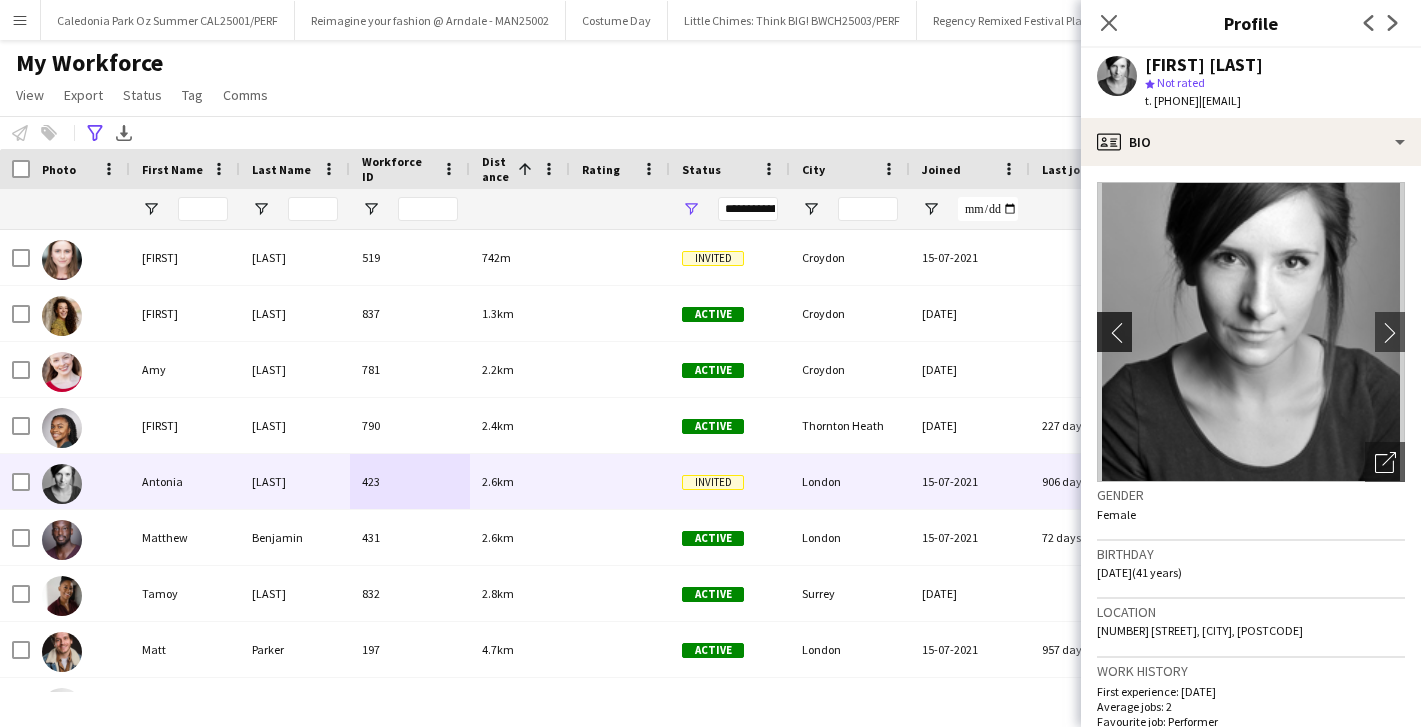 click on "chevron-left" 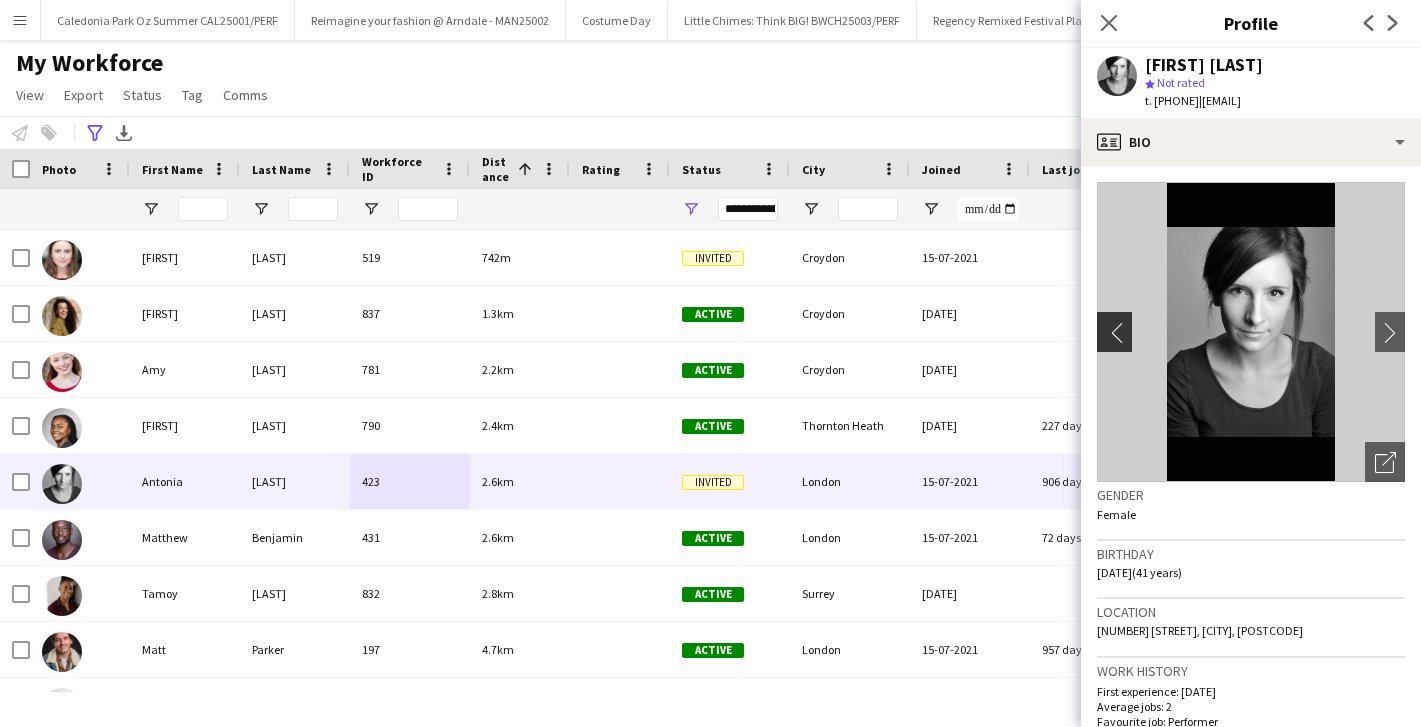 click on "chevron-left" 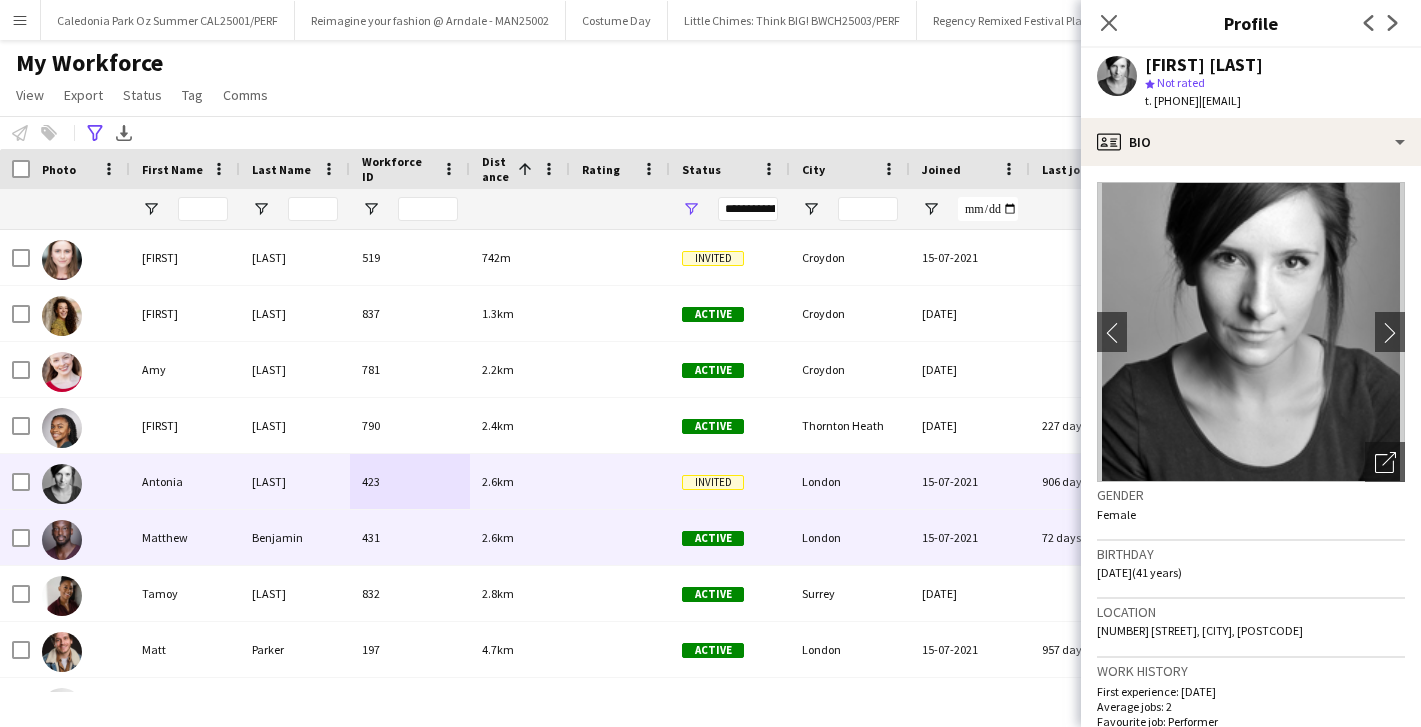 click at bounding box center [620, 537] 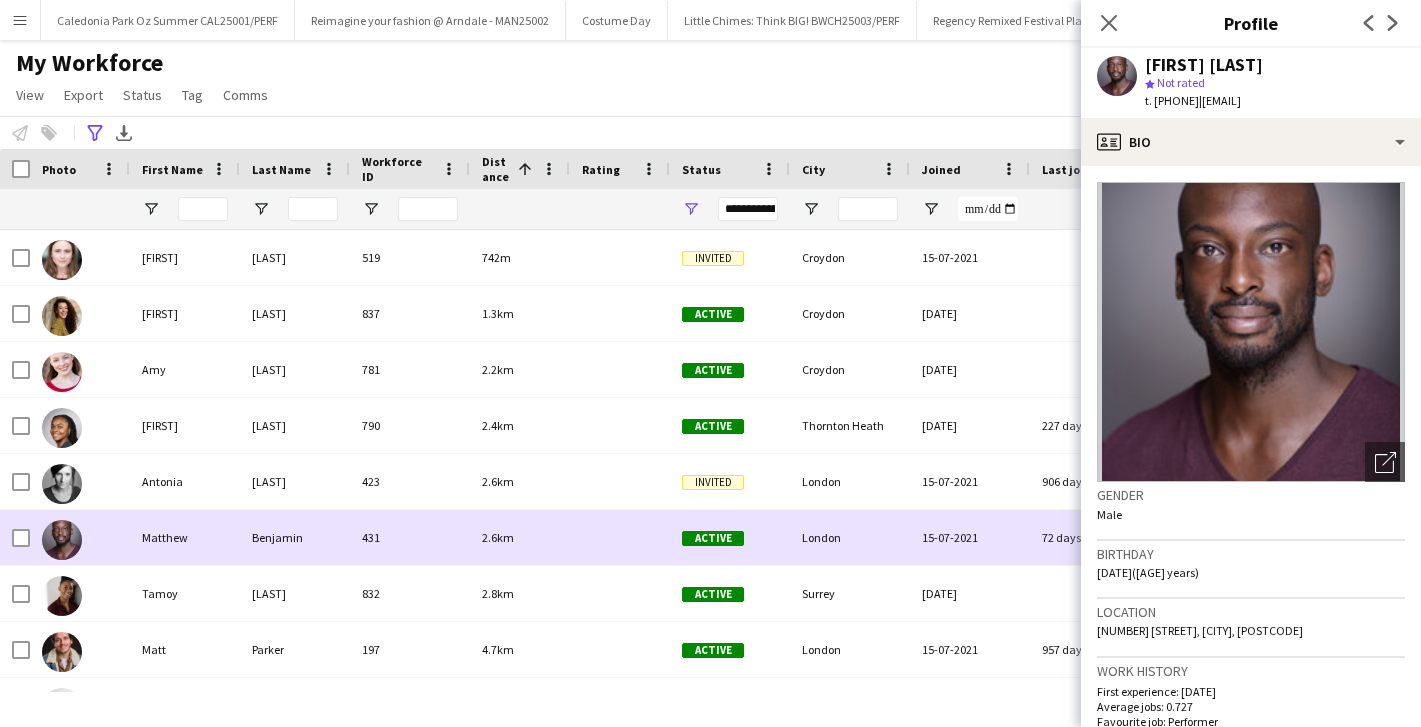 click on "2.6km" at bounding box center [520, 537] 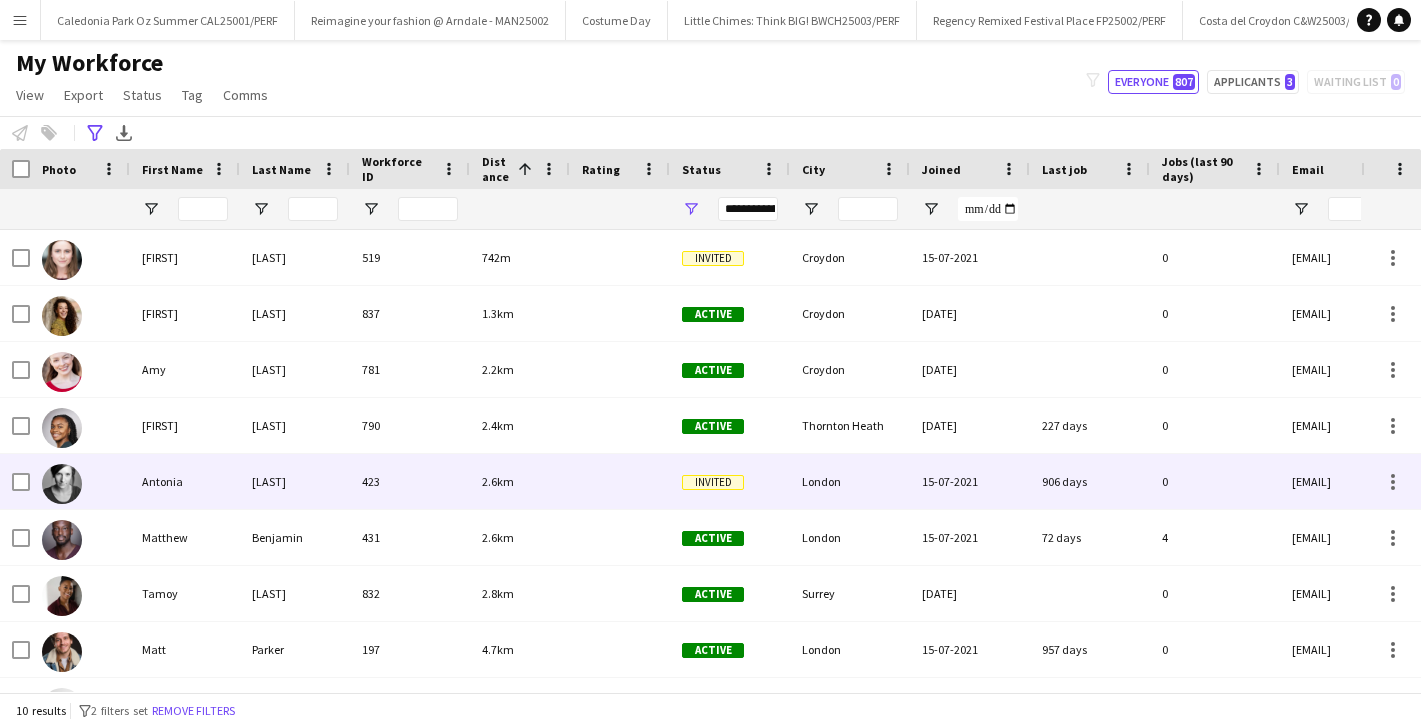 click on "2.6km" at bounding box center (520, 481) 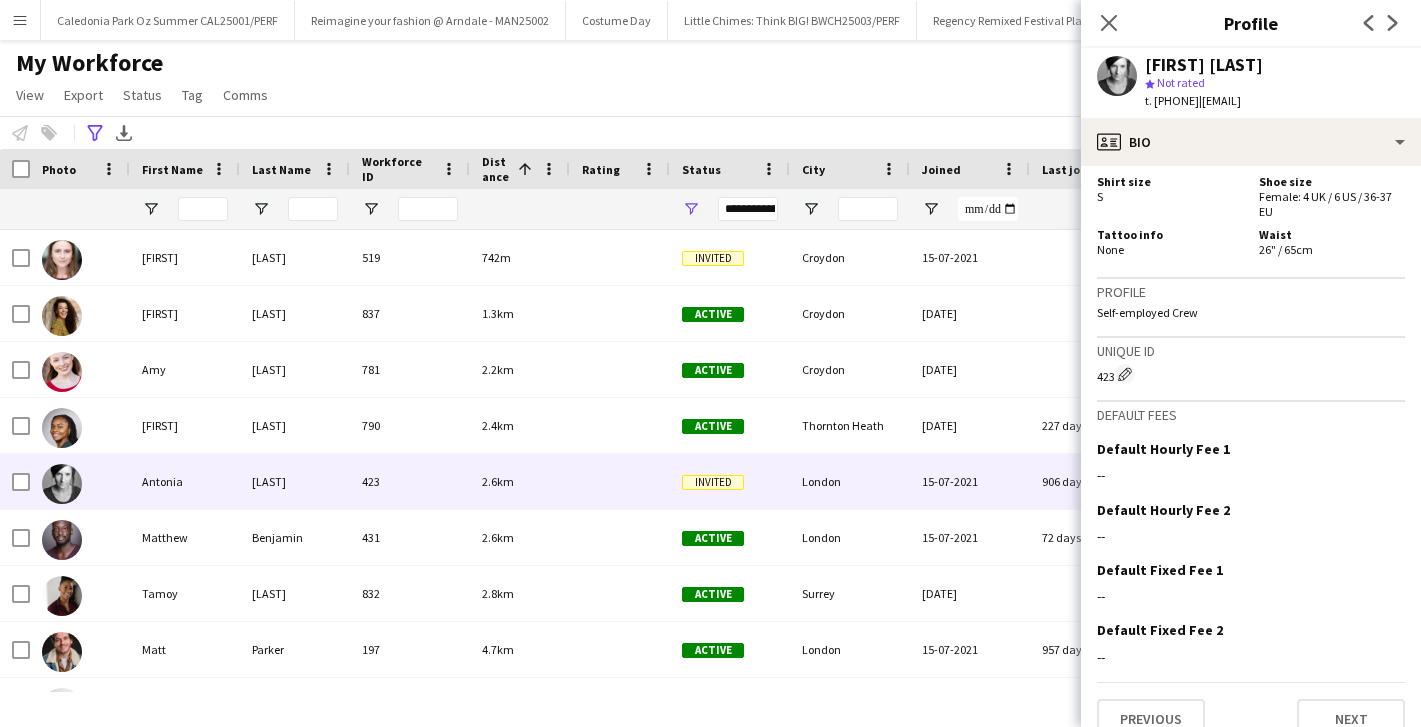scroll, scrollTop: 1245, scrollLeft: 0, axis: vertical 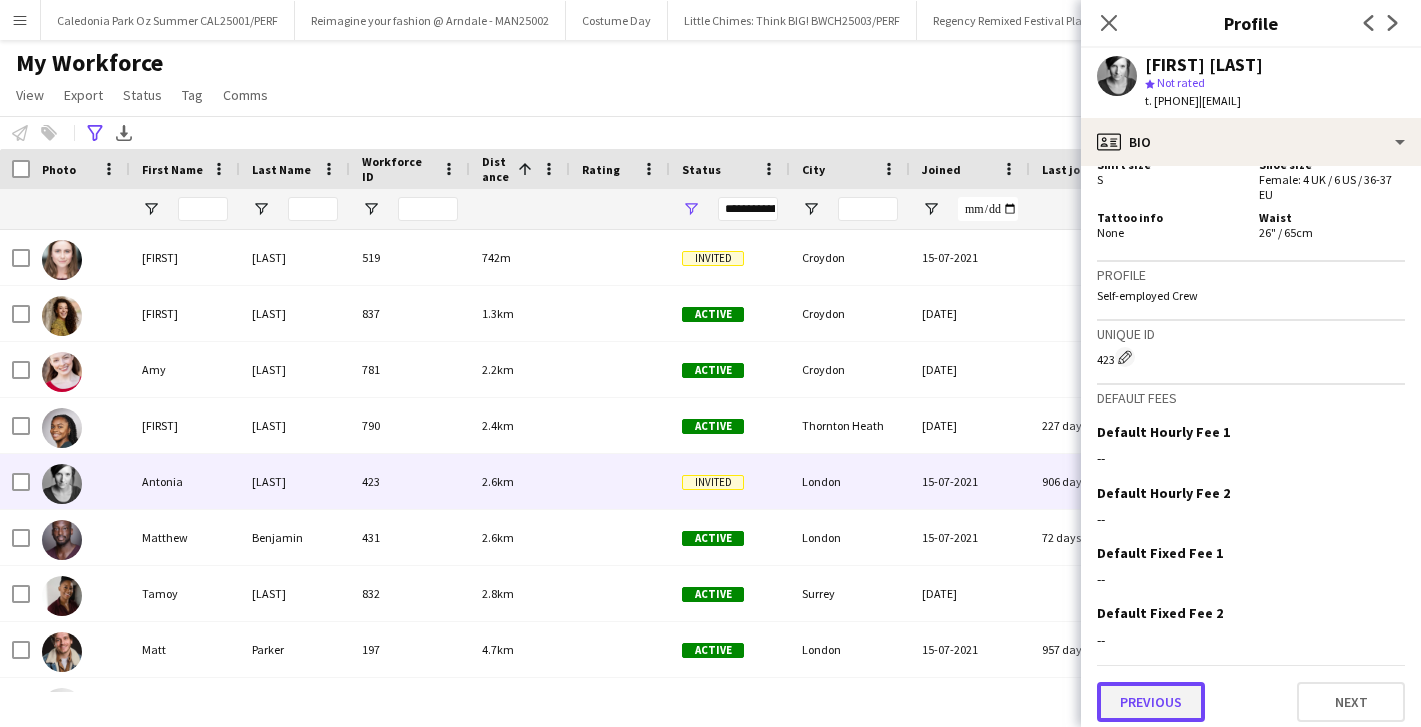 click on "Previous" 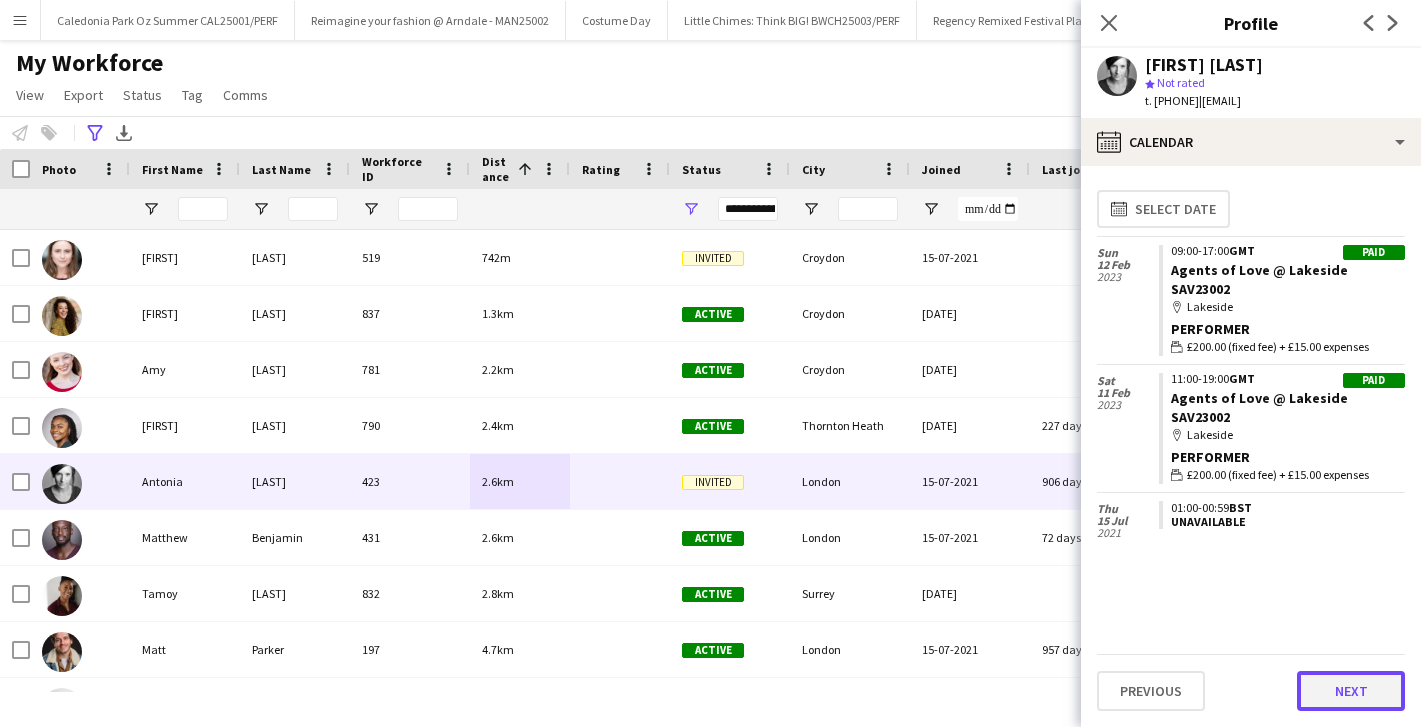 click on "Next" 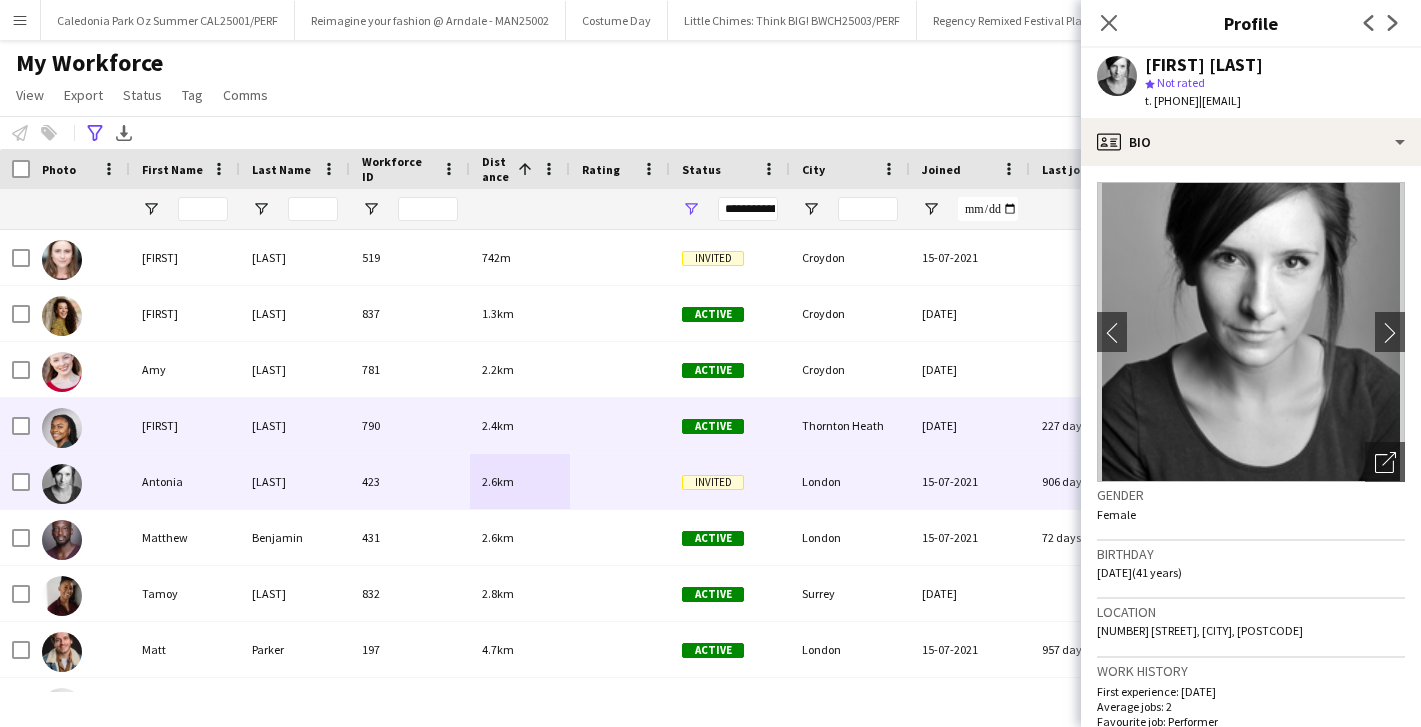 click at bounding box center [620, 425] 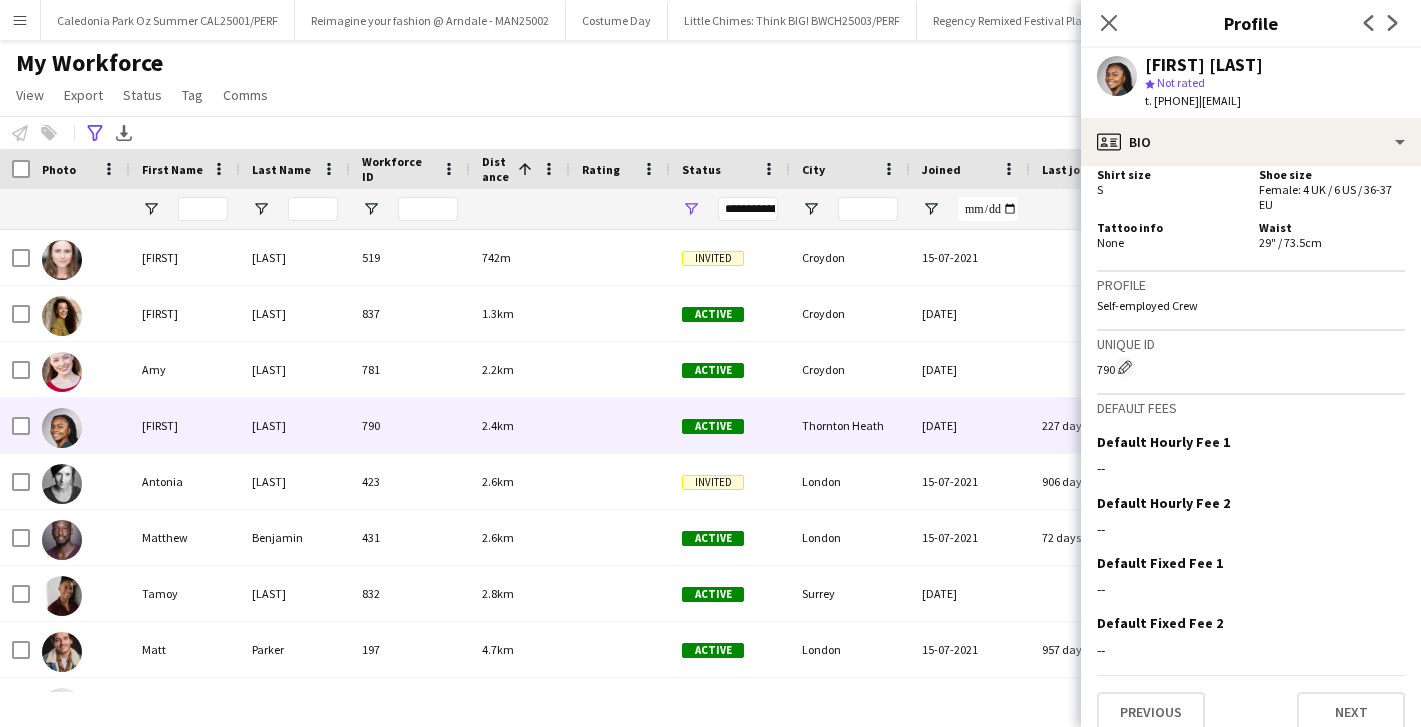 scroll, scrollTop: 1416, scrollLeft: 0, axis: vertical 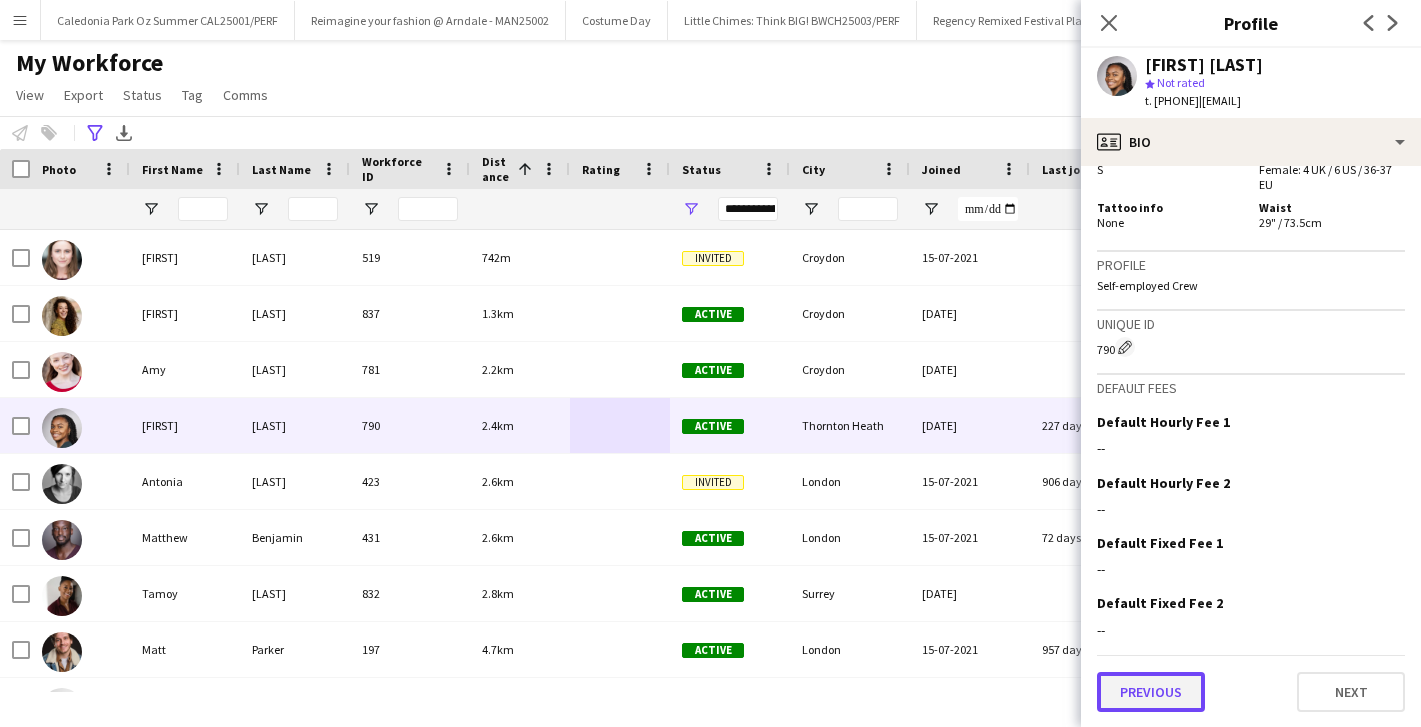 click on "Previous" 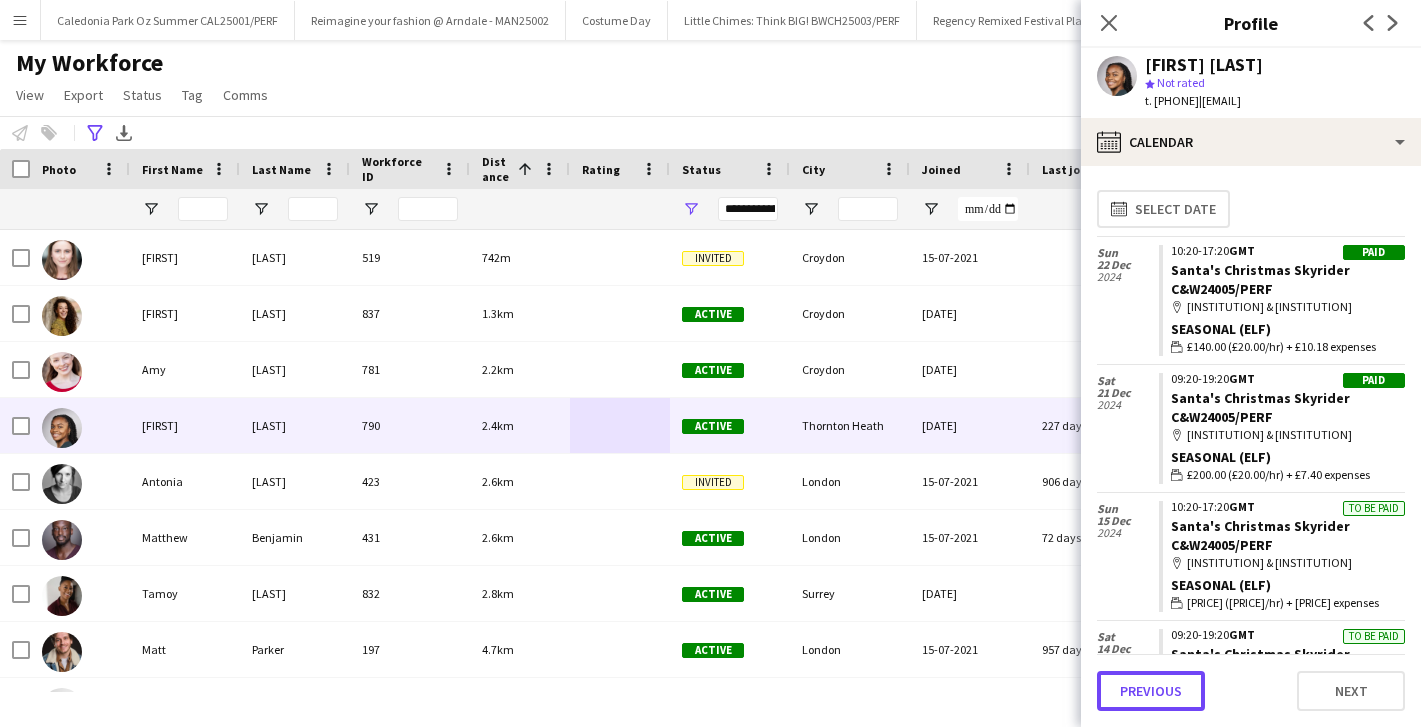click on "Previous" 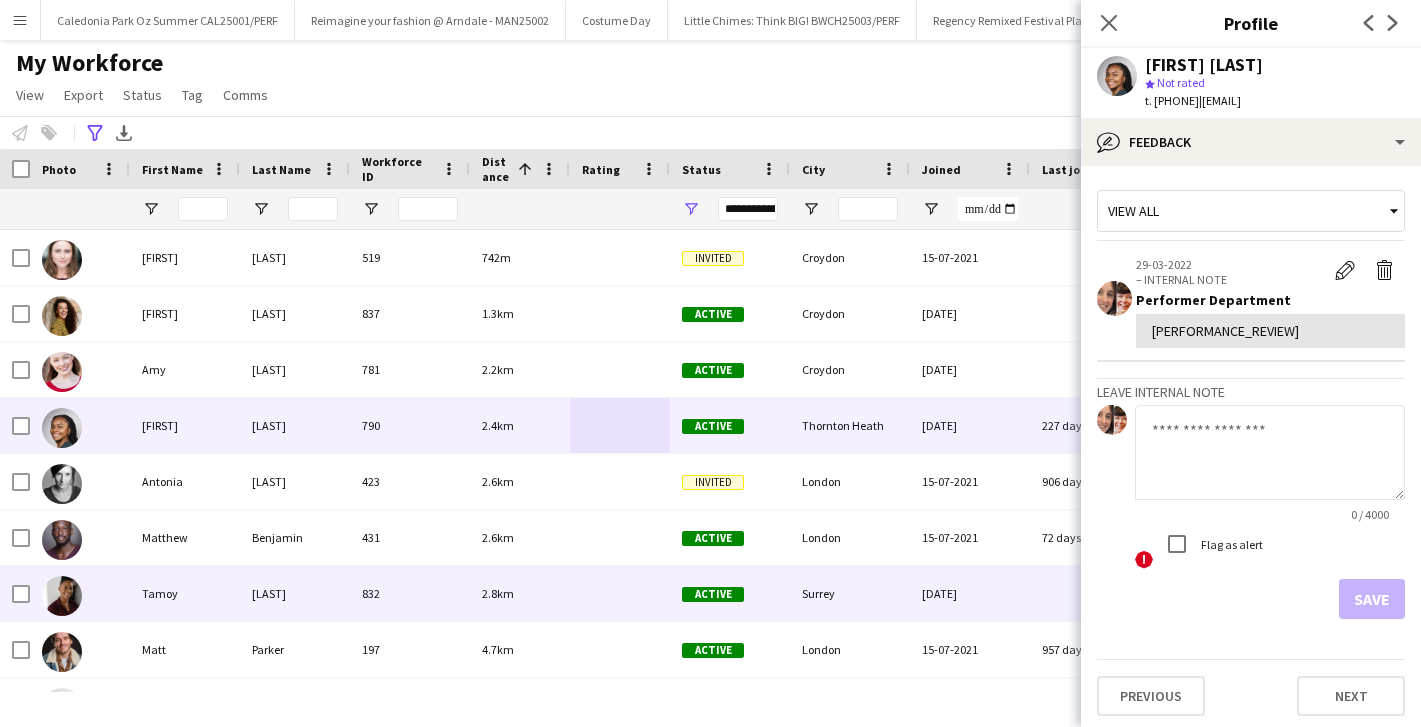 click on "832" at bounding box center [410, 593] 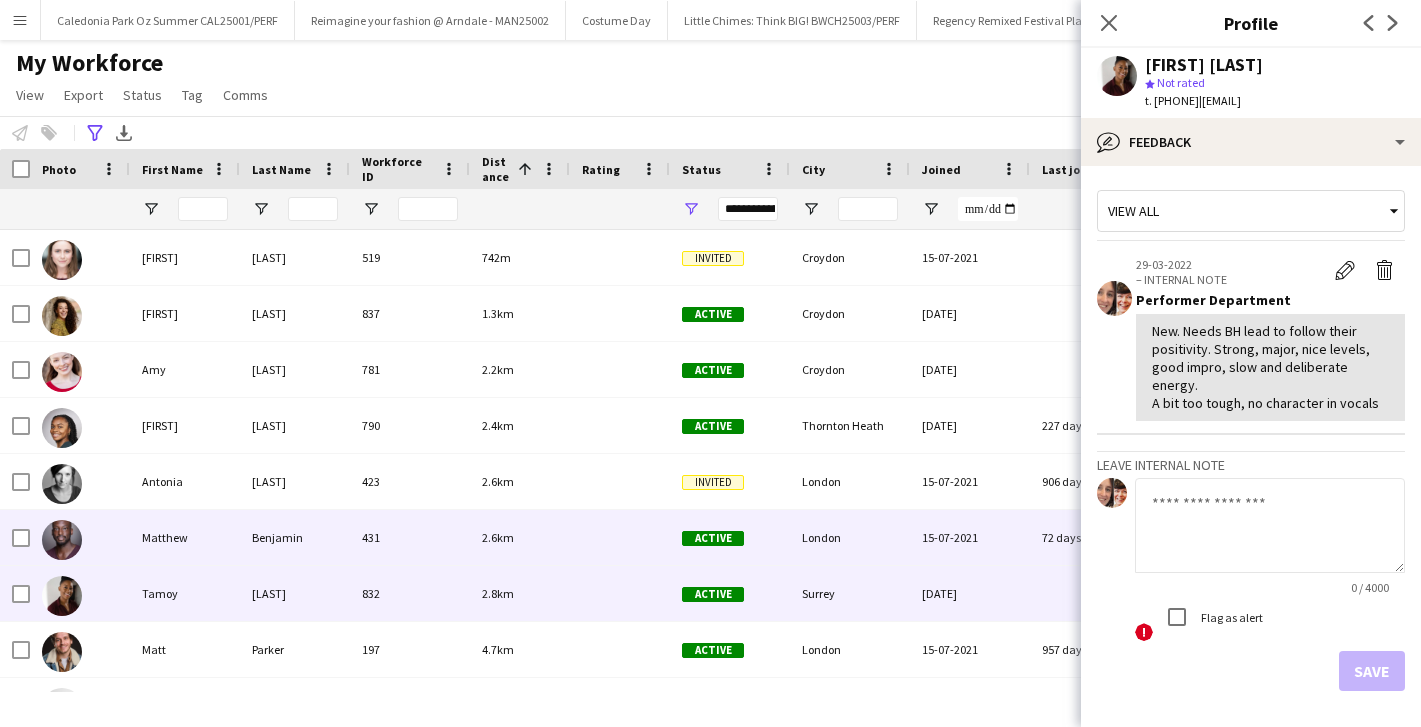 scroll, scrollTop: 98, scrollLeft: 0, axis: vertical 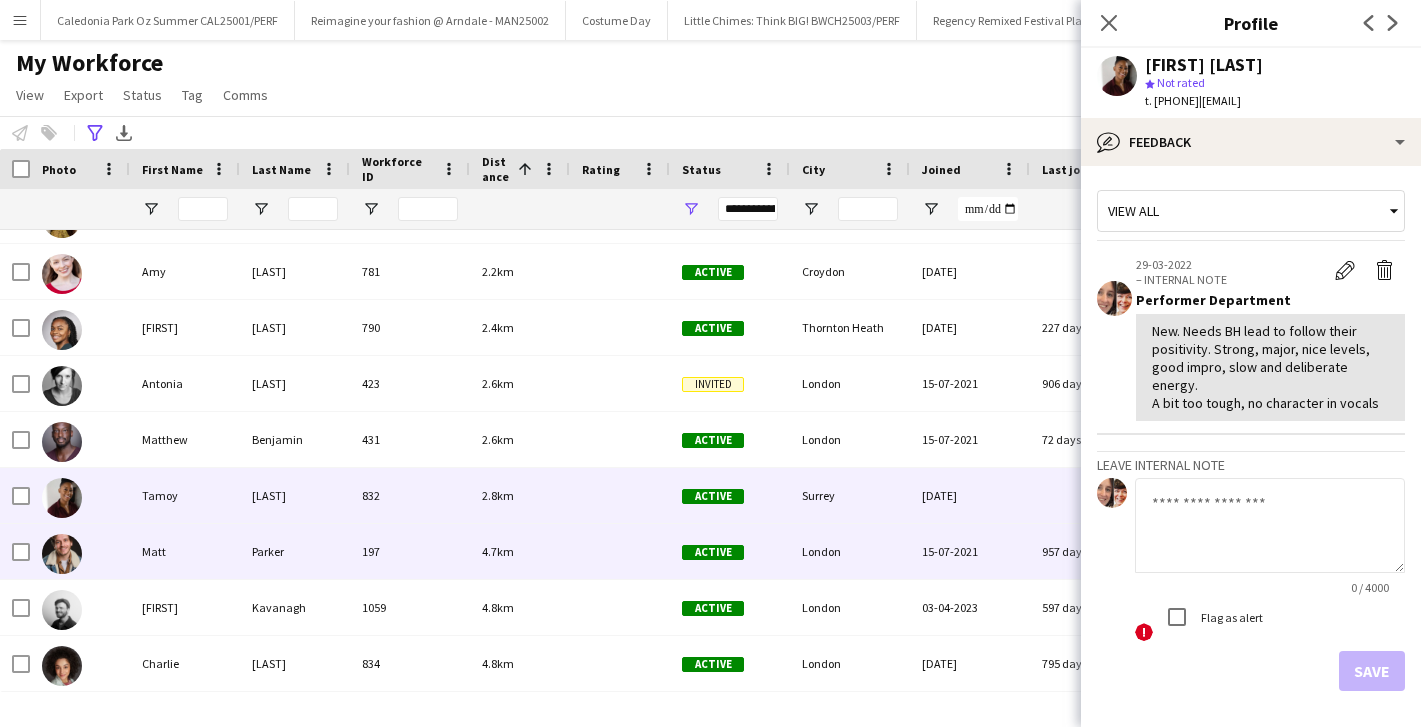 click on "832" at bounding box center [410, 495] 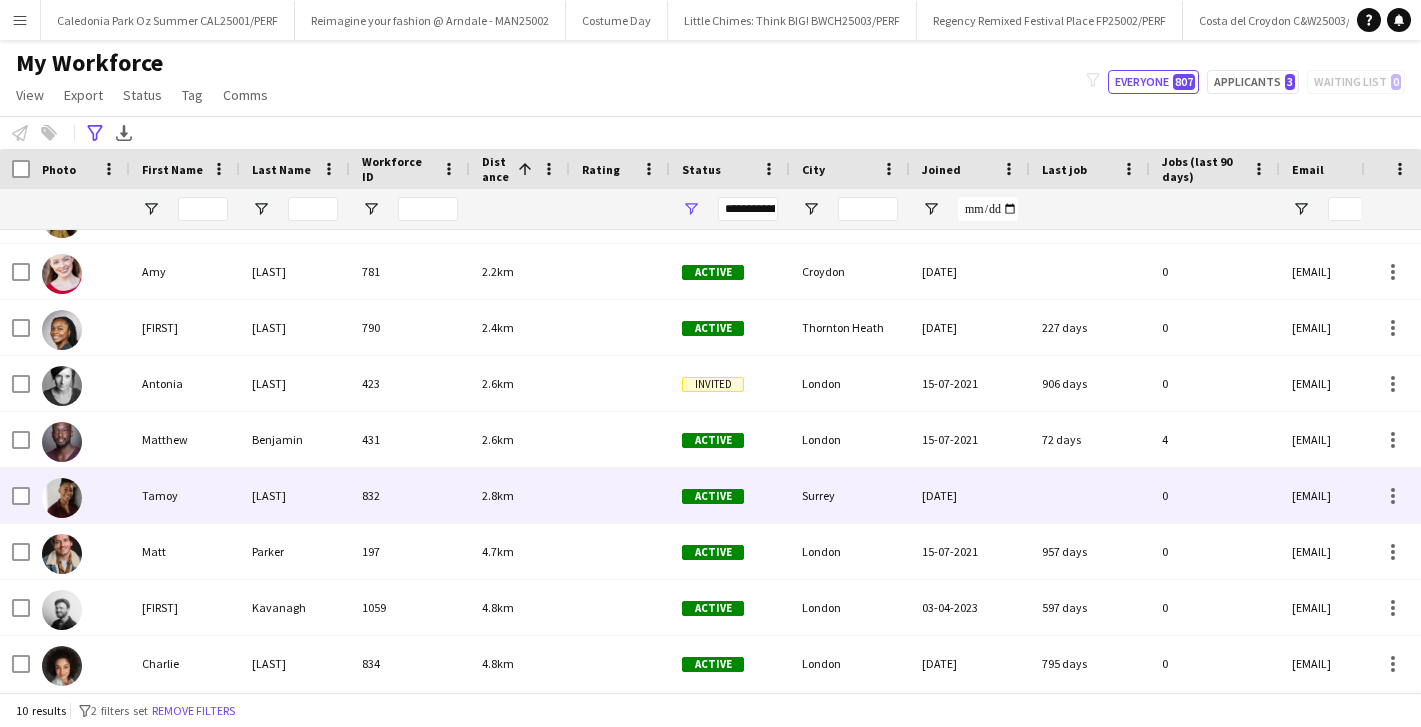 click on "197" at bounding box center (410, 551) 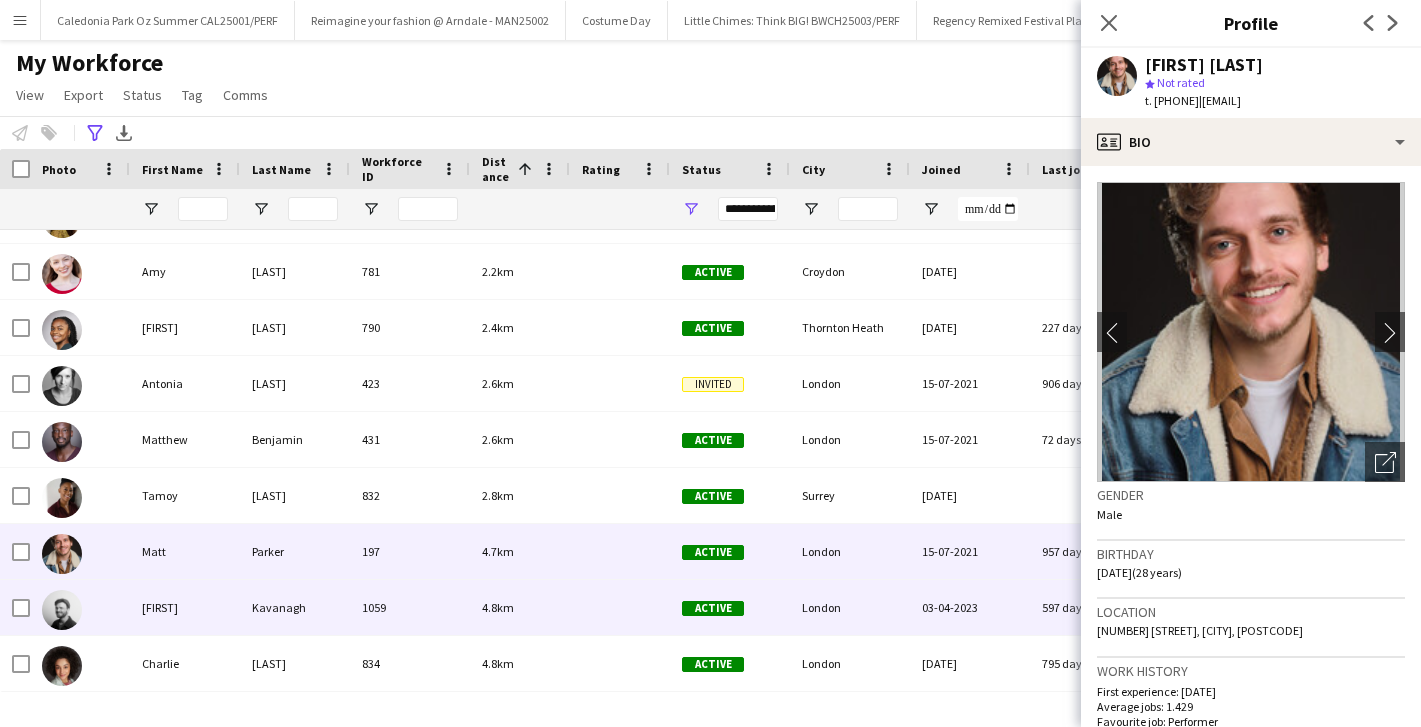 click on "1059" at bounding box center (410, 607) 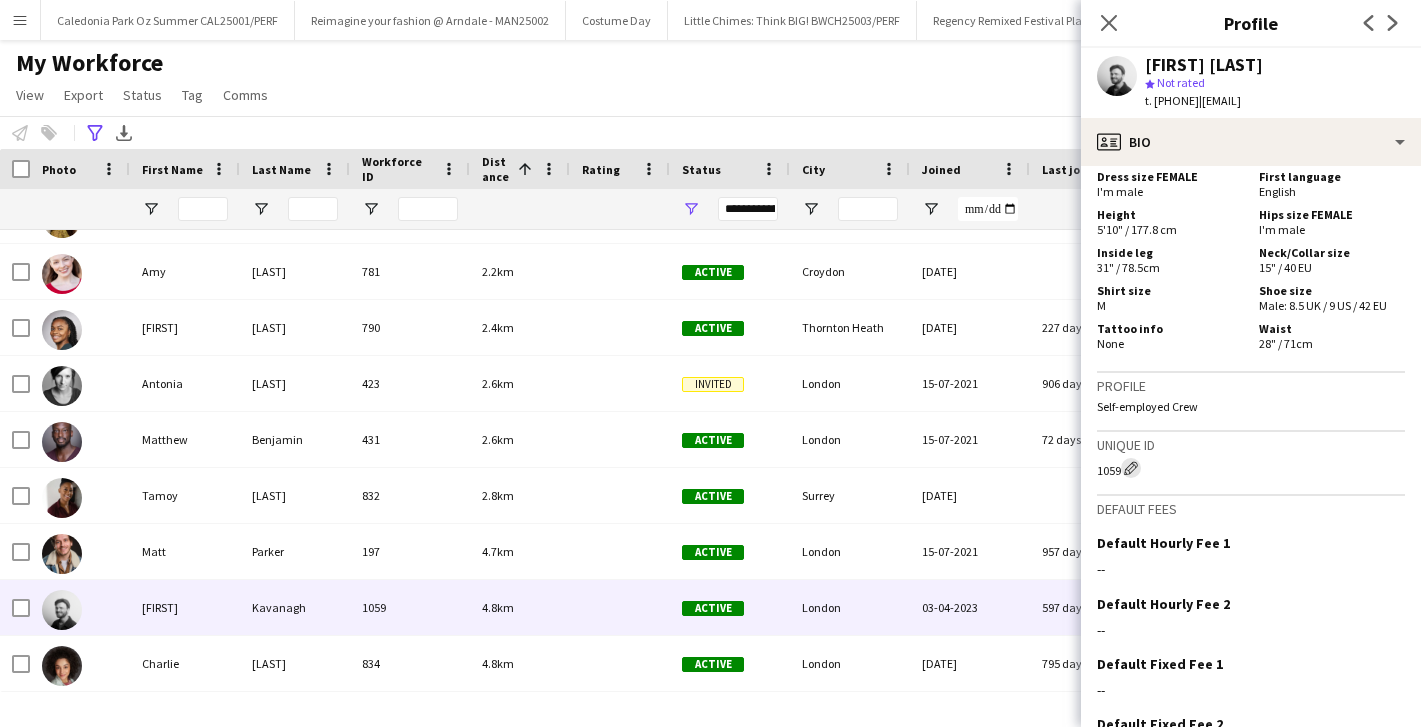 scroll, scrollTop: 1379, scrollLeft: 0, axis: vertical 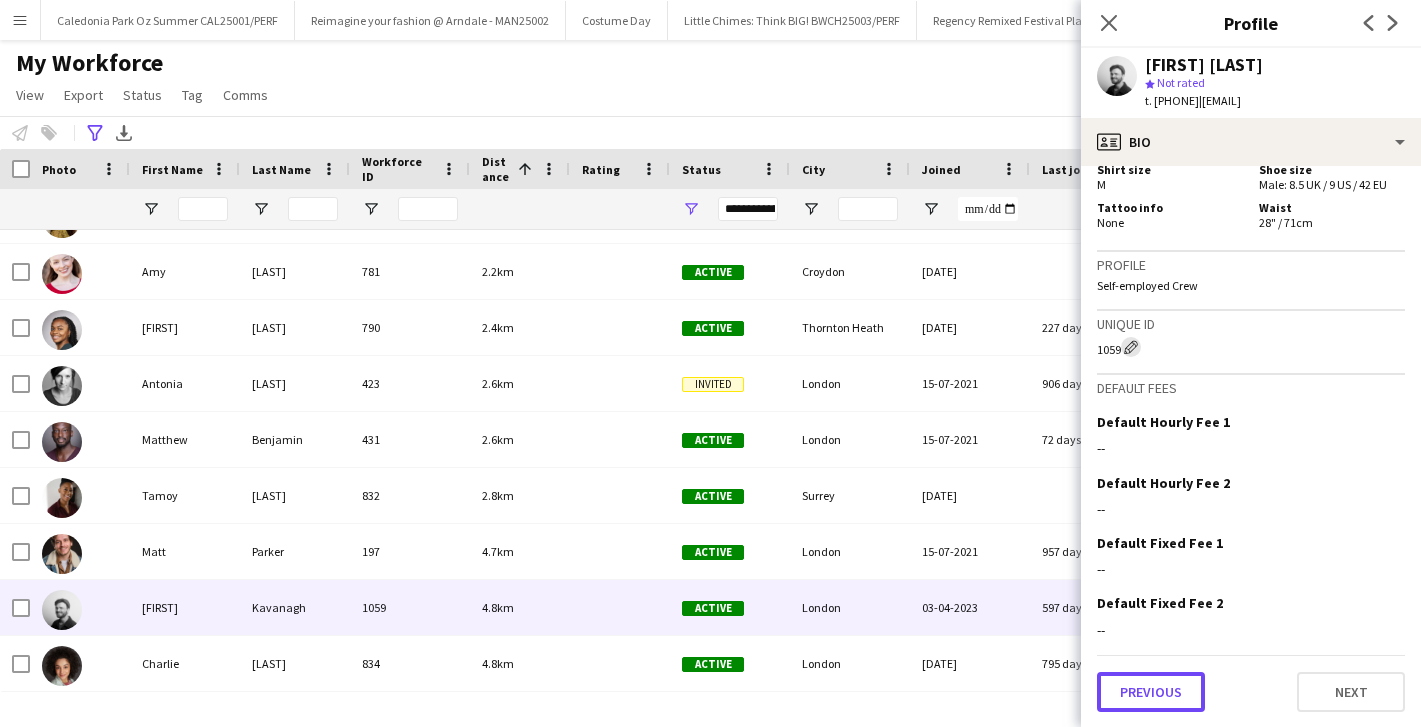 click on "Previous" 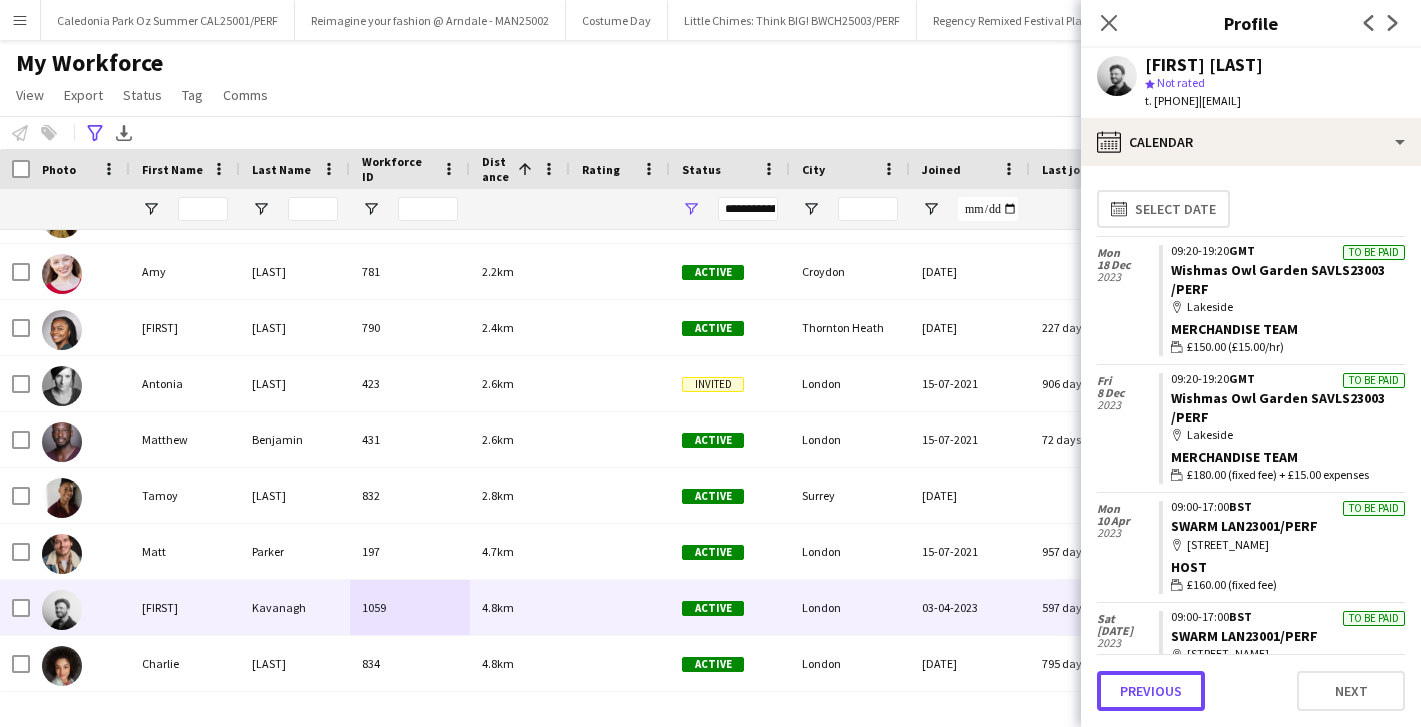 click on "Previous" 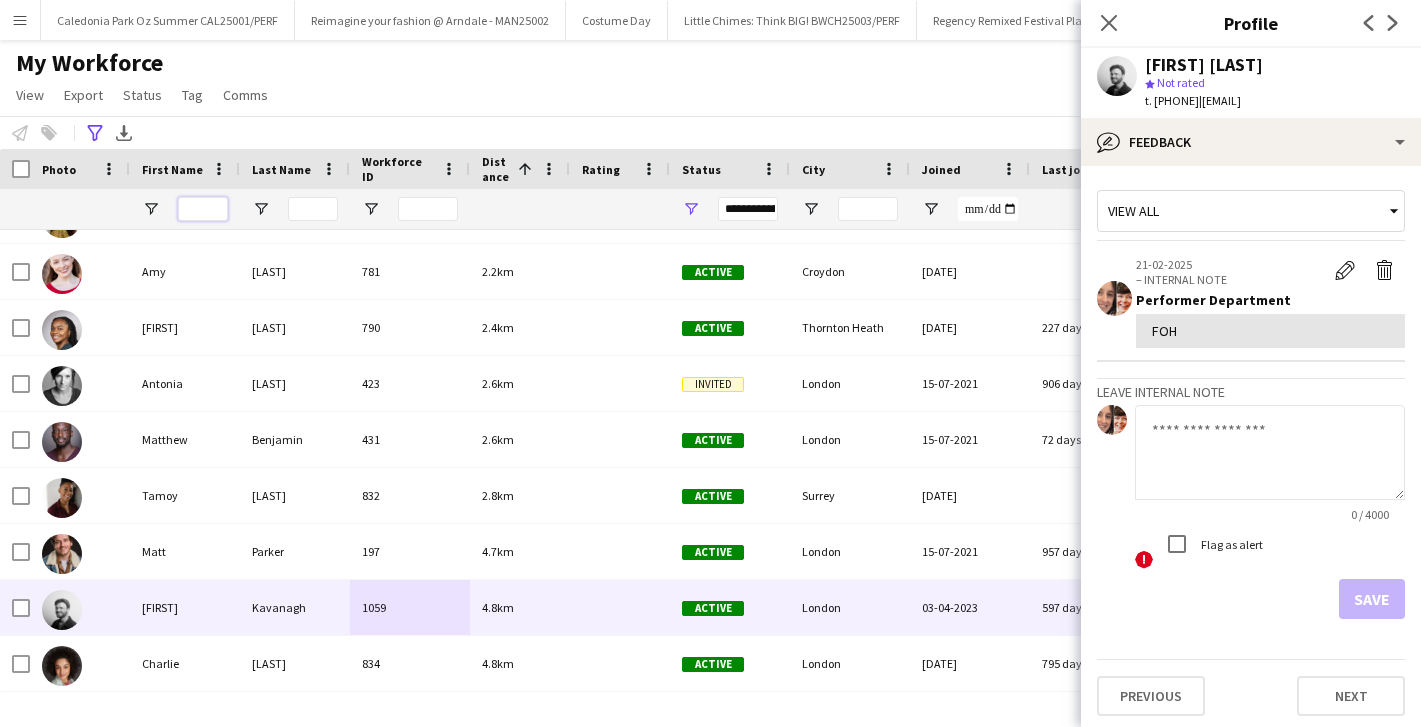 click at bounding box center (203, 209) 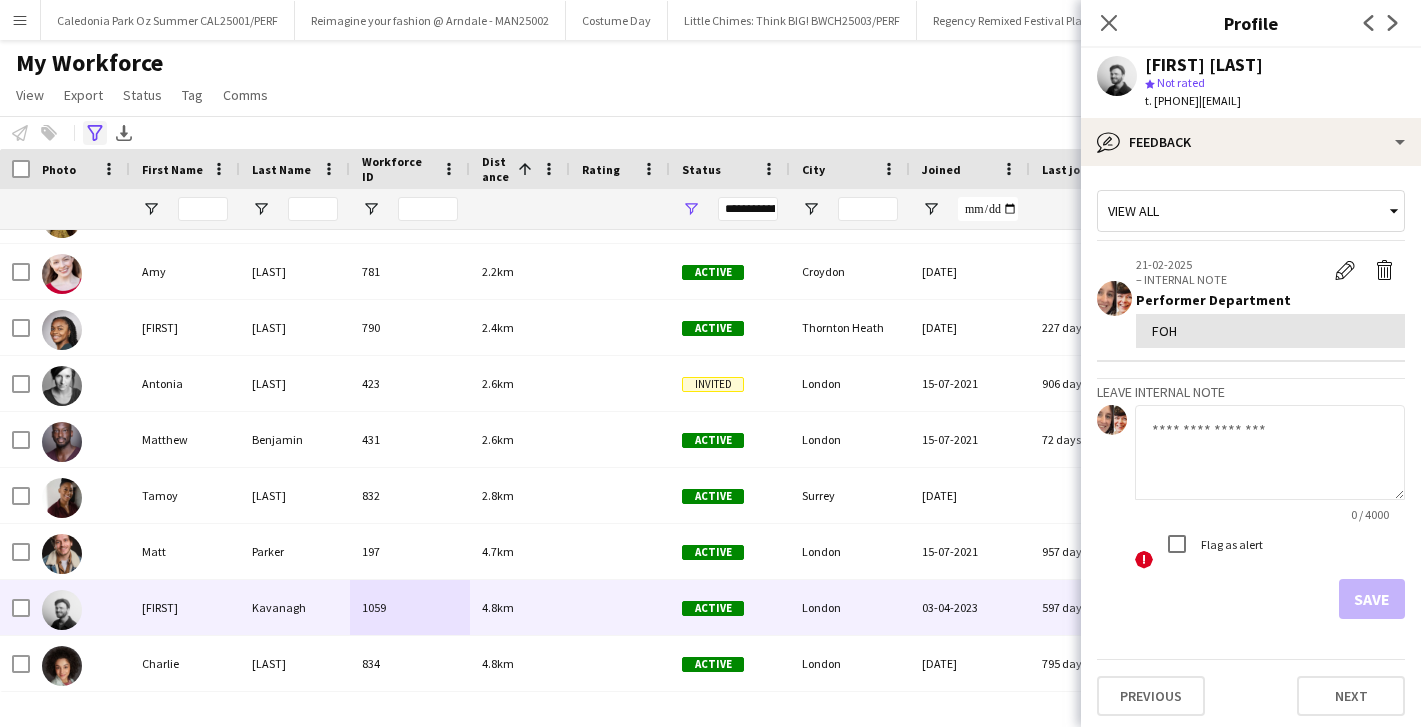 click 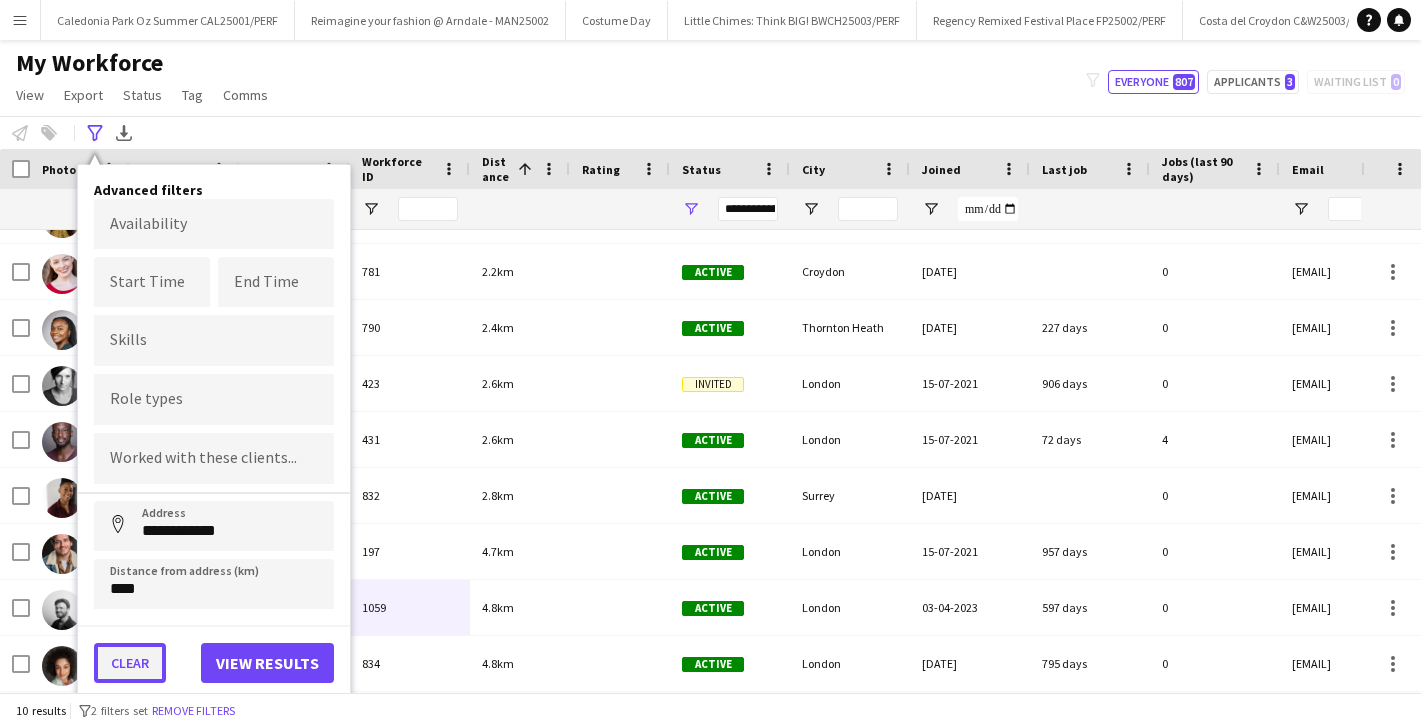 click on "Clear" at bounding box center [130, 663] 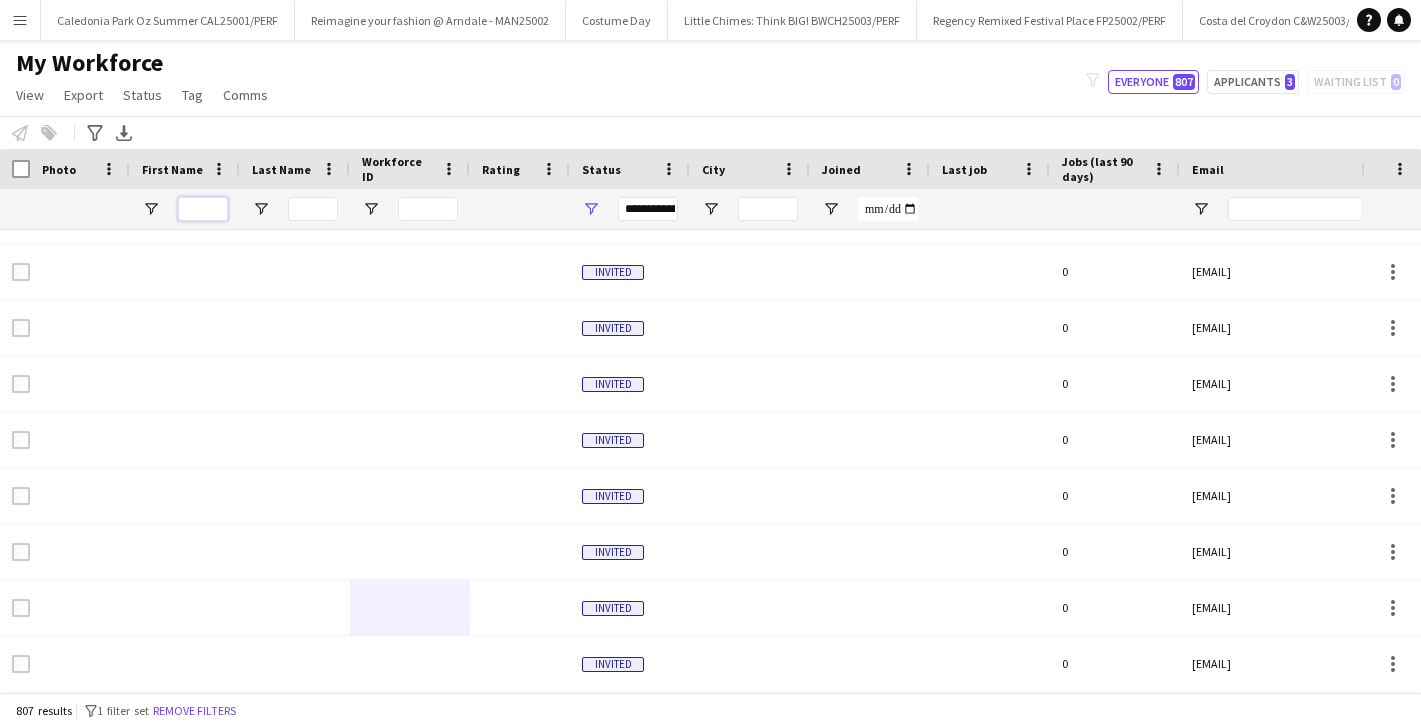 click at bounding box center (203, 209) 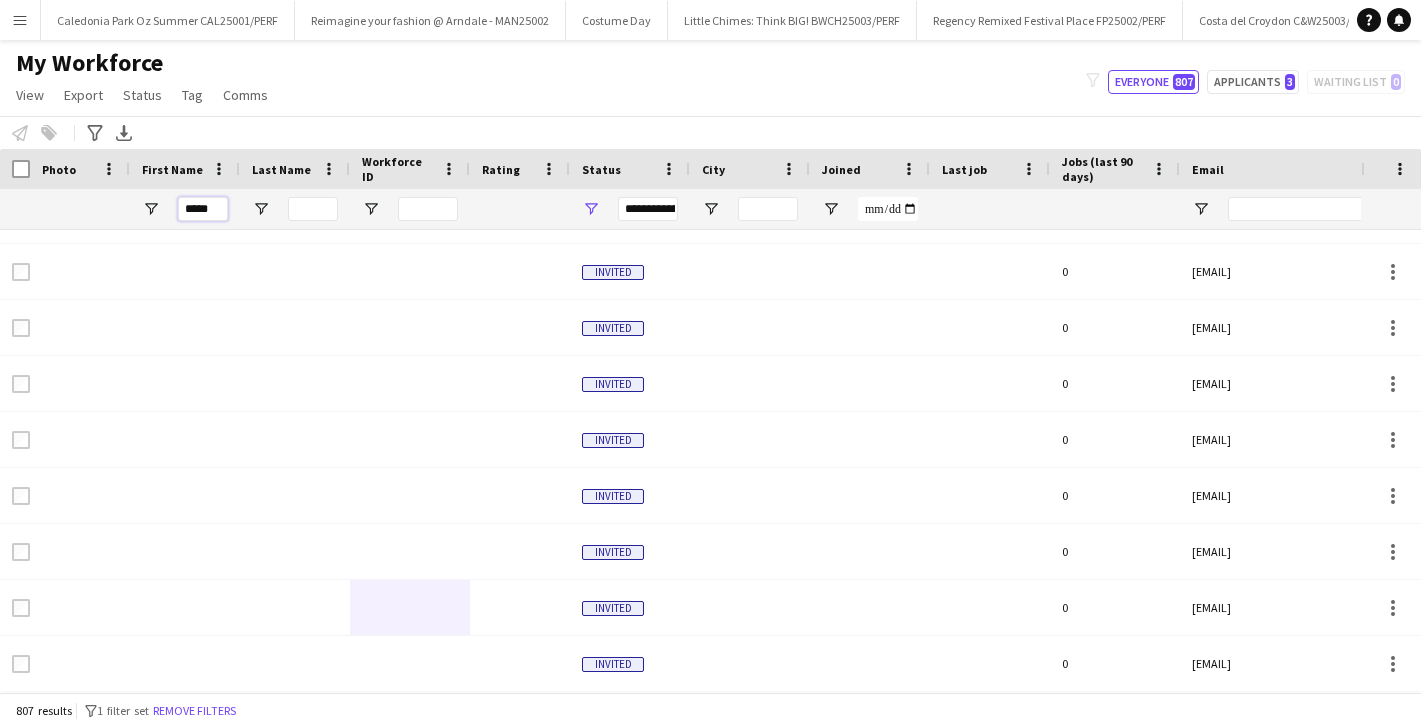 scroll, scrollTop: 0, scrollLeft: 0, axis: both 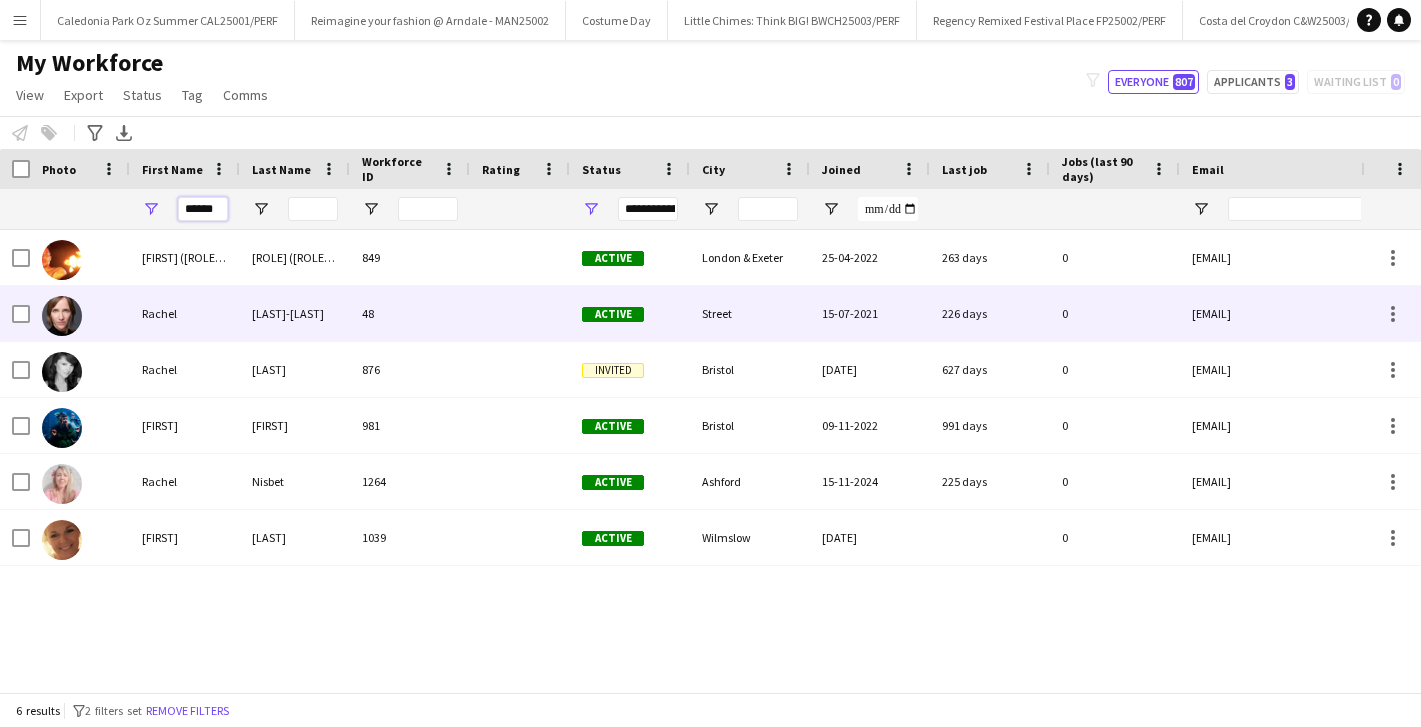 type on "******" 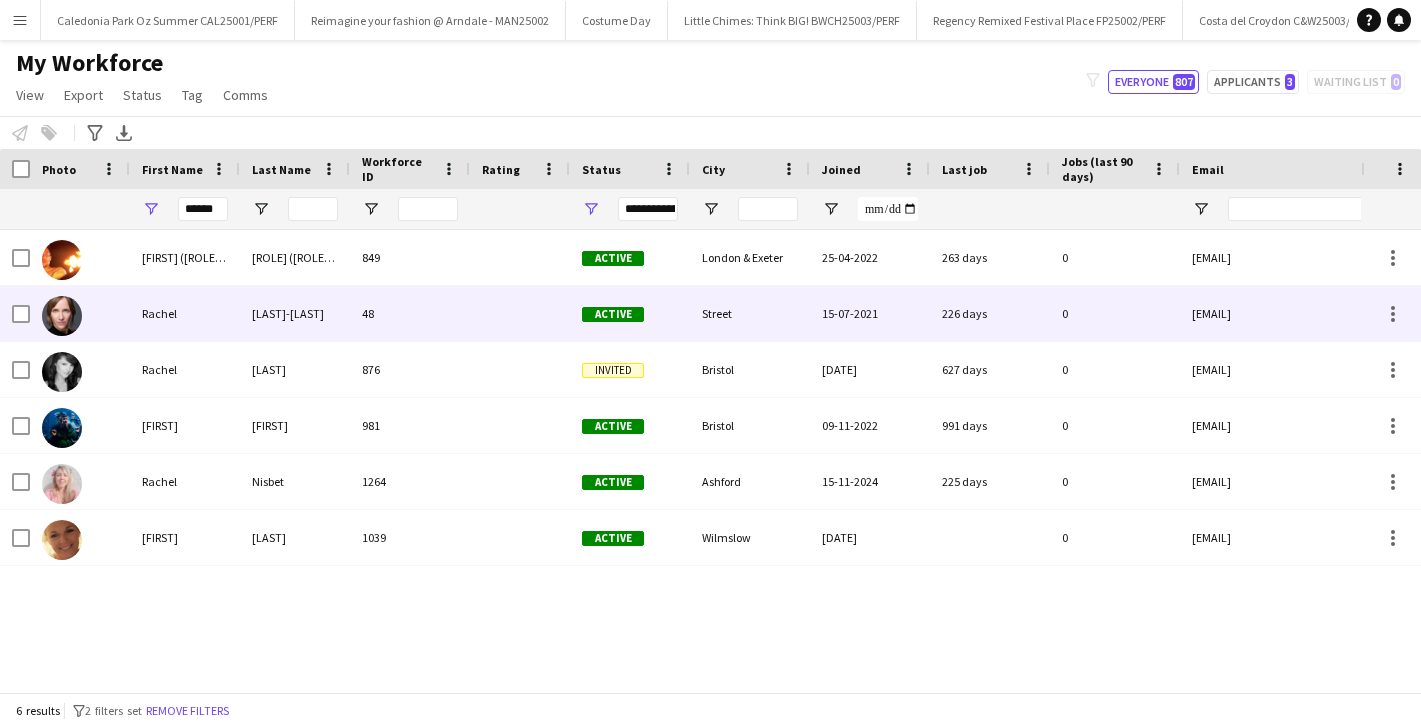 click on "Rachel" at bounding box center (185, 313) 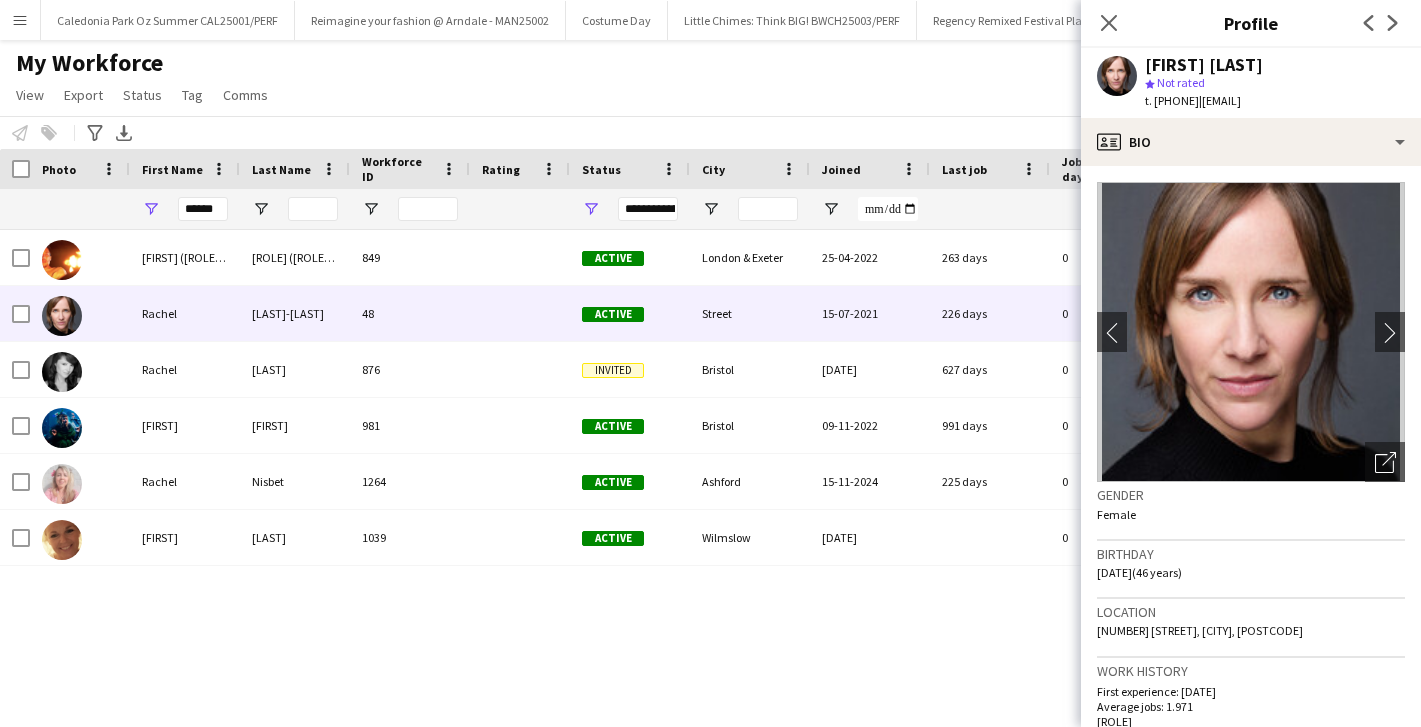scroll, scrollTop: 1229, scrollLeft: 0, axis: vertical 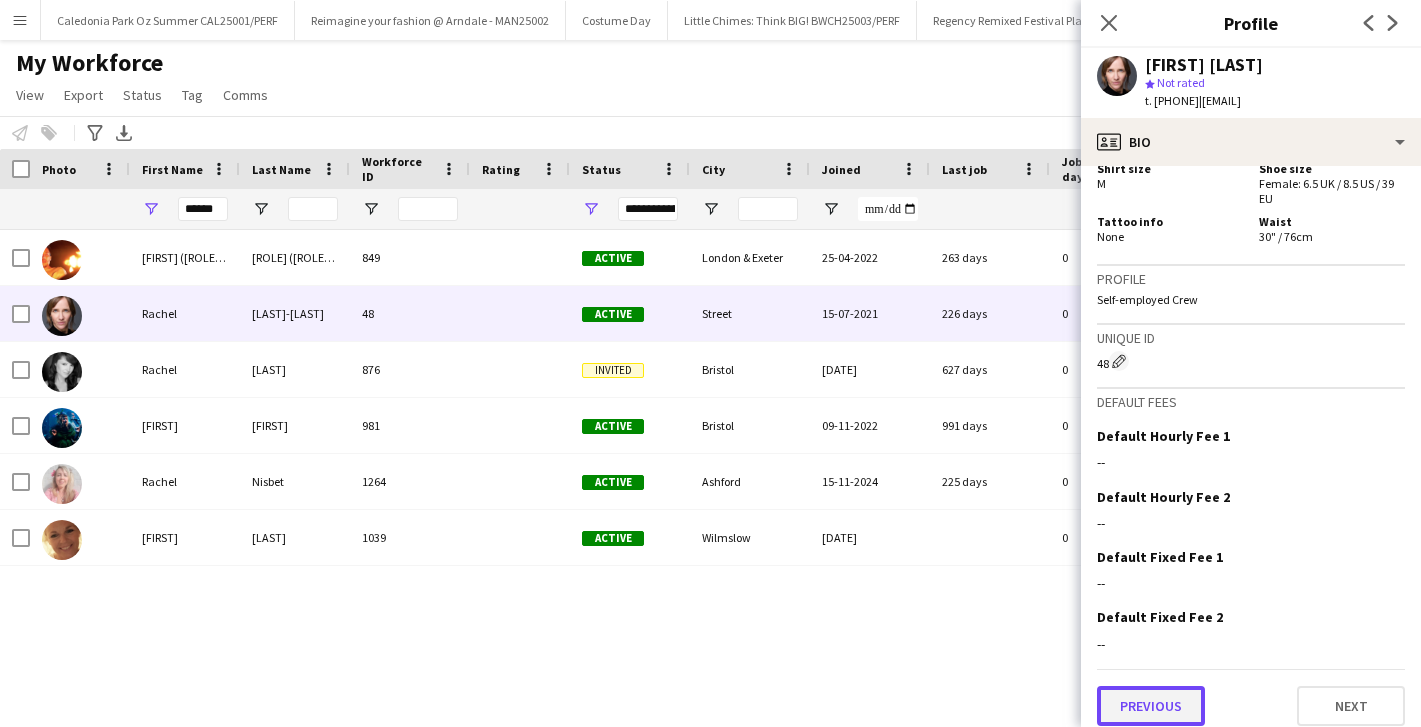 click on "Previous" 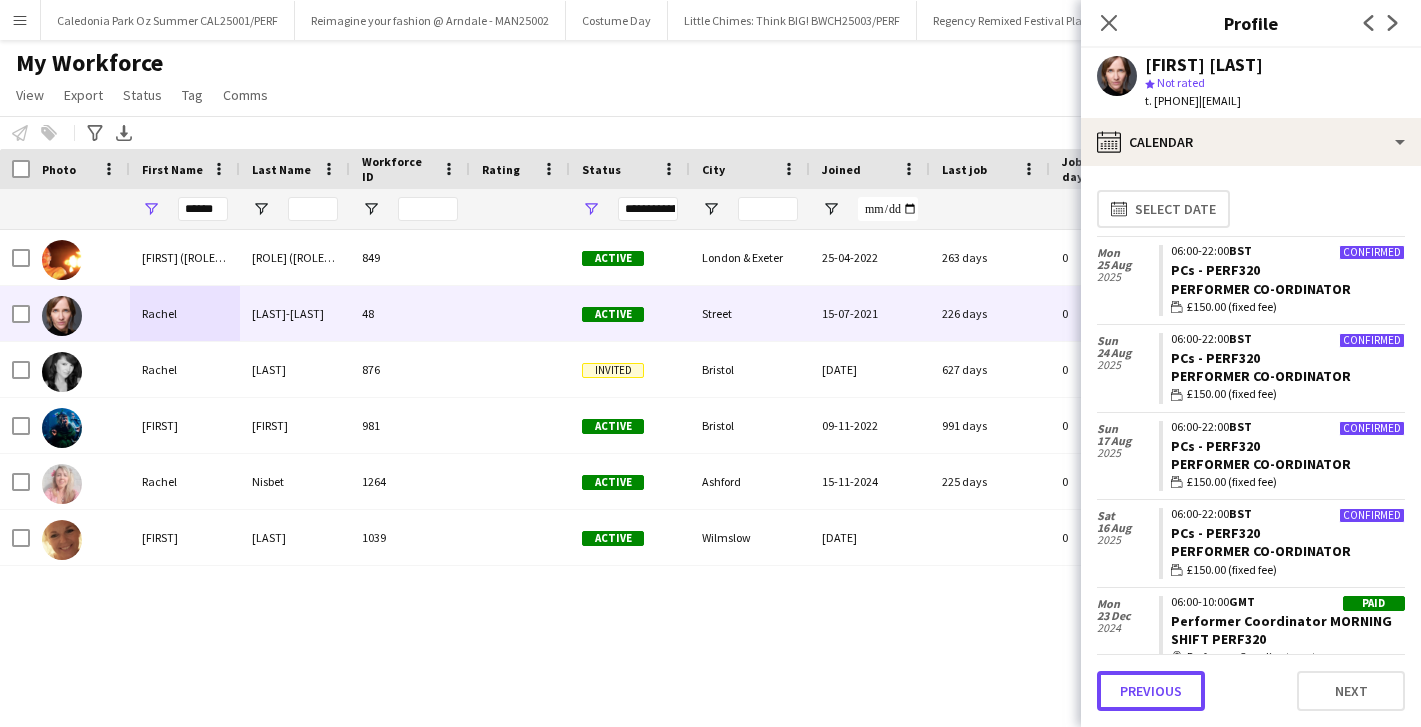 click on "Previous" 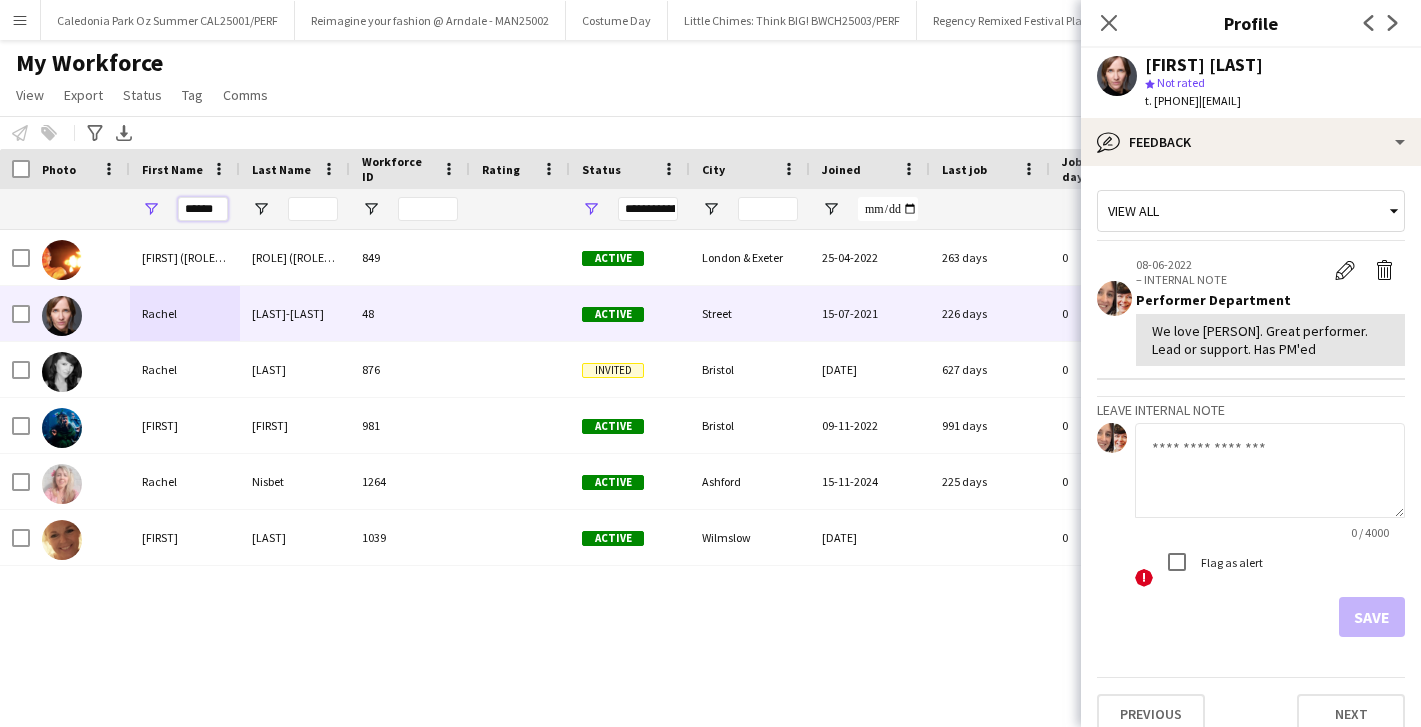 click on "******" at bounding box center (203, 209) 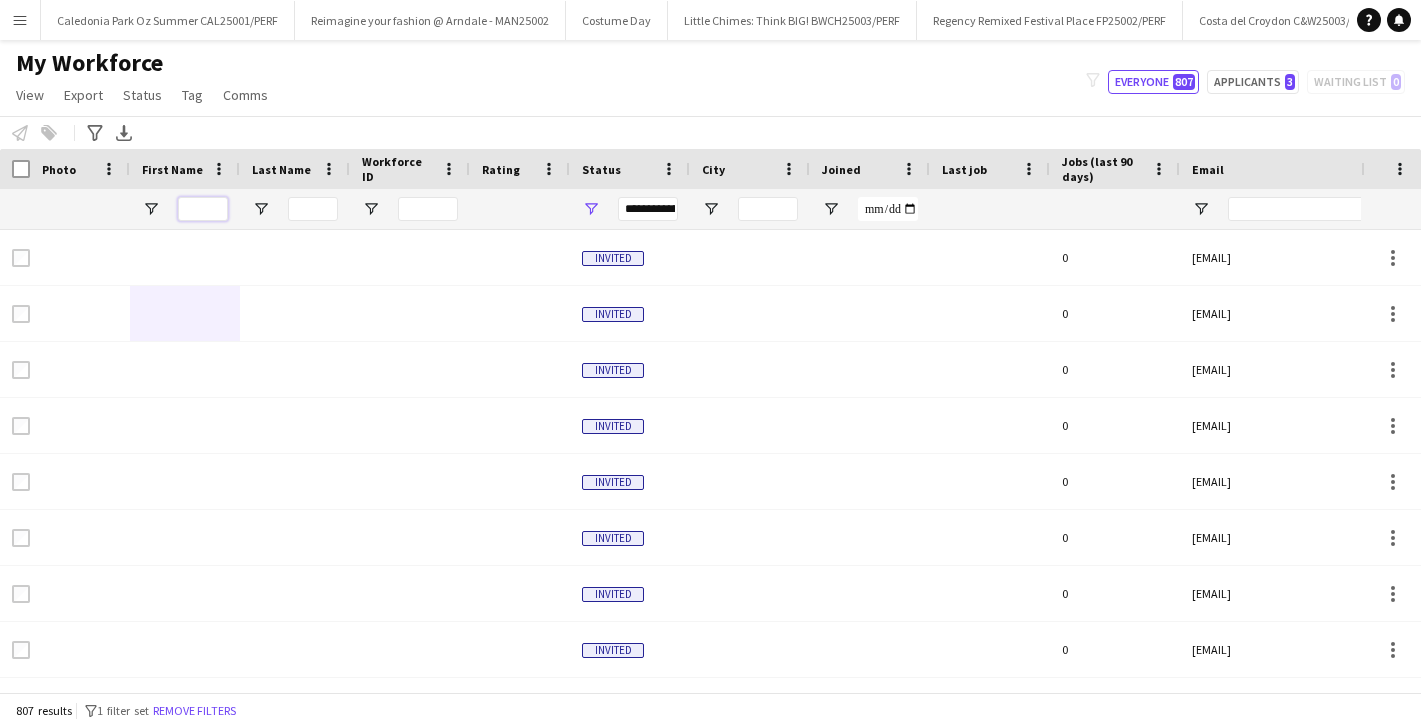type 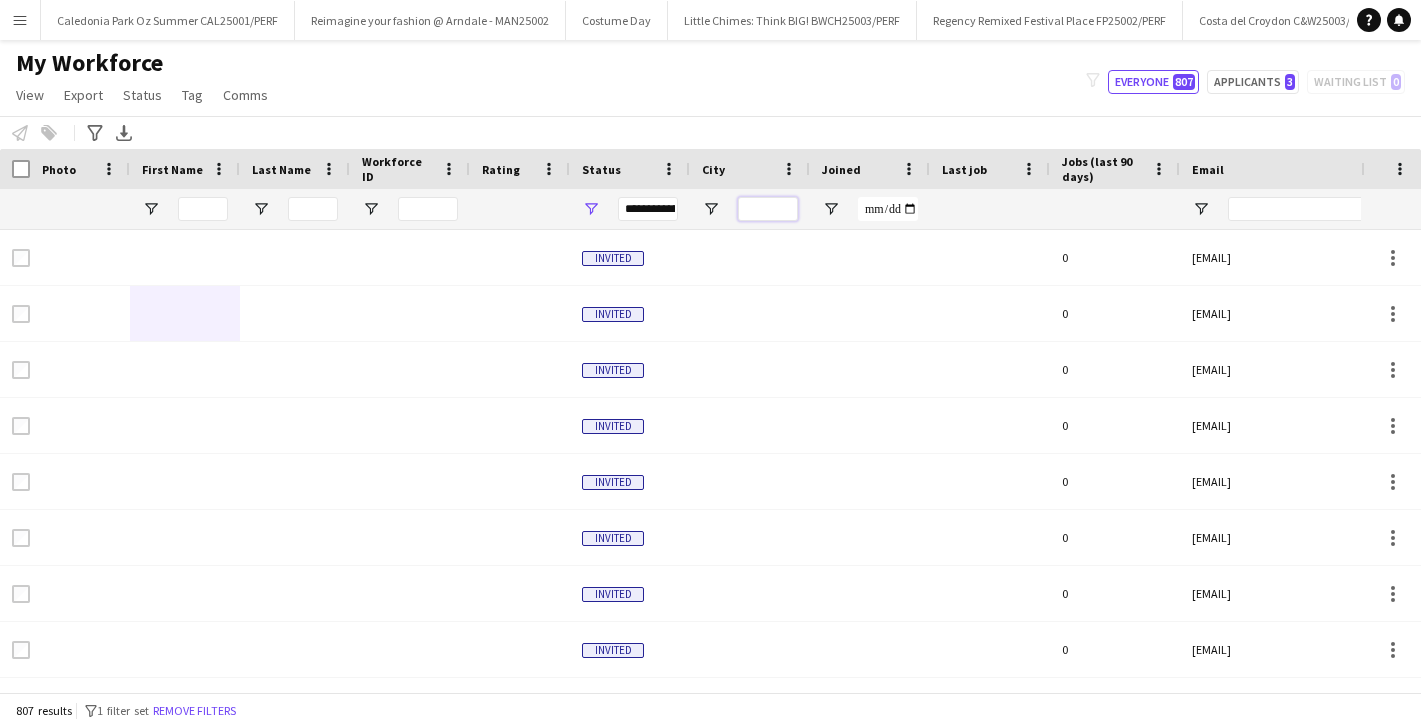 click at bounding box center (768, 209) 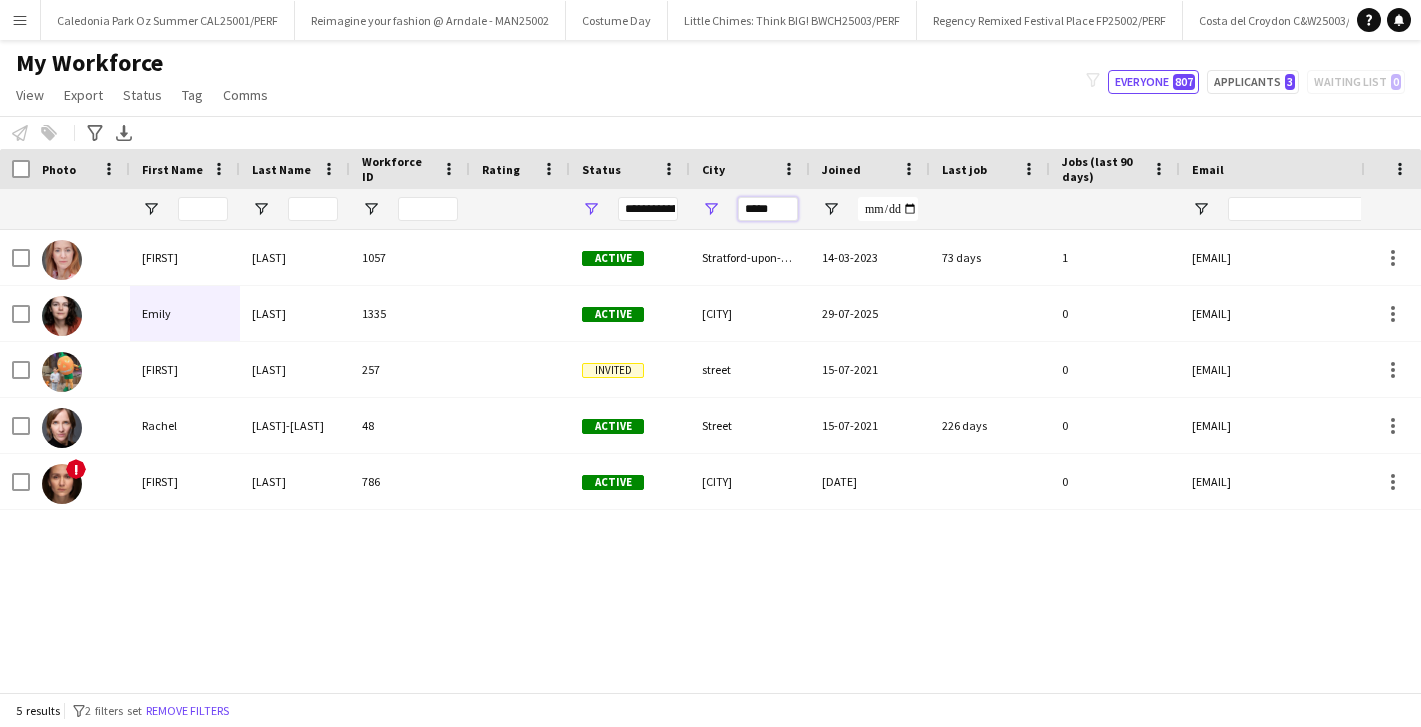 type on "******" 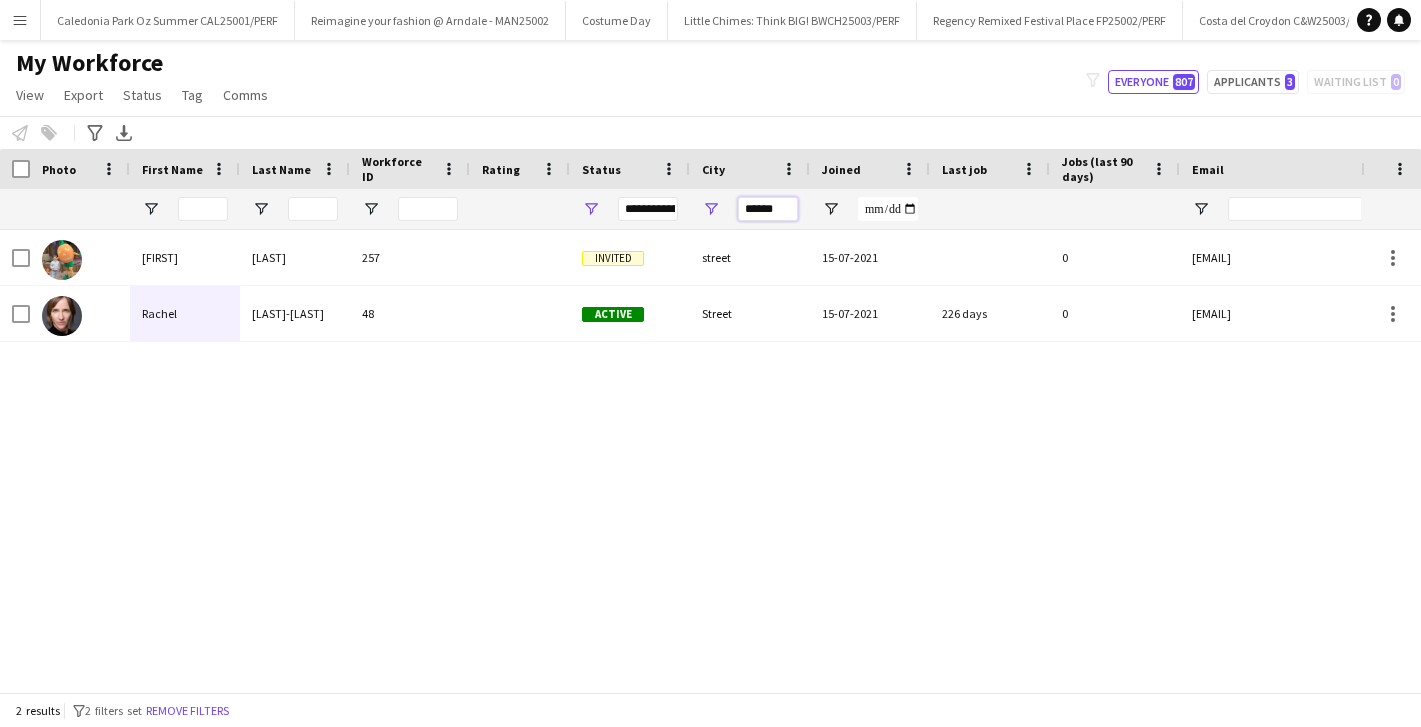 drag, startPoint x: 778, startPoint y: 204, endPoint x: 728, endPoint y: 204, distance: 50 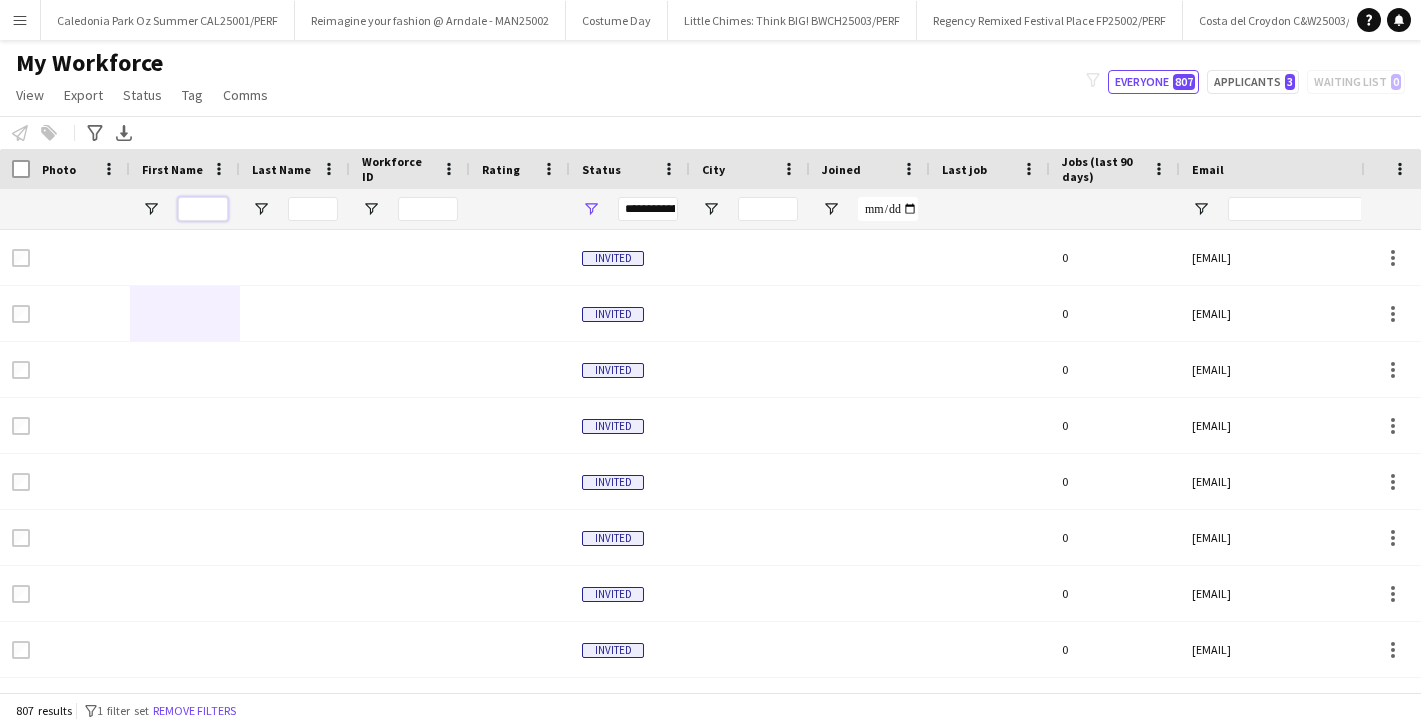 click at bounding box center [203, 209] 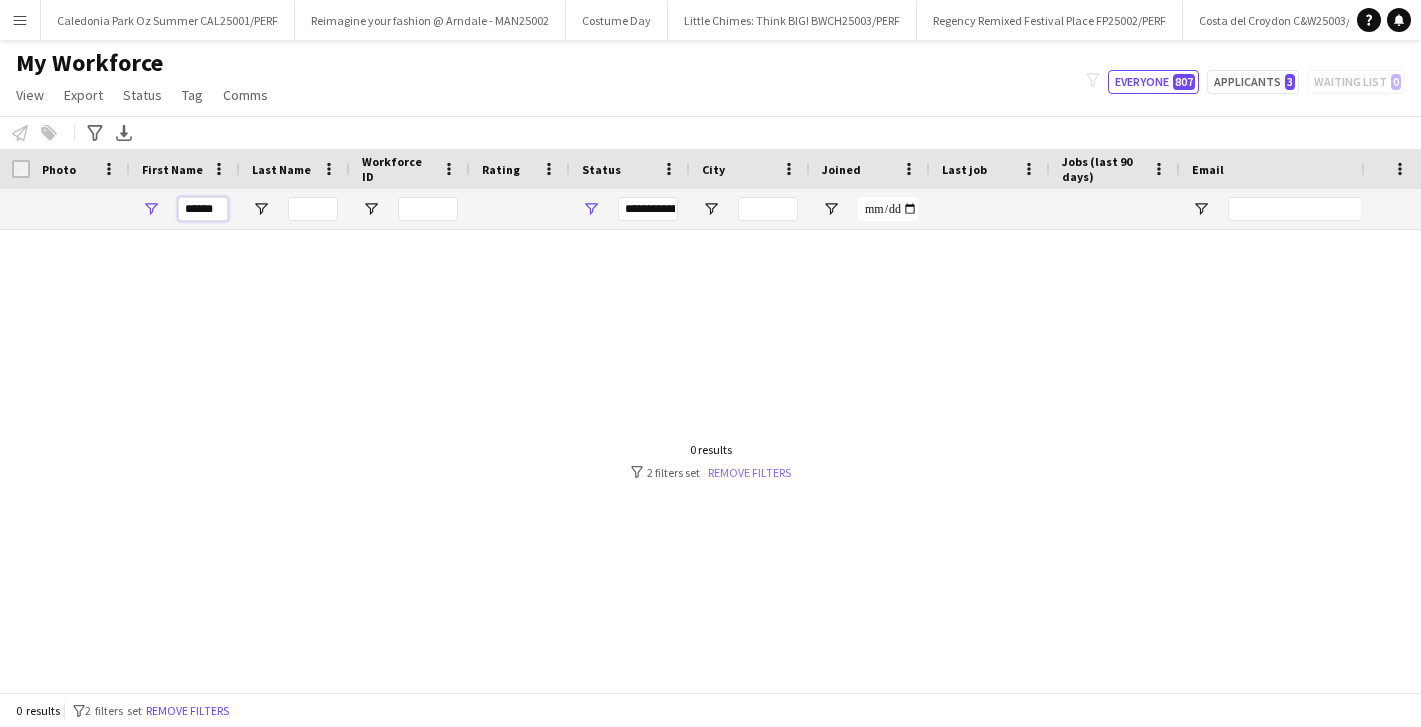 type on "******" 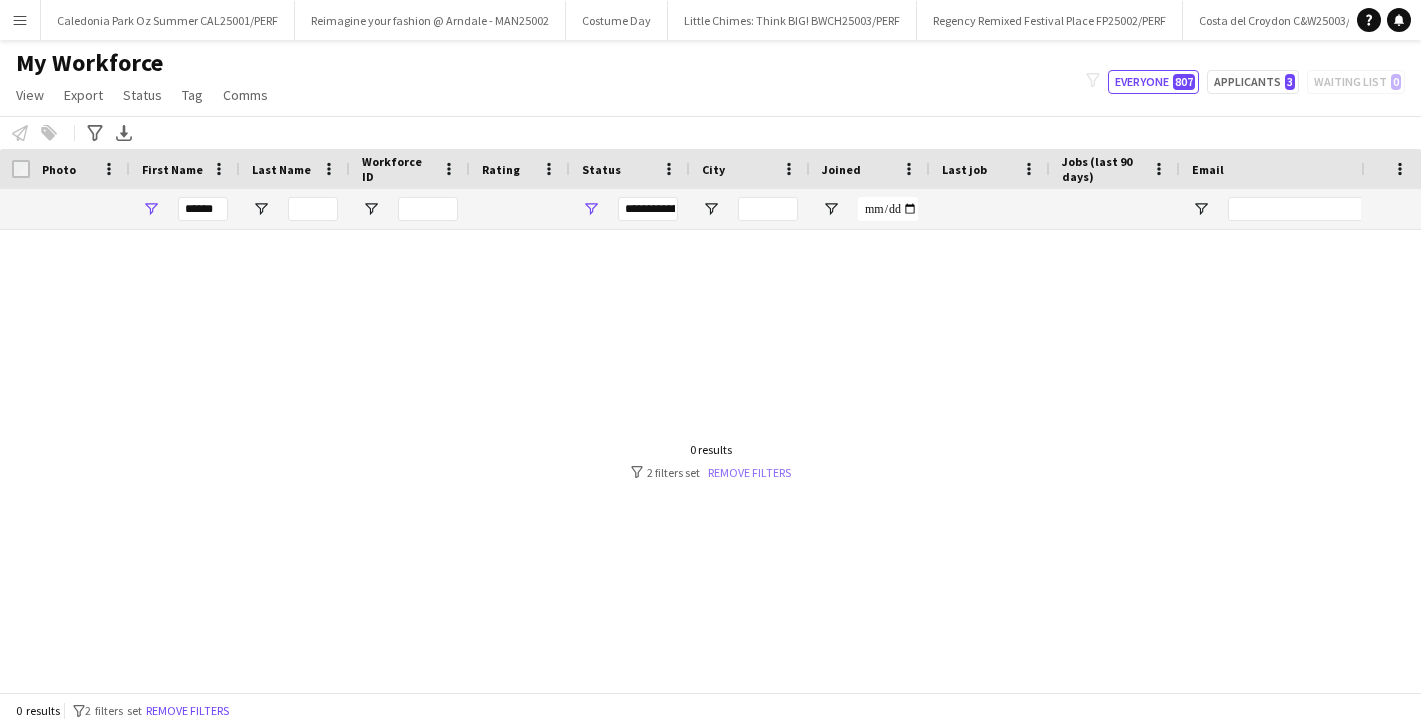 click on "Remove filters" at bounding box center [749, 472] 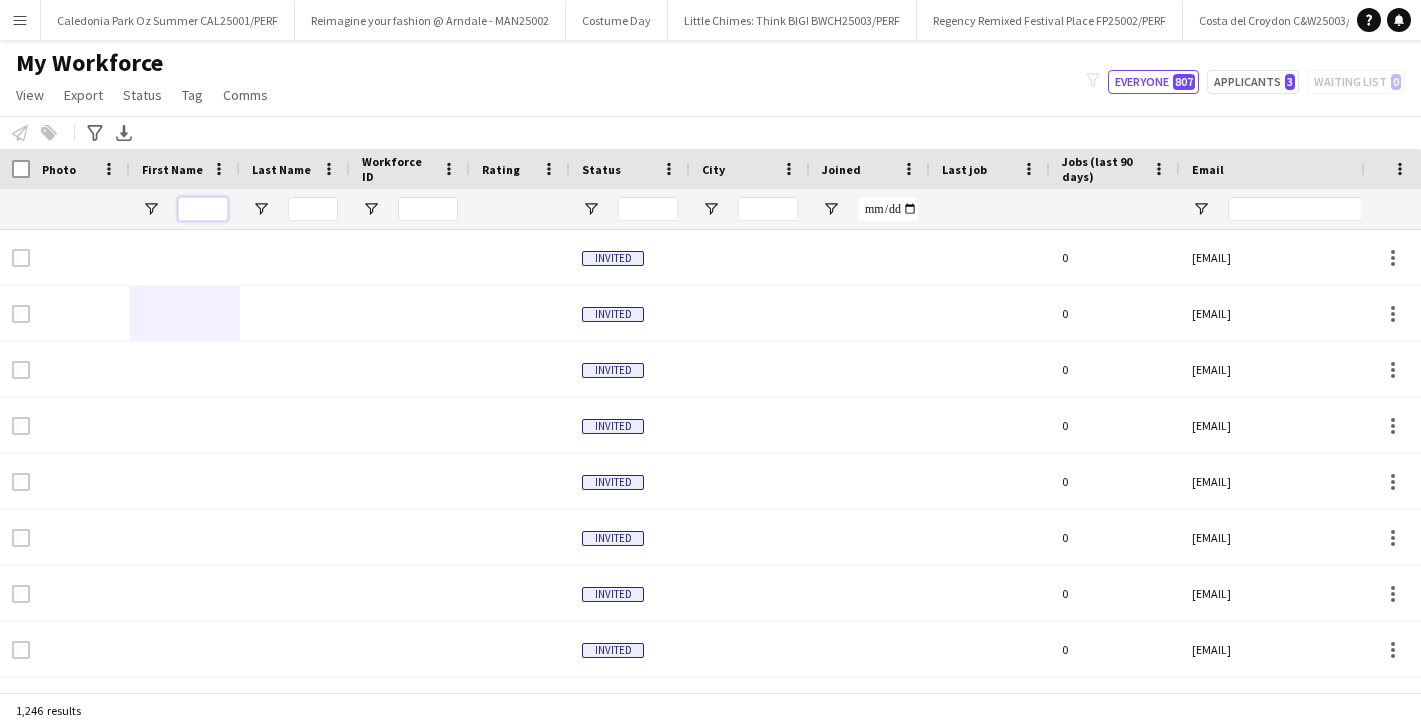 click at bounding box center [203, 209] 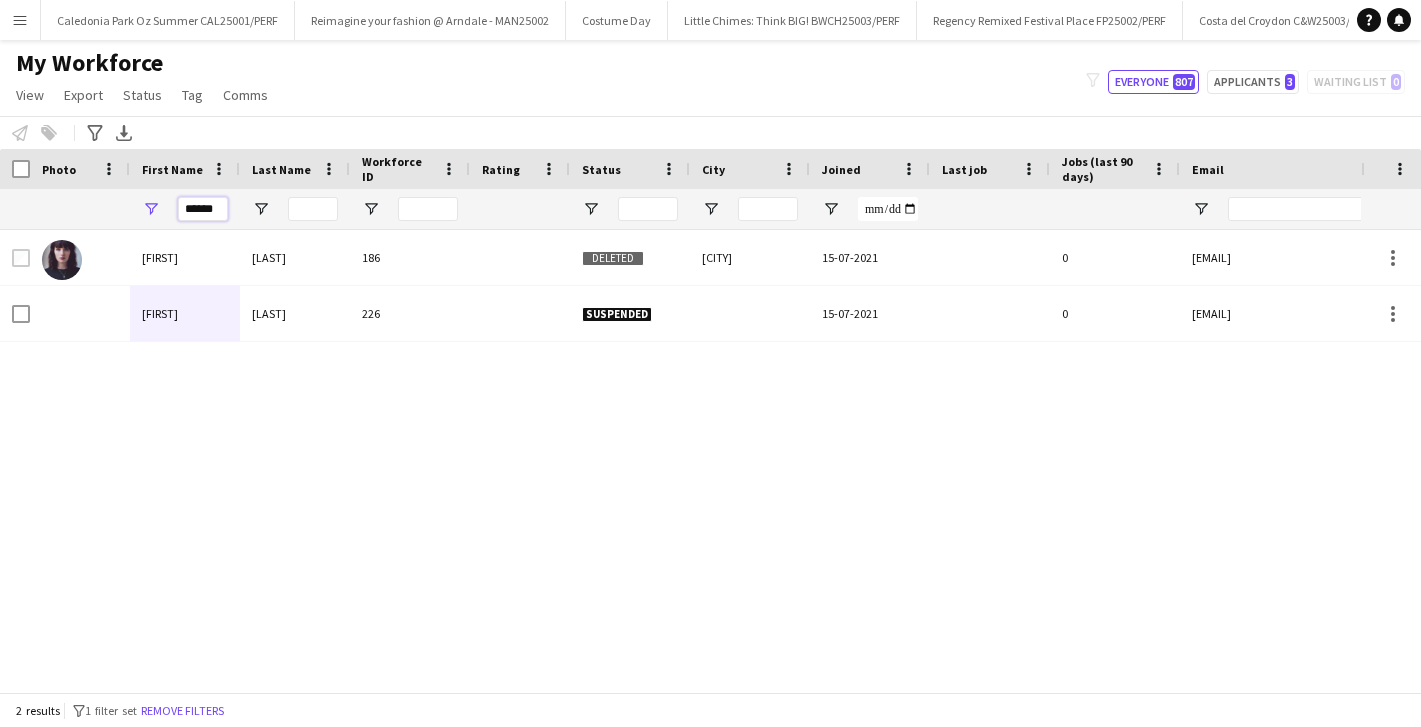 click on "******" at bounding box center (203, 209) 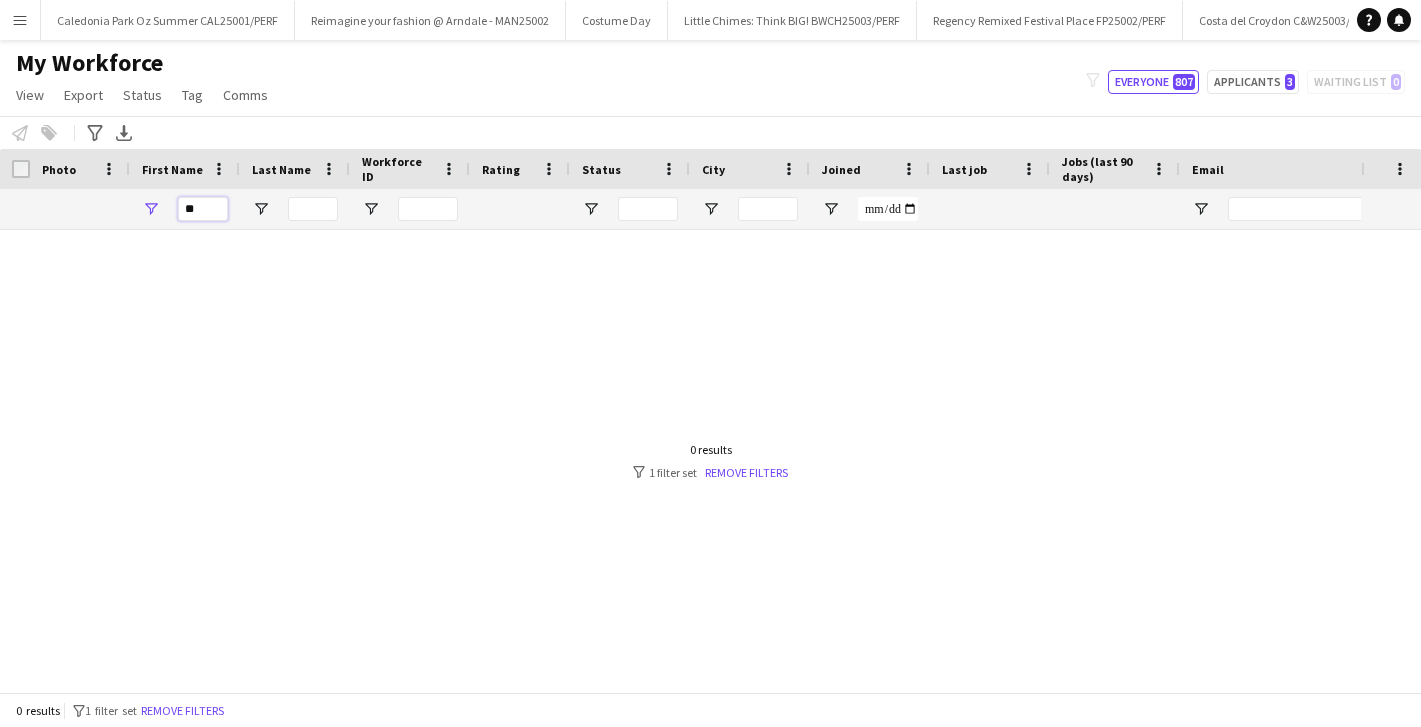 type on "*" 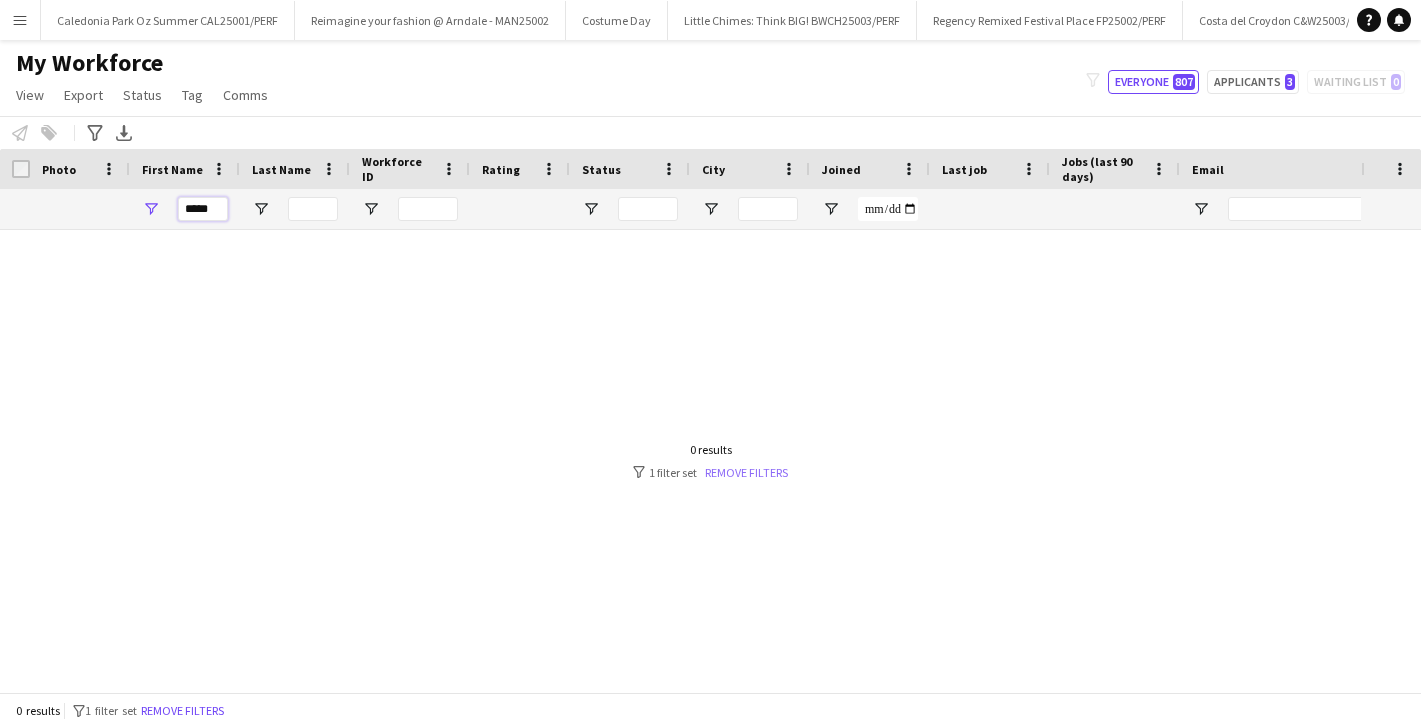 type on "*****" 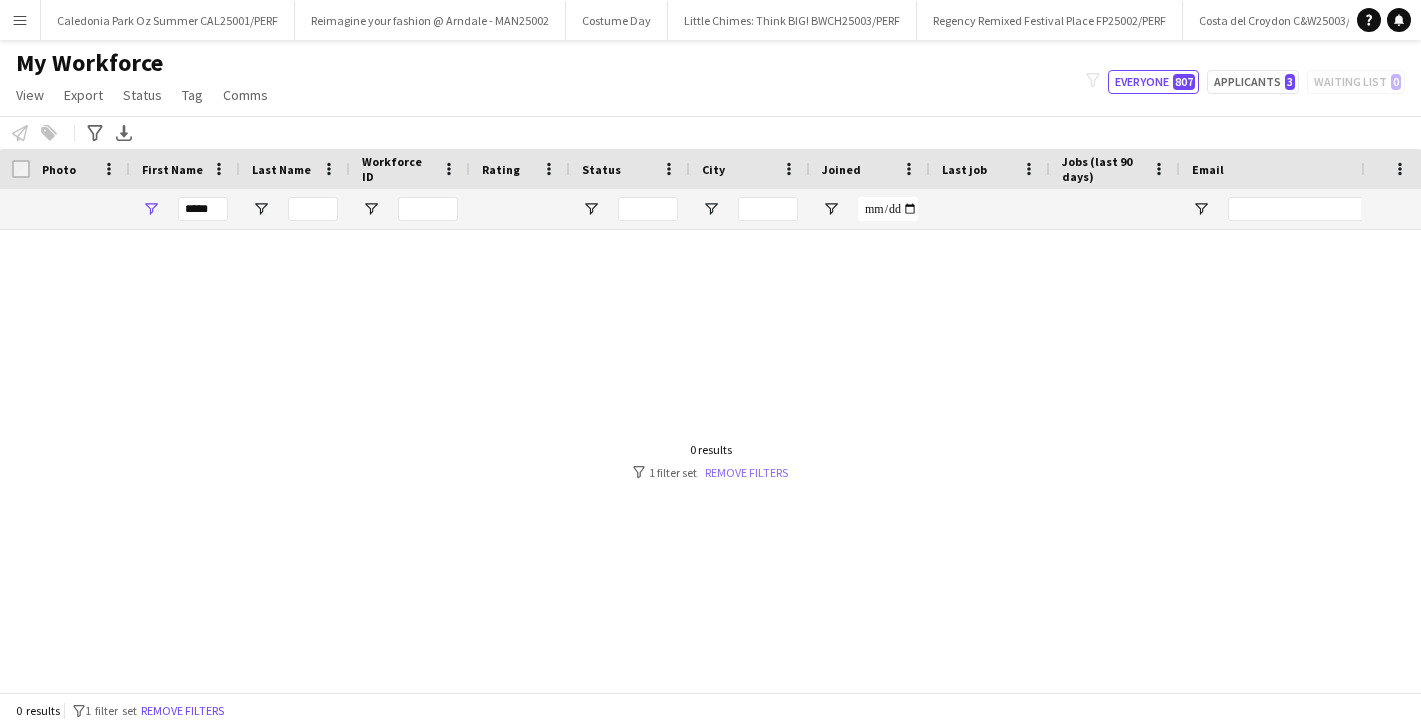 click on "Remove filters" at bounding box center (746, 472) 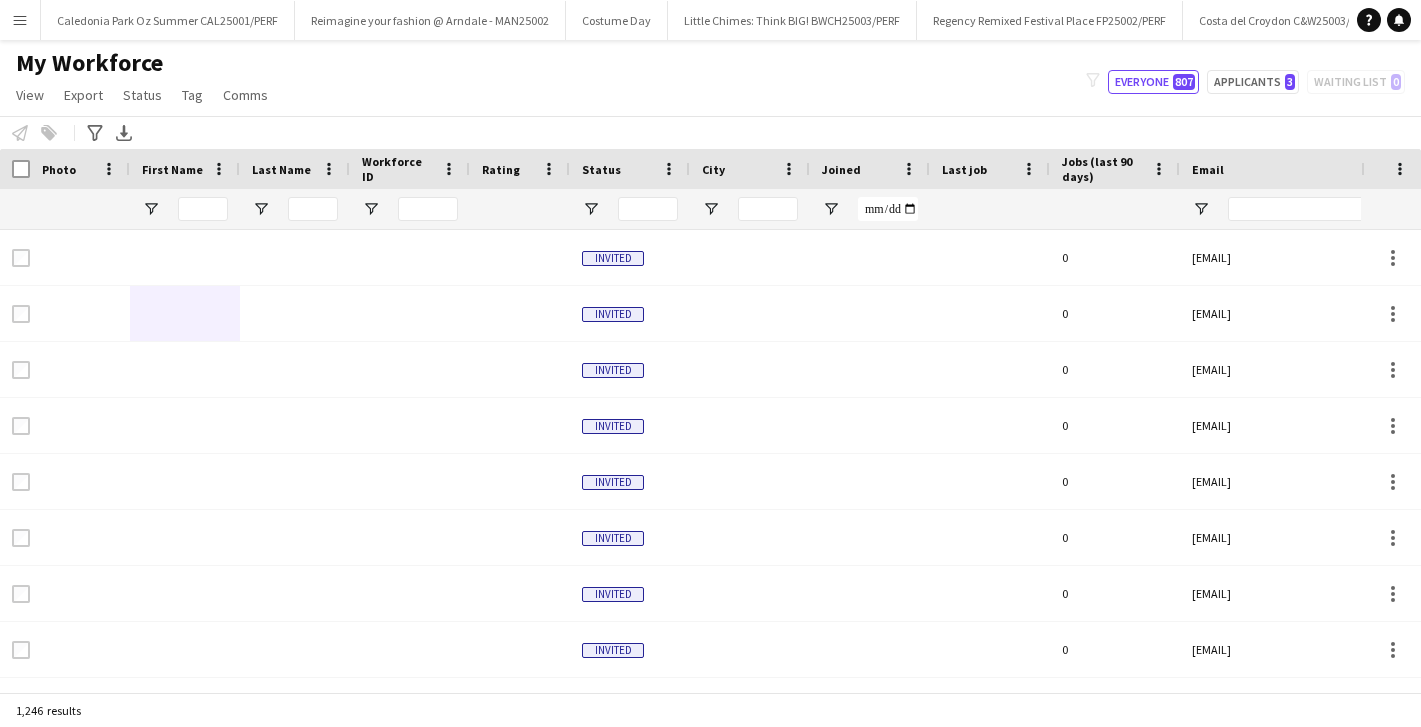 click at bounding box center [203, 209] 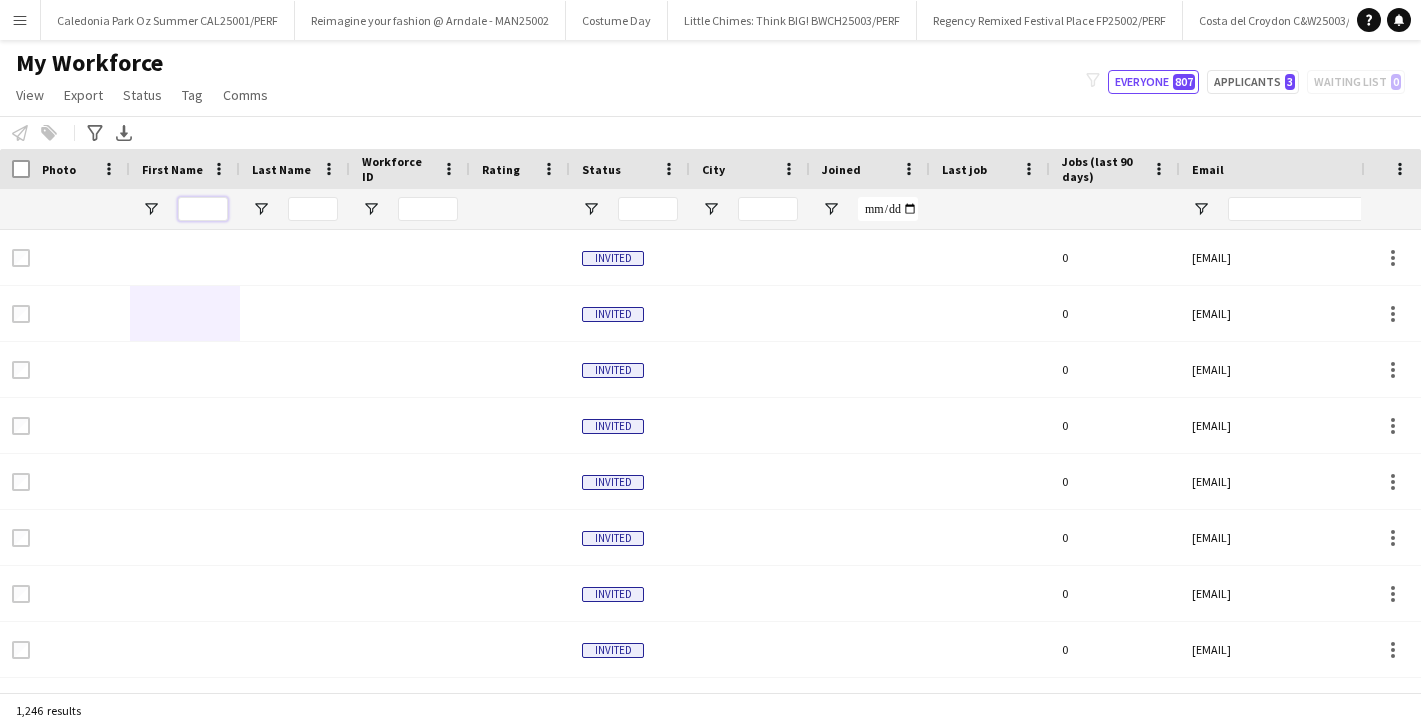 click at bounding box center (203, 209) 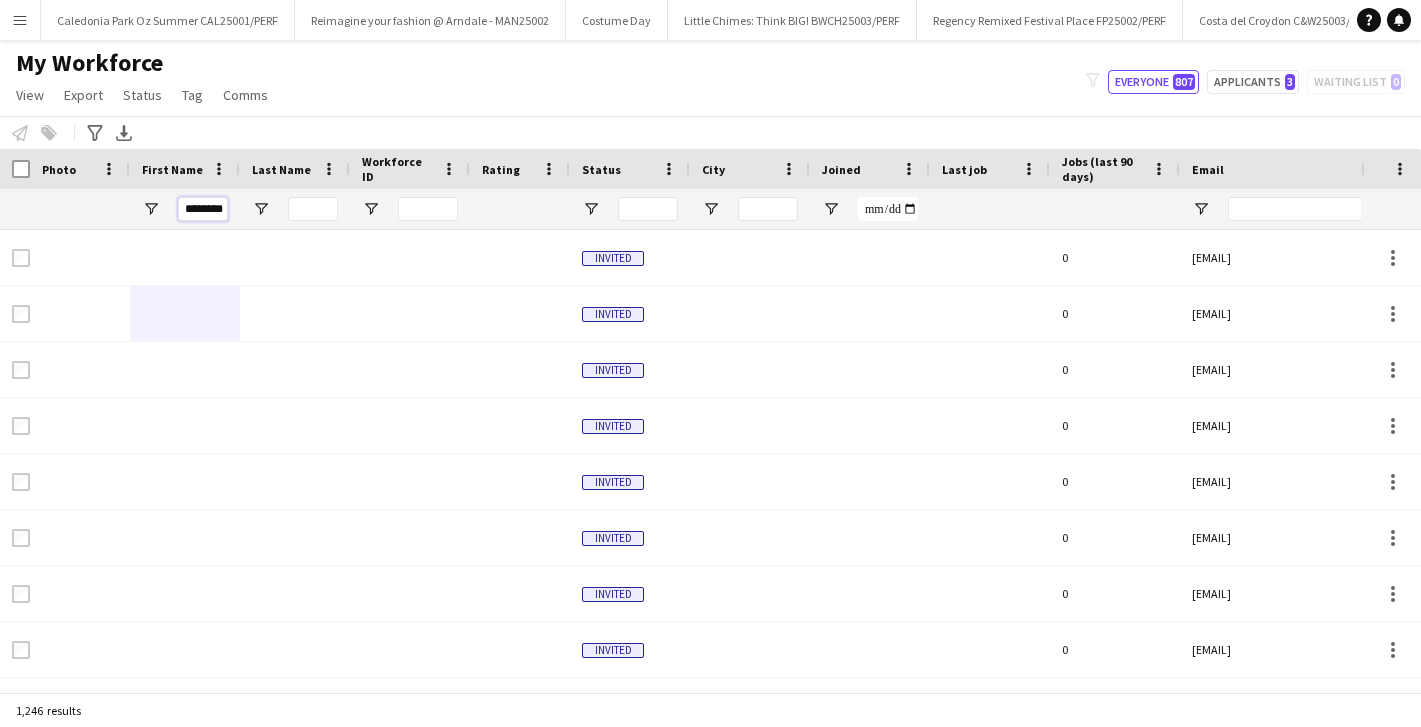 scroll, scrollTop: 0, scrollLeft: 5, axis: horizontal 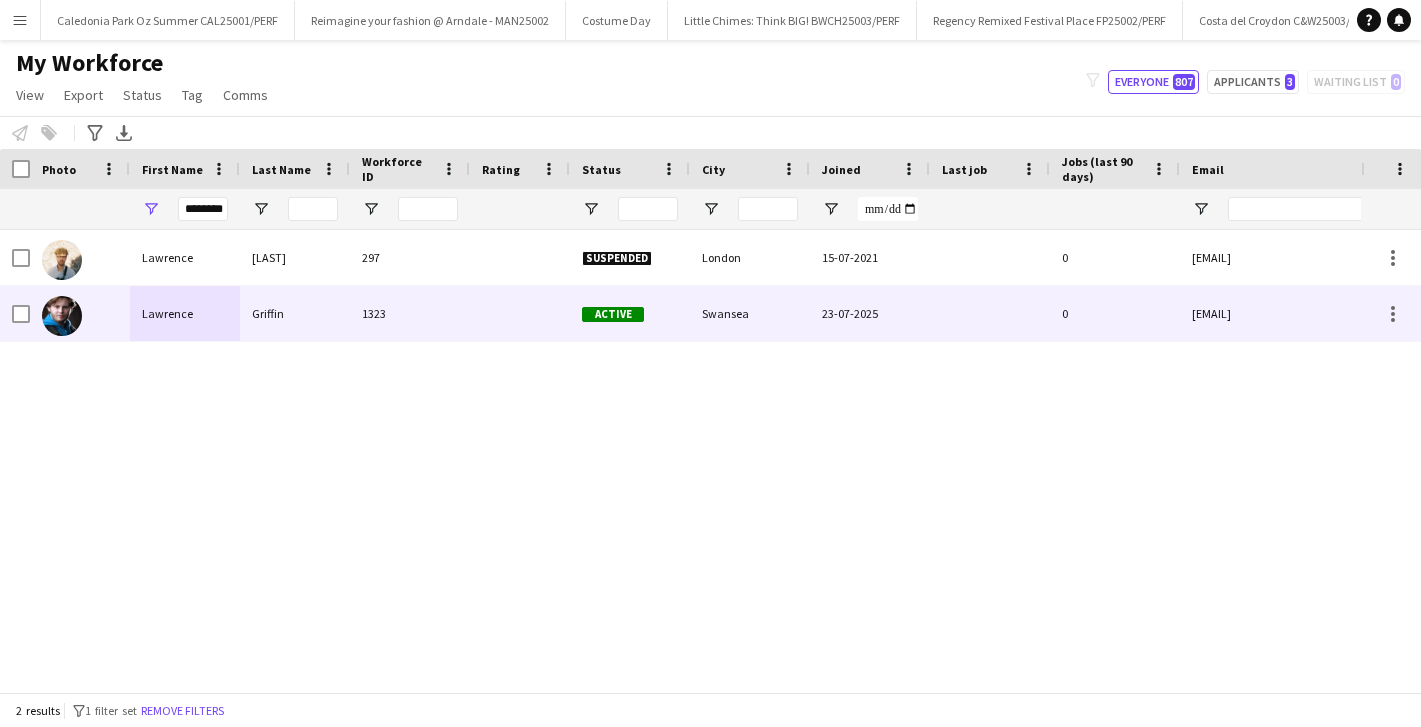 click on "Lawrence" at bounding box center [185, 313] 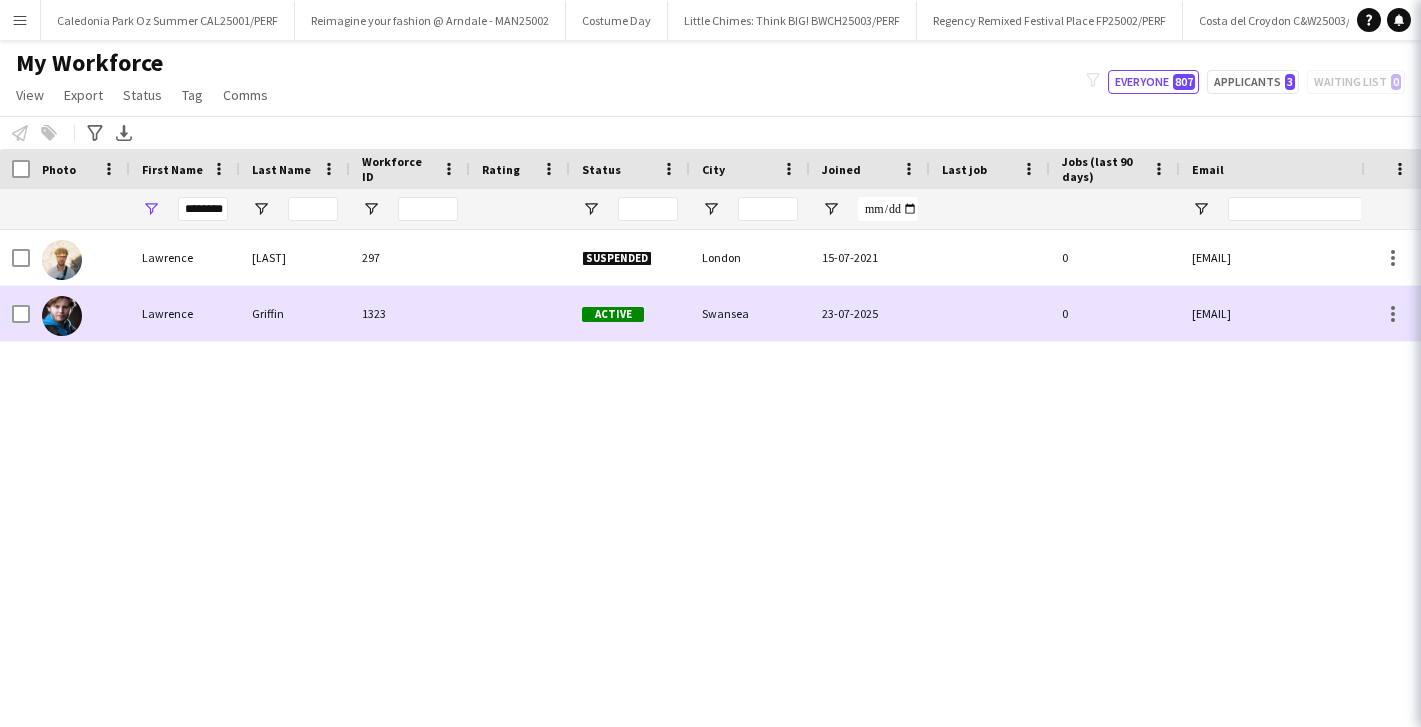 scroll, scrollTop: 0, scrollLeft: 0, axis: both 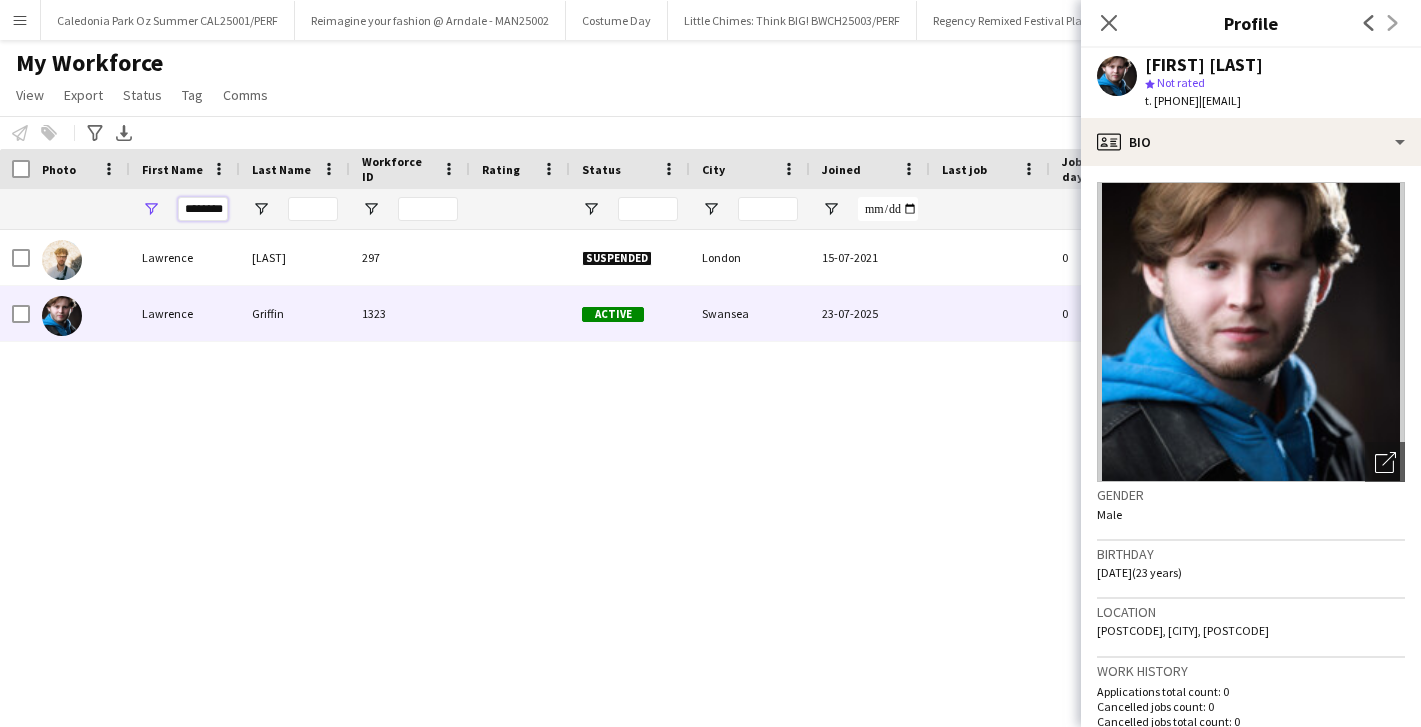 click on "********" at bounding box center [203, 209] 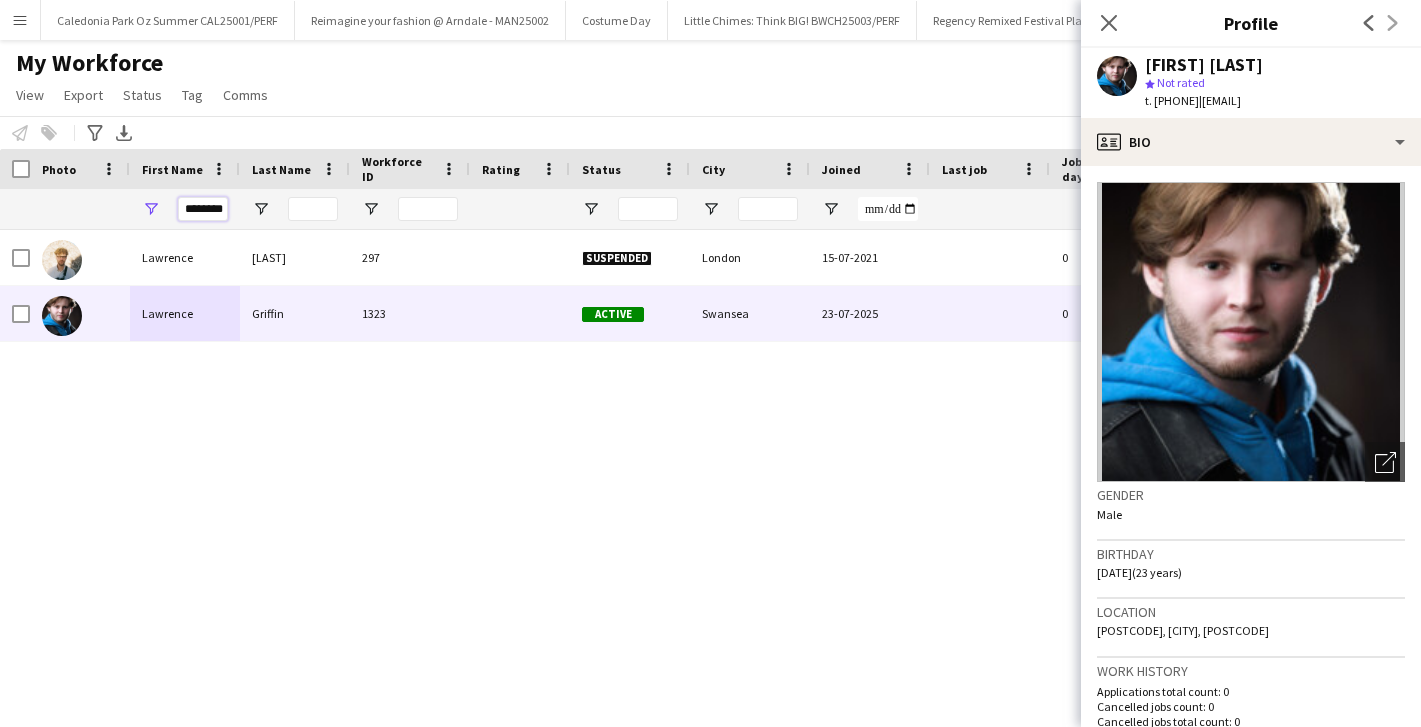 click on "********" at bounding box center [203, 209] 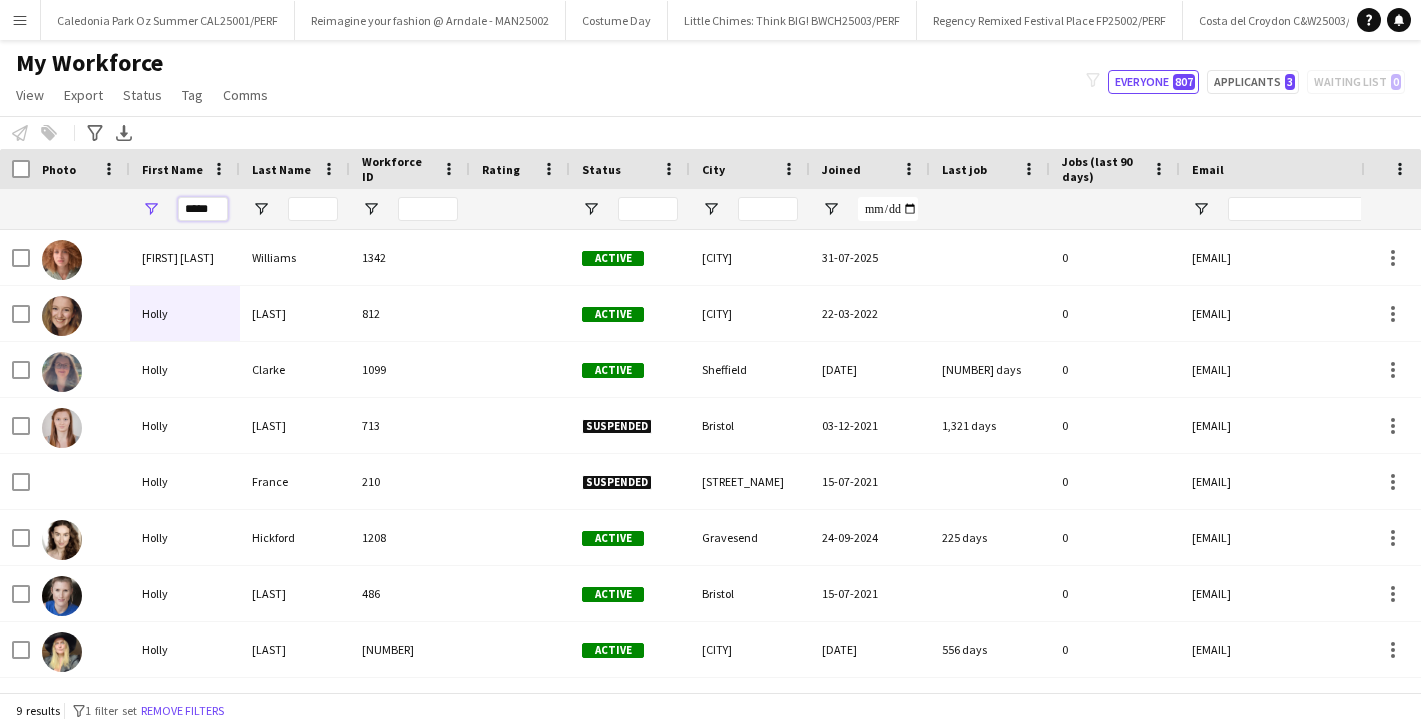 click on "*****" at bounding box center [203, 209] 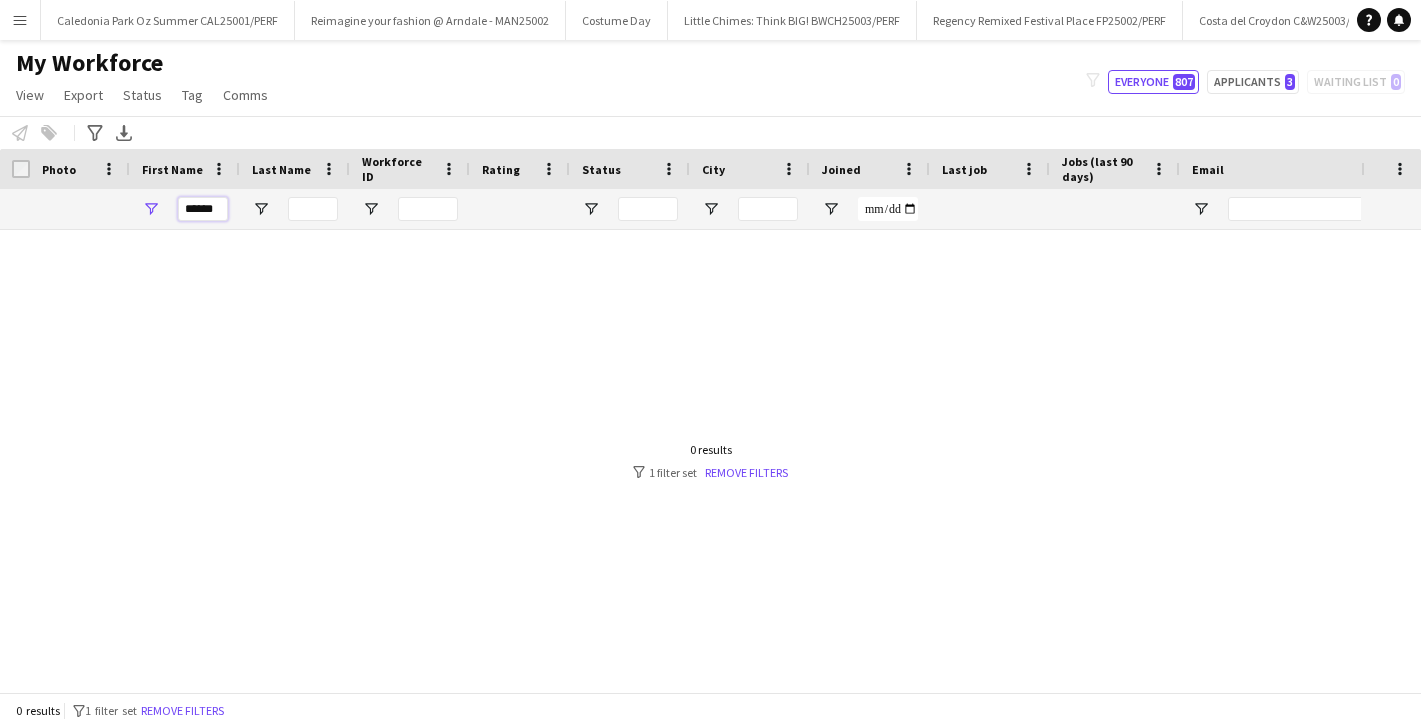 click on "******" at bounding box center [203, 209] 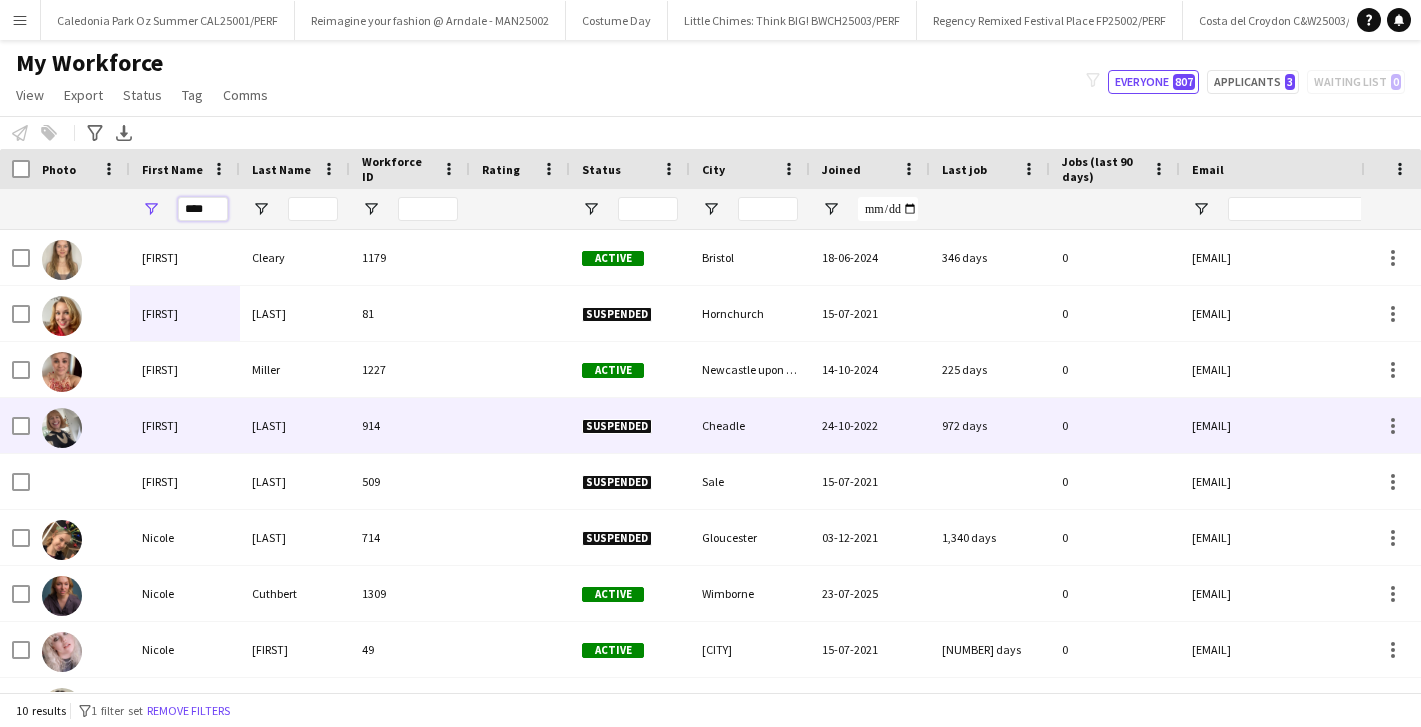 scroll, scrollTop: 34, scrollLeft: 0, axis: vertical 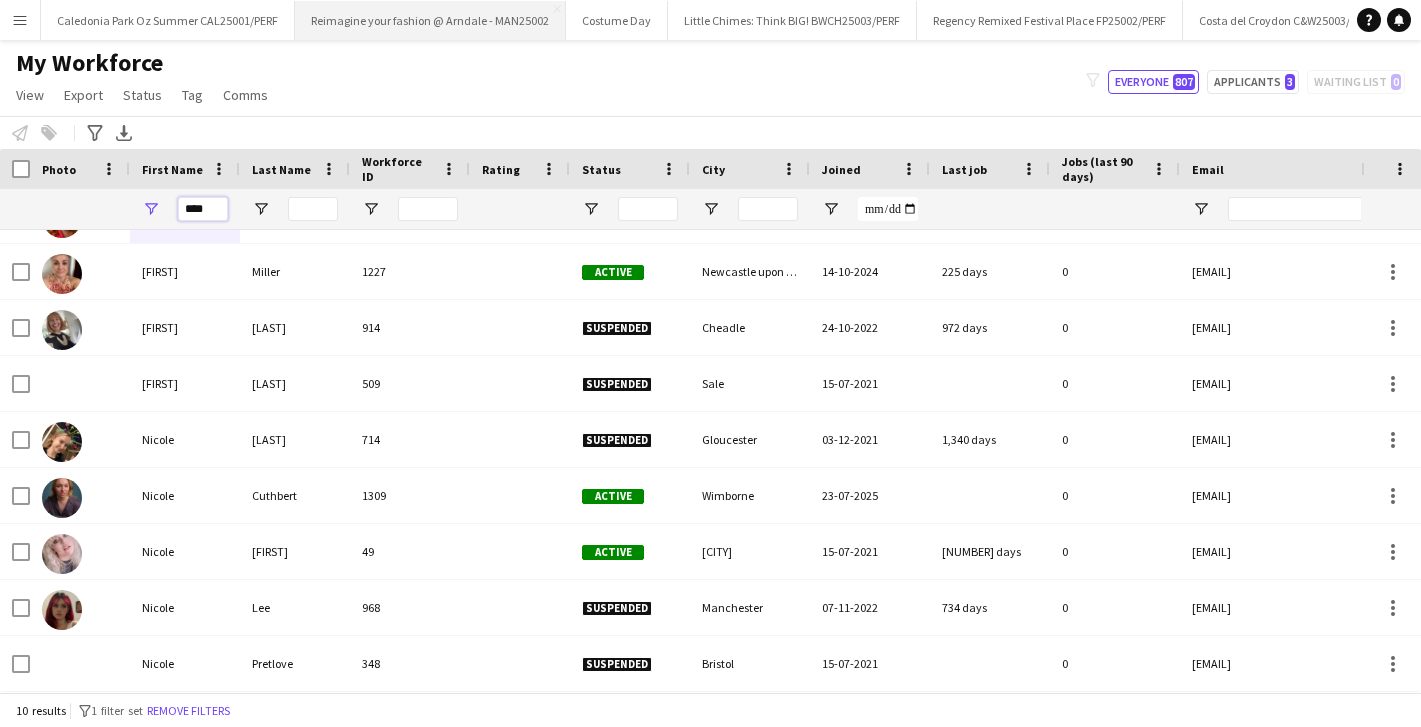 type on "****" 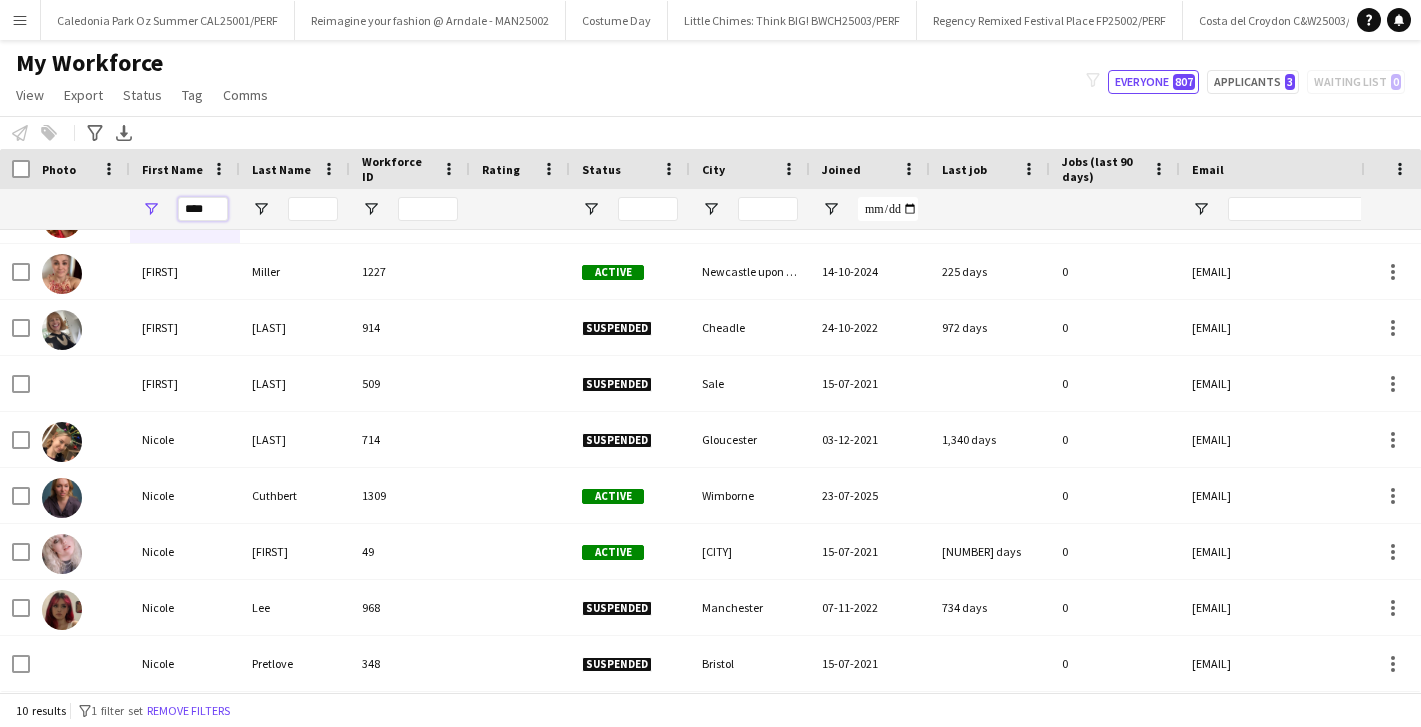 drag, startPoint x: 217, startPoint y: 210, endPoint x: 159, endPoint y: 209, distance: 58.00862 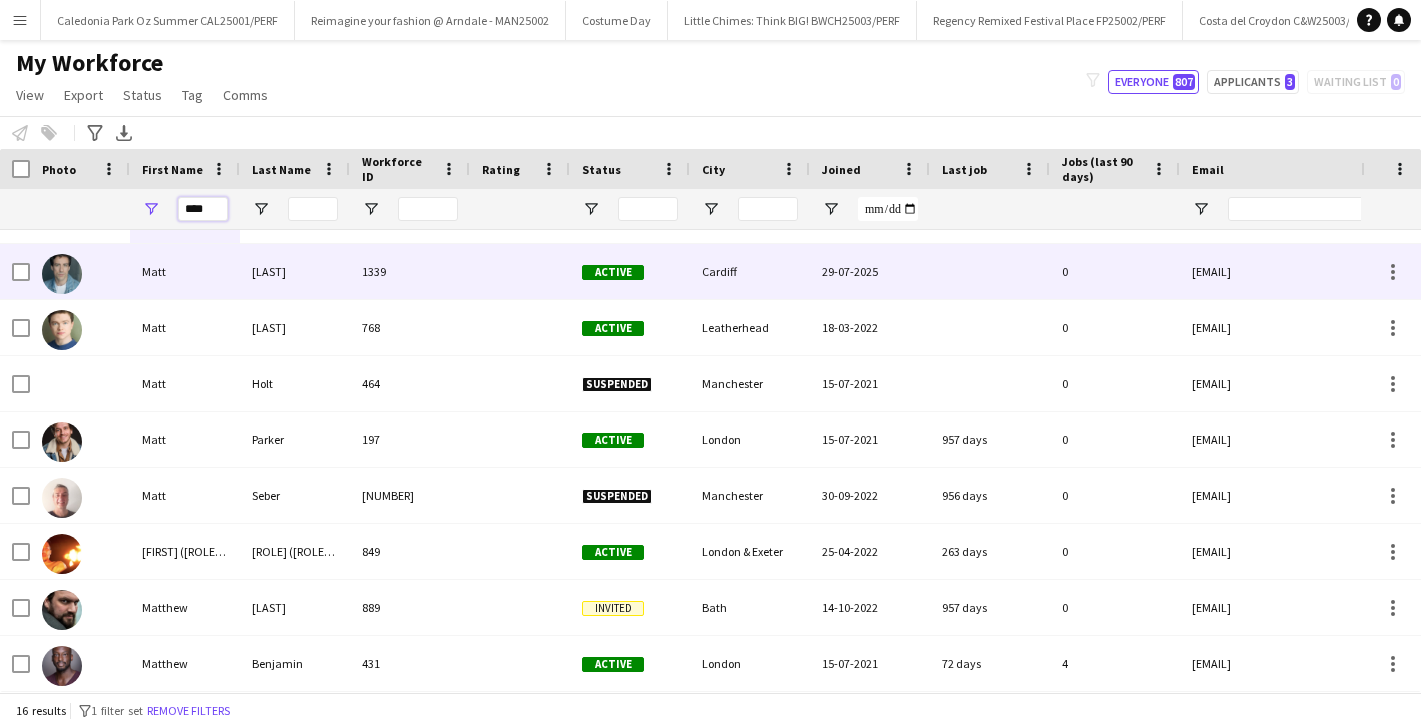 type on "****" 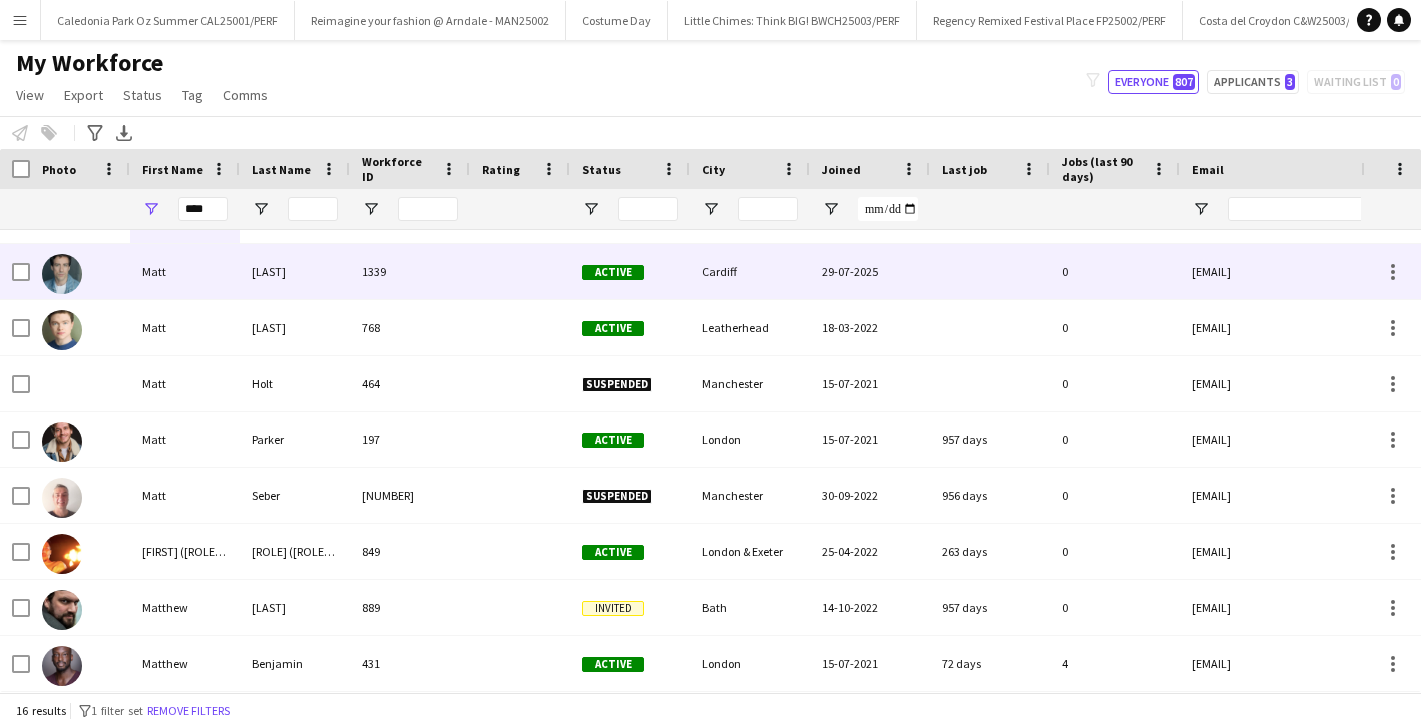 click on "[LAST]" at bounding box center [295, 271] 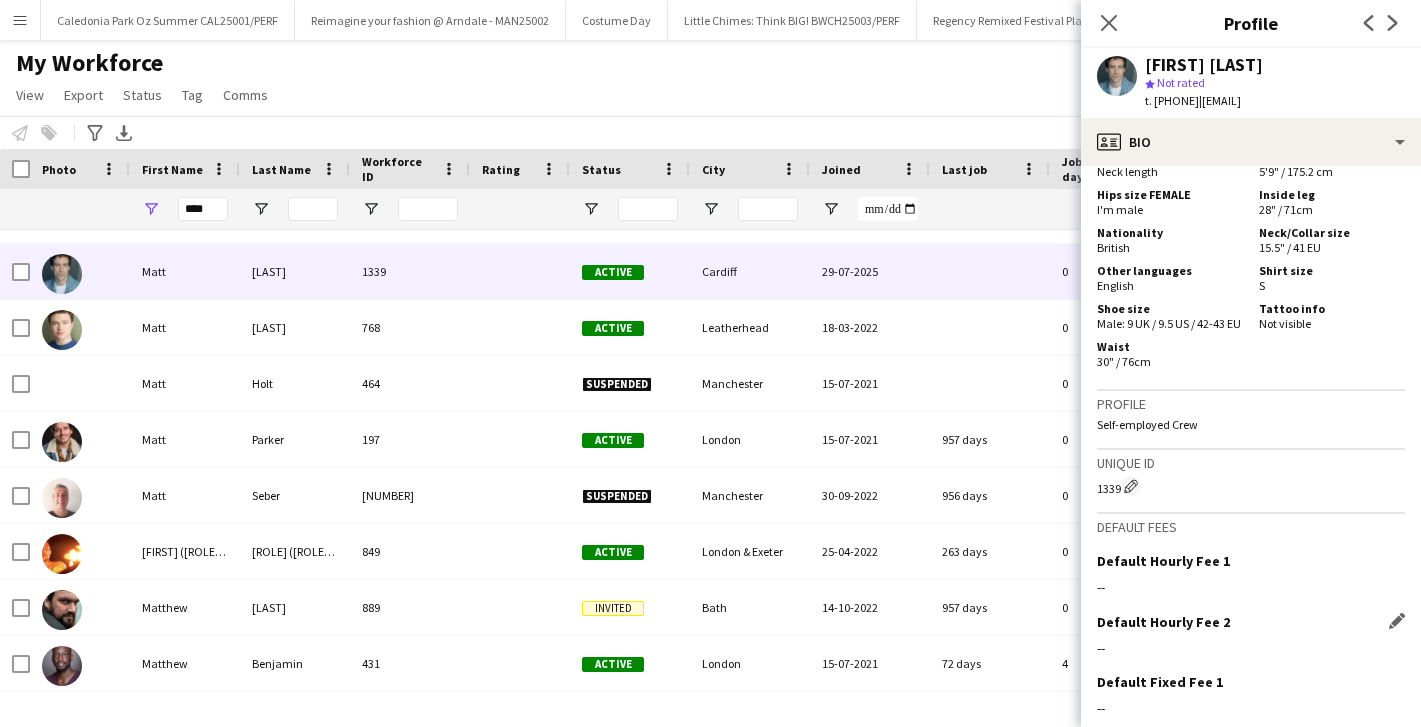 scroll, scrollTop: 1390, scrollLeft: 0, axis: vertical 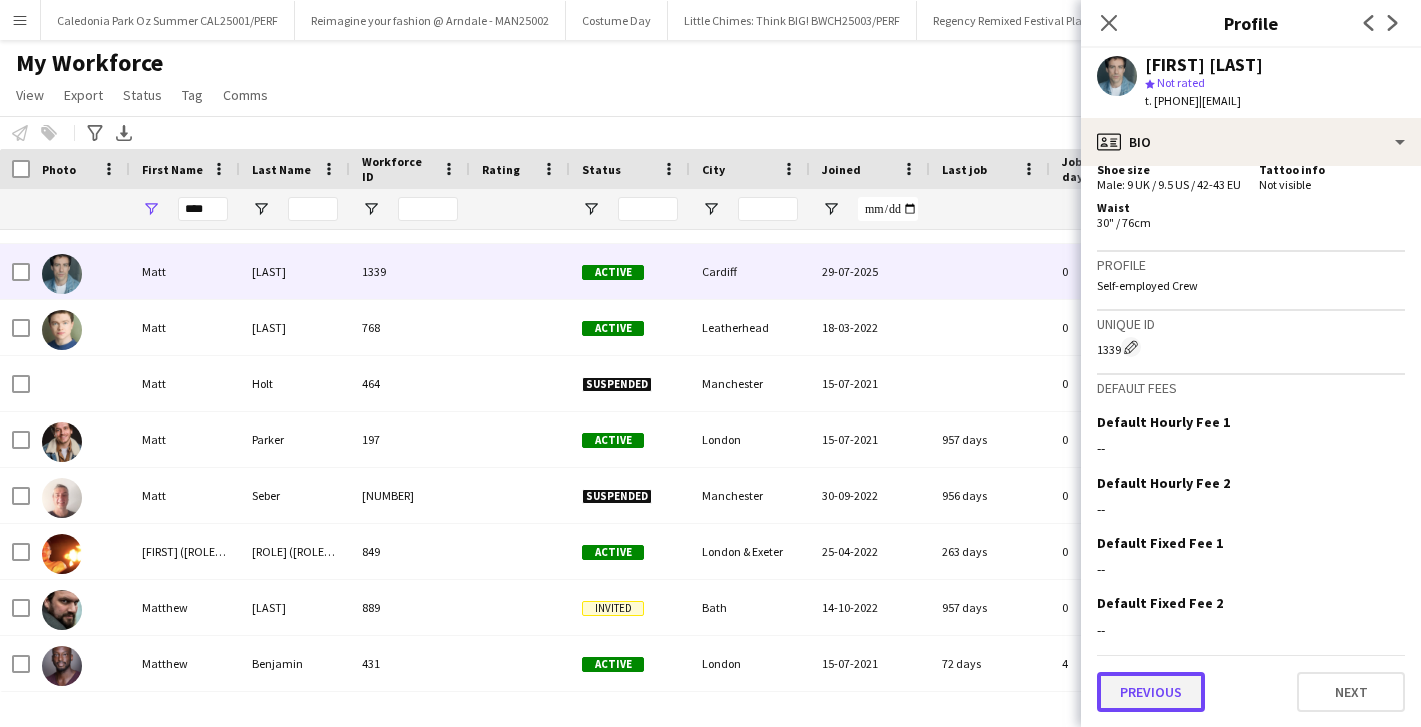 click on "Previous" 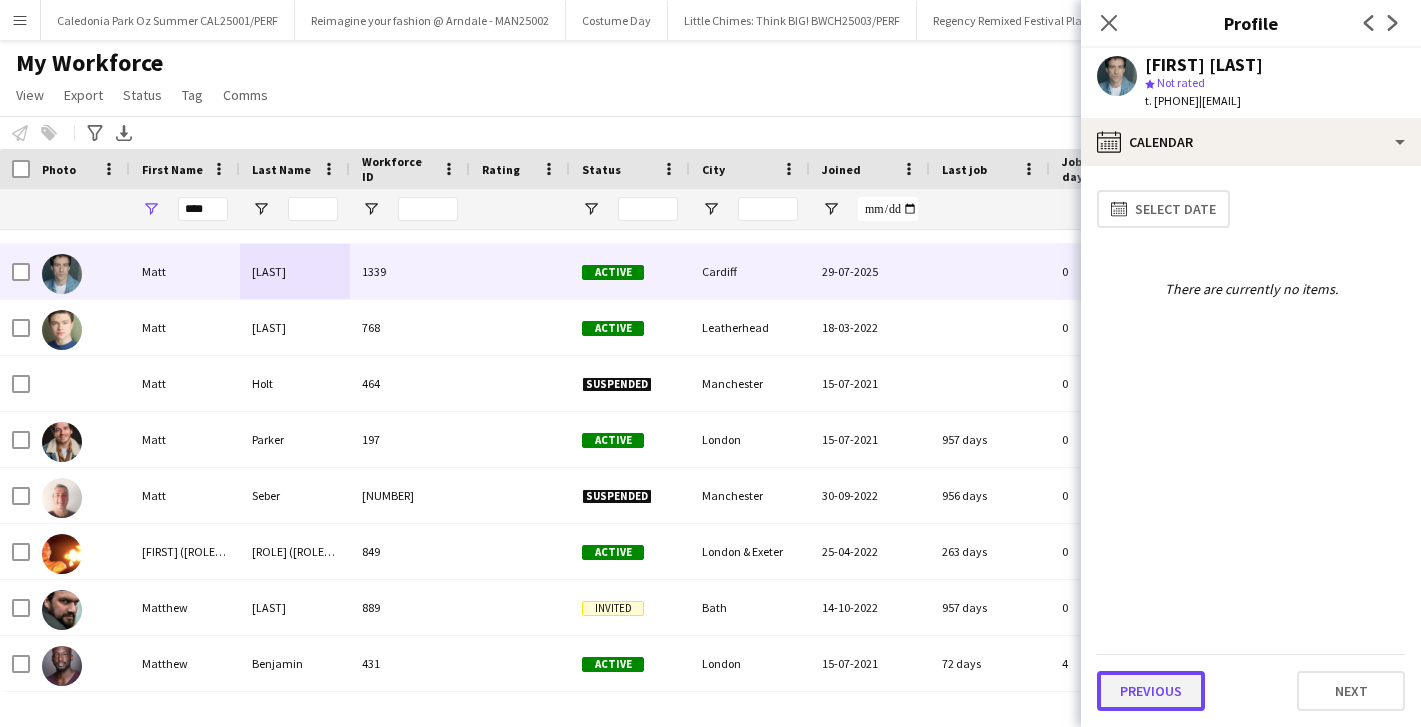 click on "Previous" 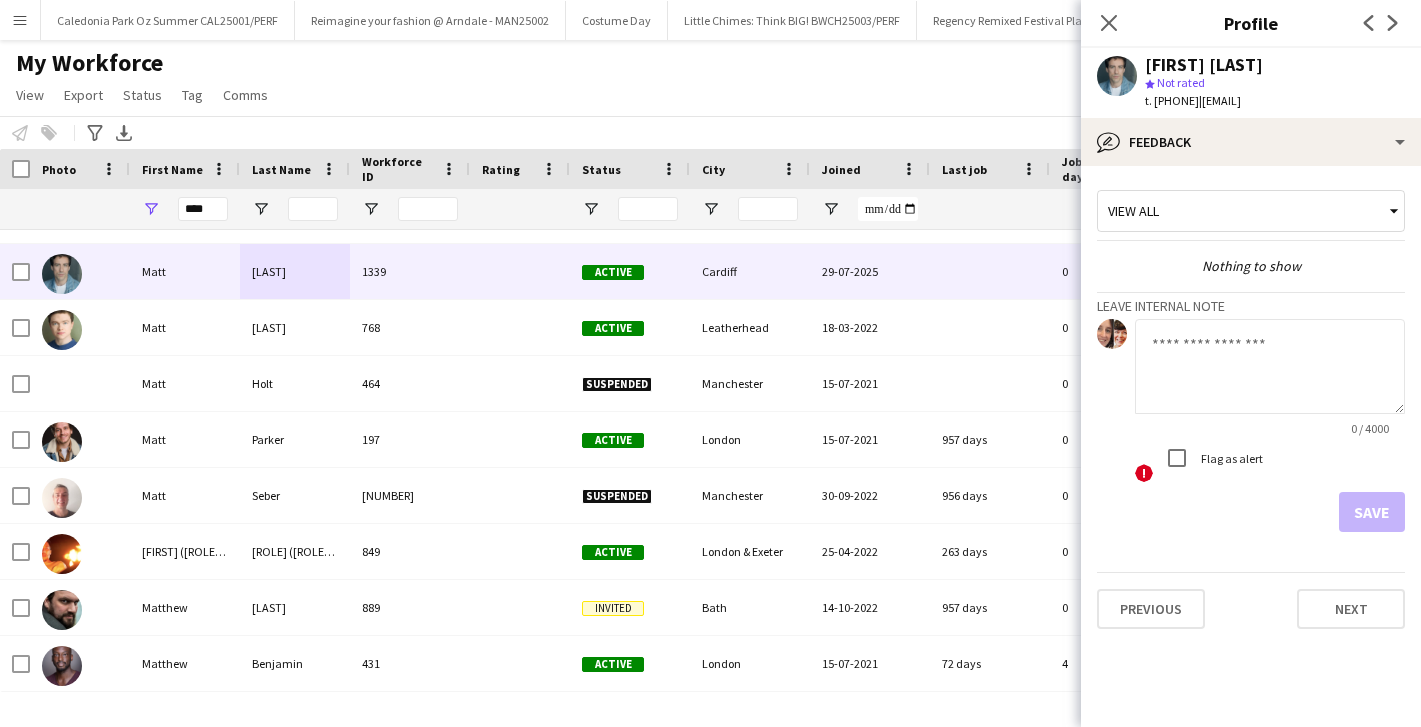 click 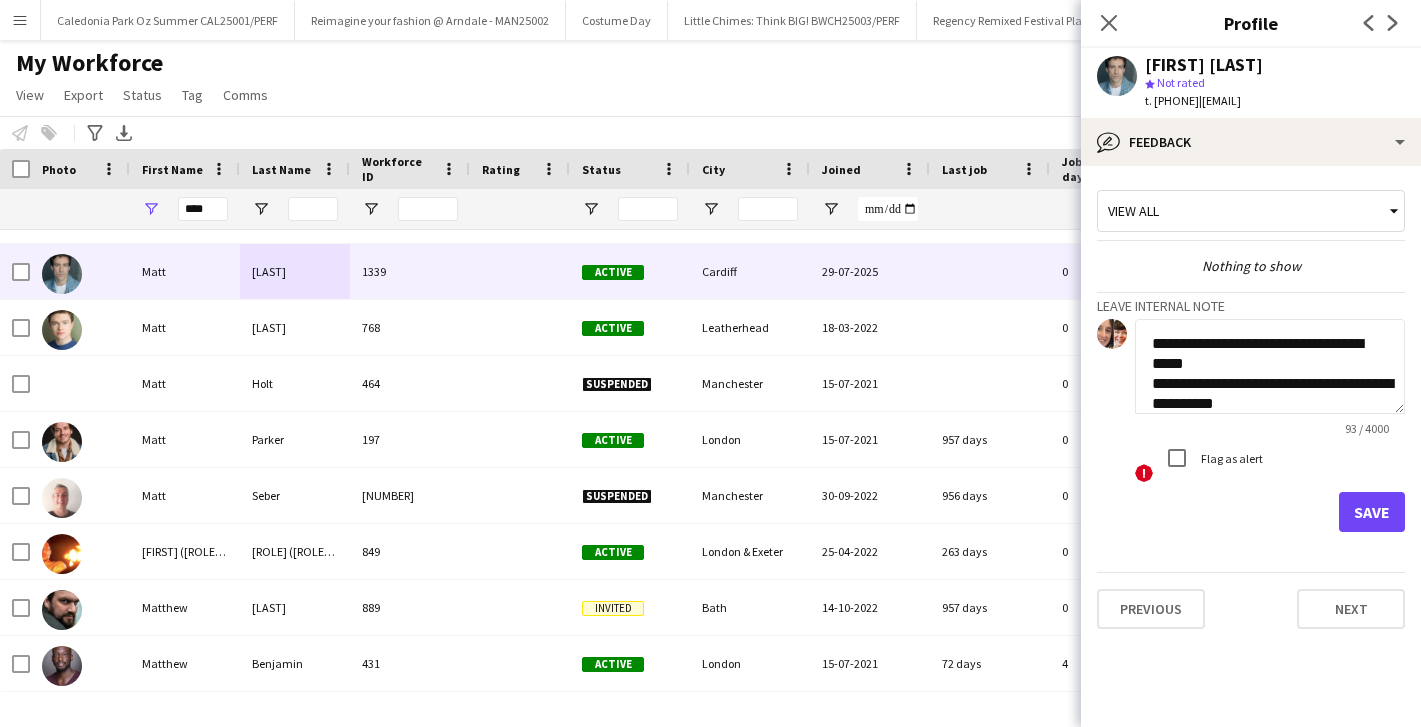 scroll, scrollTop: 21, scrollLeft: 0, axis: vertical 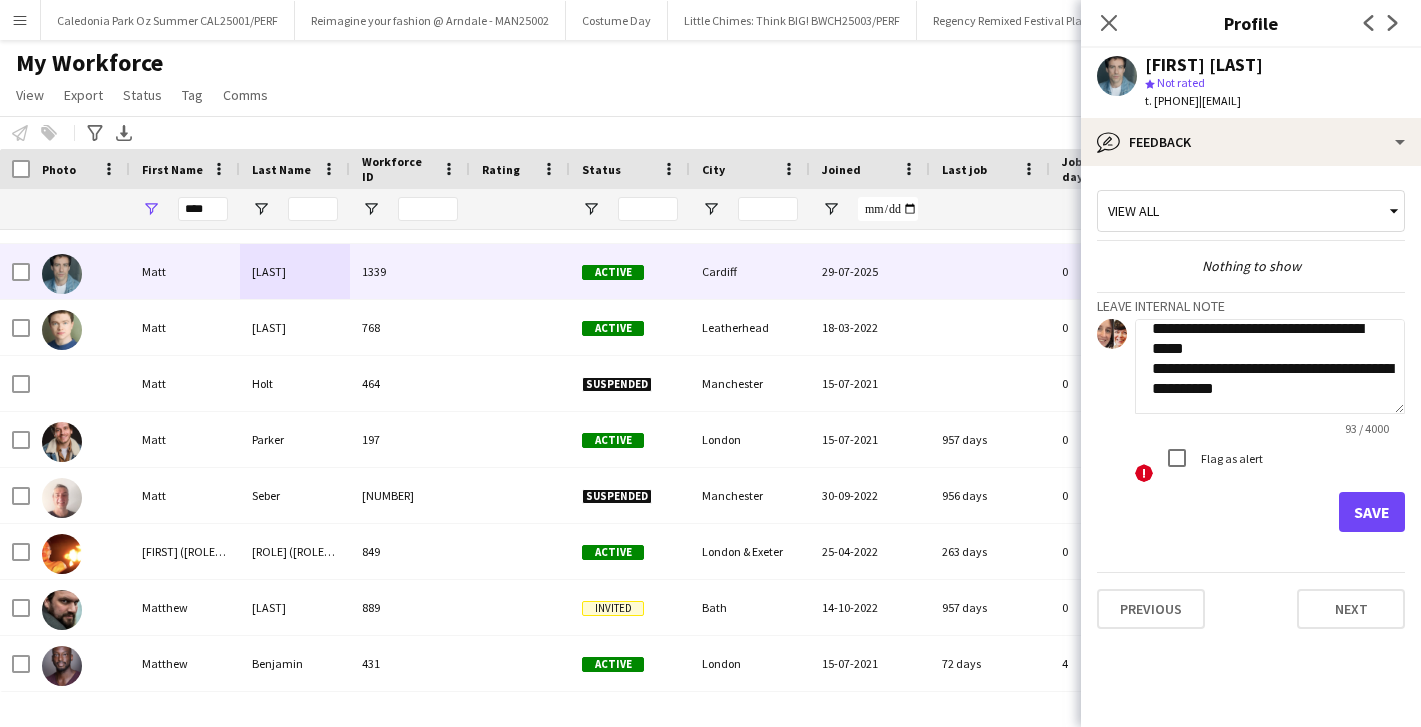 drag, startPoint x: 1198, startPoint y: 365, endPoint x: 1150, endPoint y: 362, distance: 48.09366 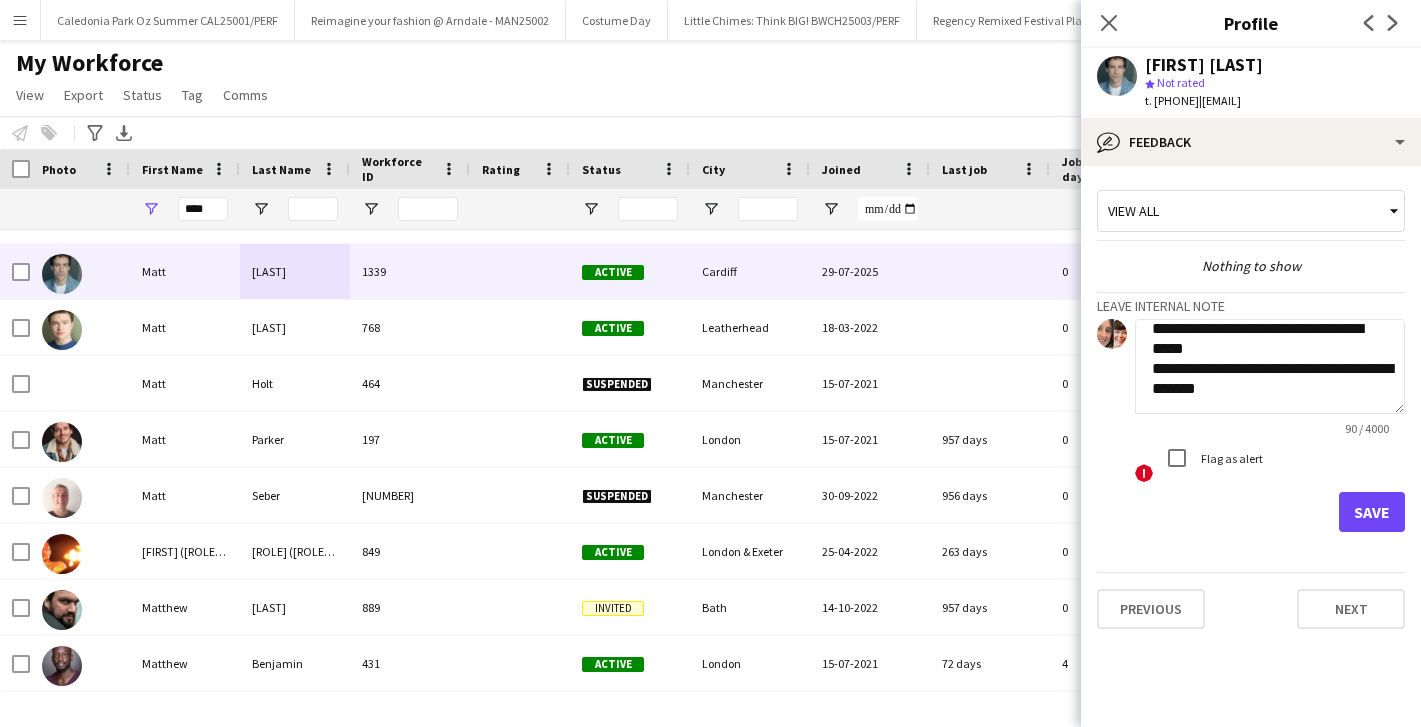 scroll, scrollTop: 0, scrollLeft: 0, axis: both 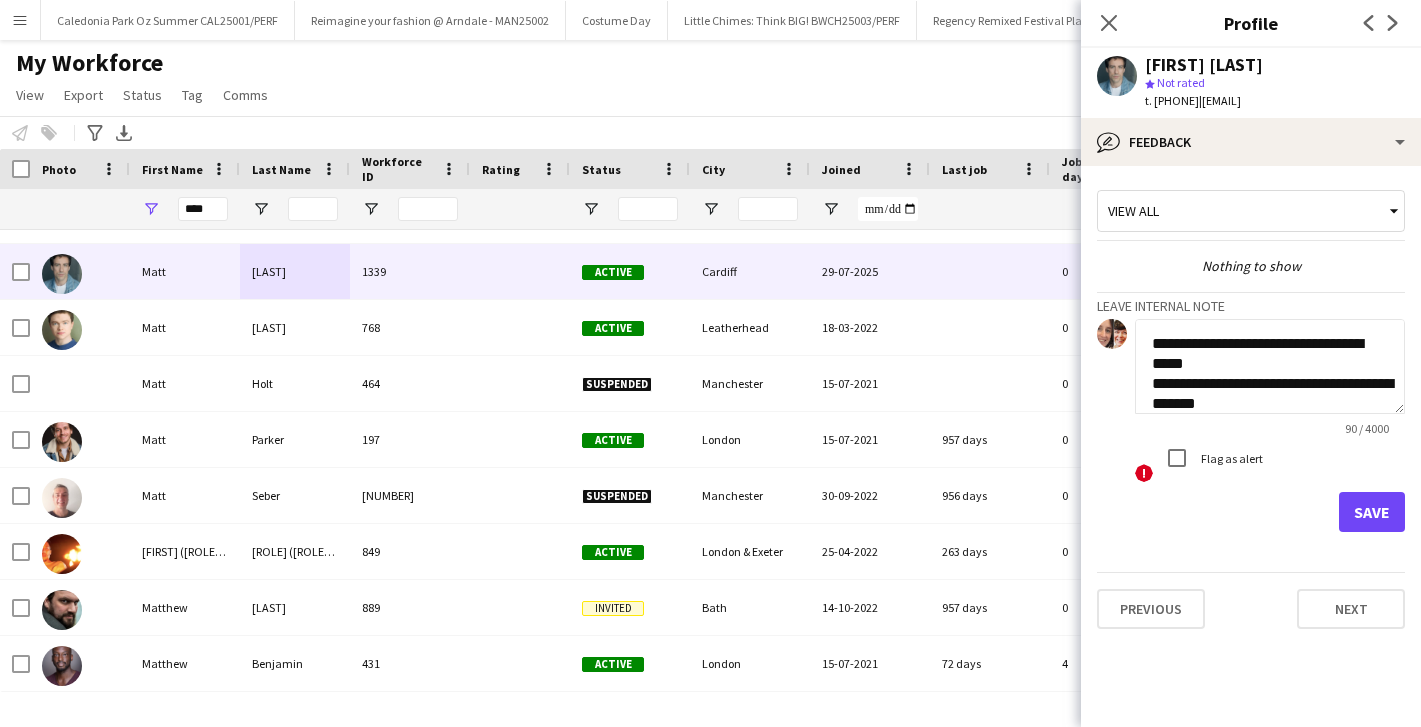 click on "**********" 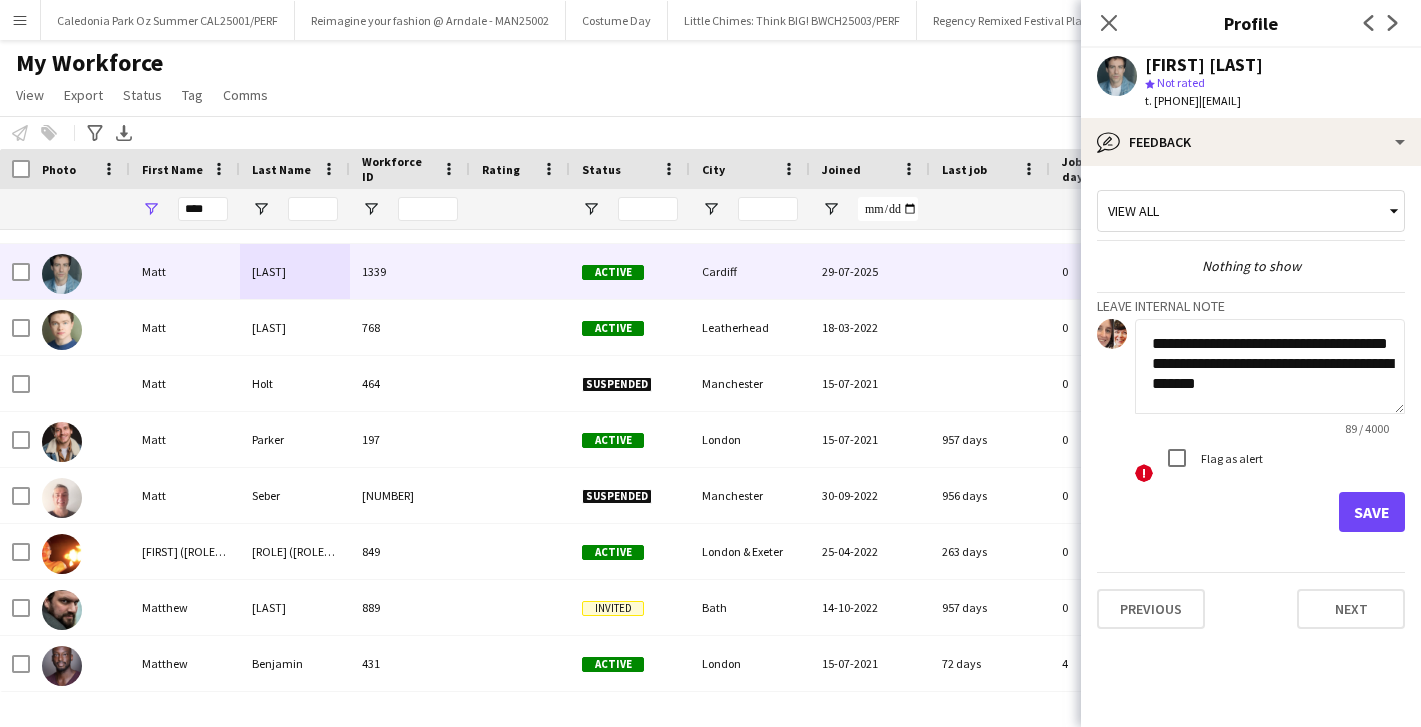 click on "**********" 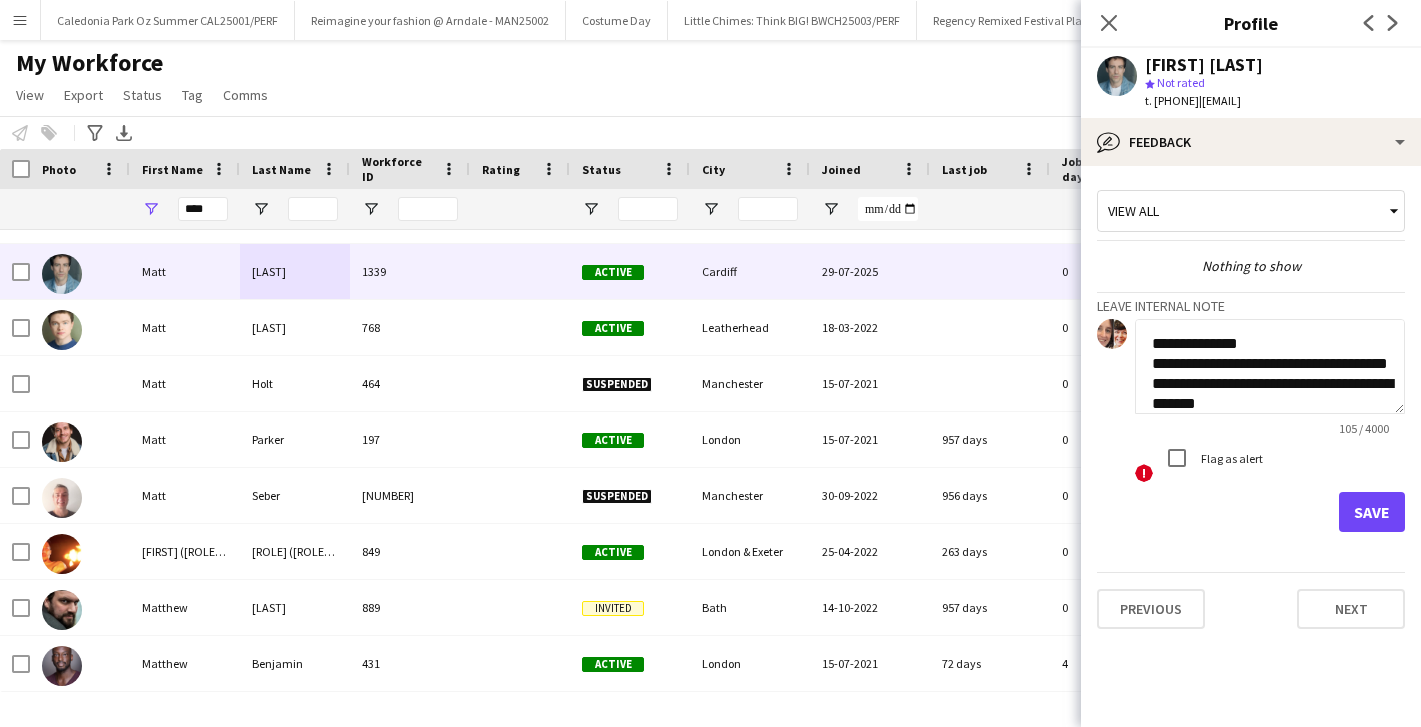 click on "**********" 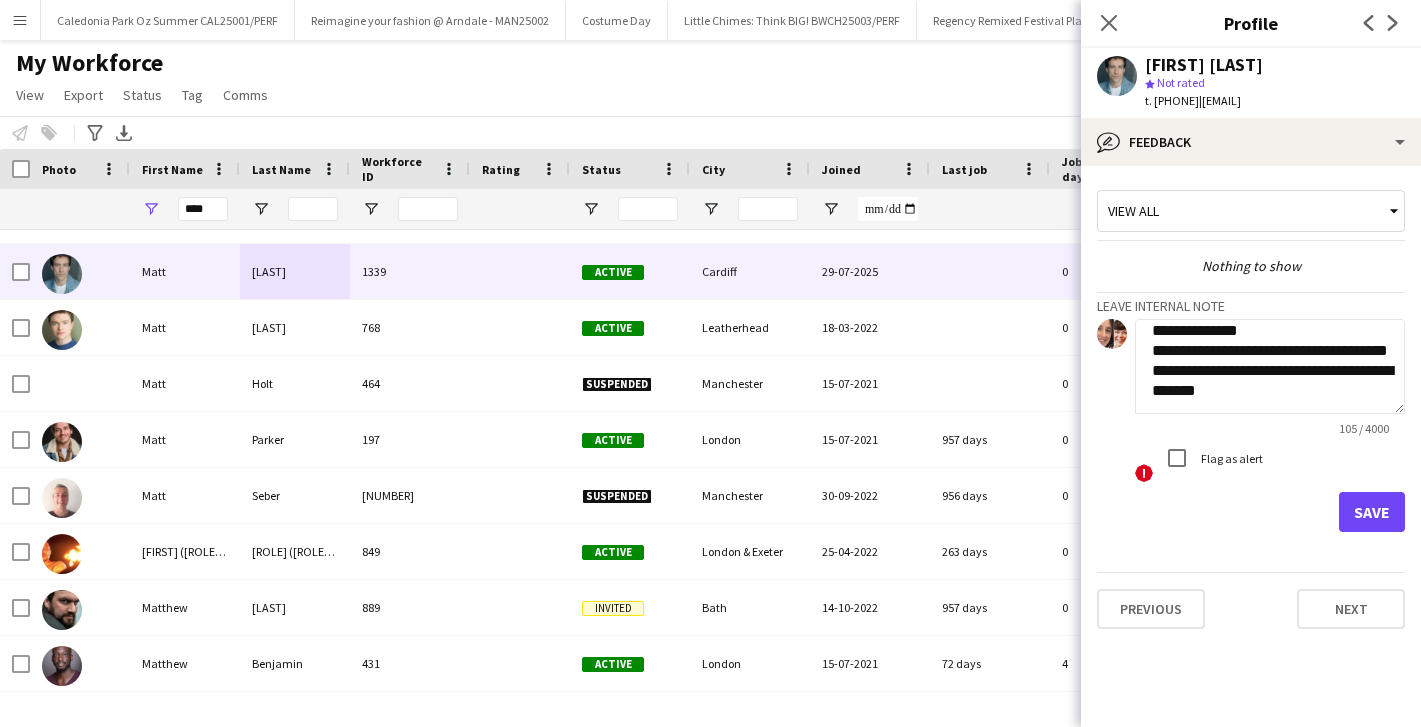 scroll, scrollTop: 19, scrollLeft: 0, axis: vertical 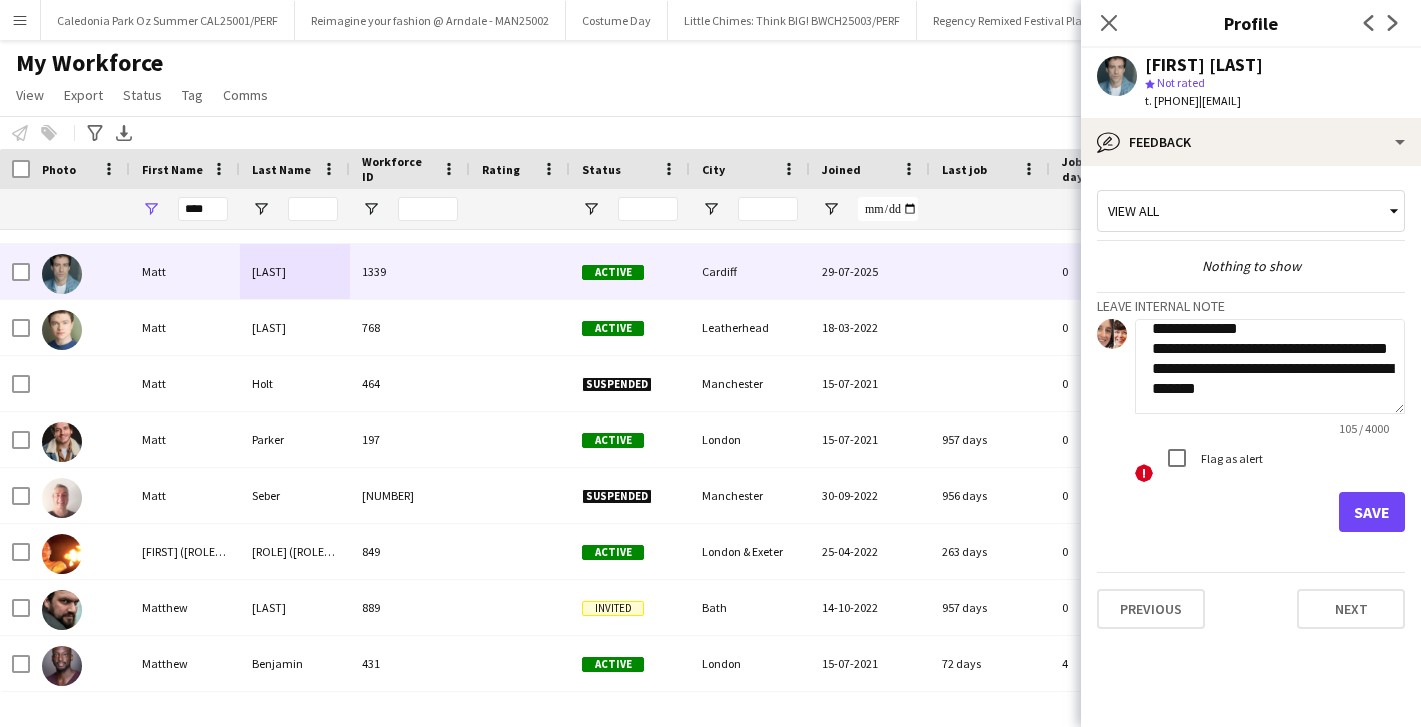 click on "**********" 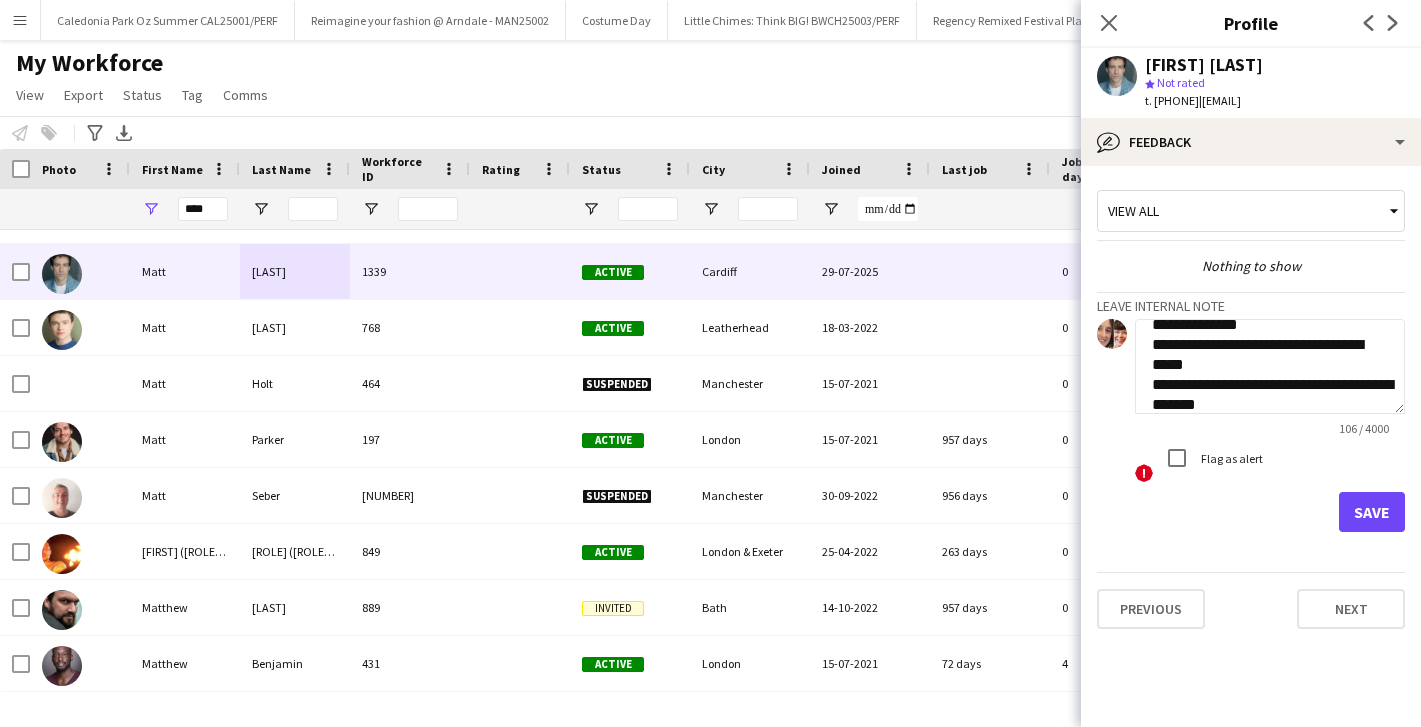 scroll, scrollTop: 0, scrollLeft: 0, axis: both 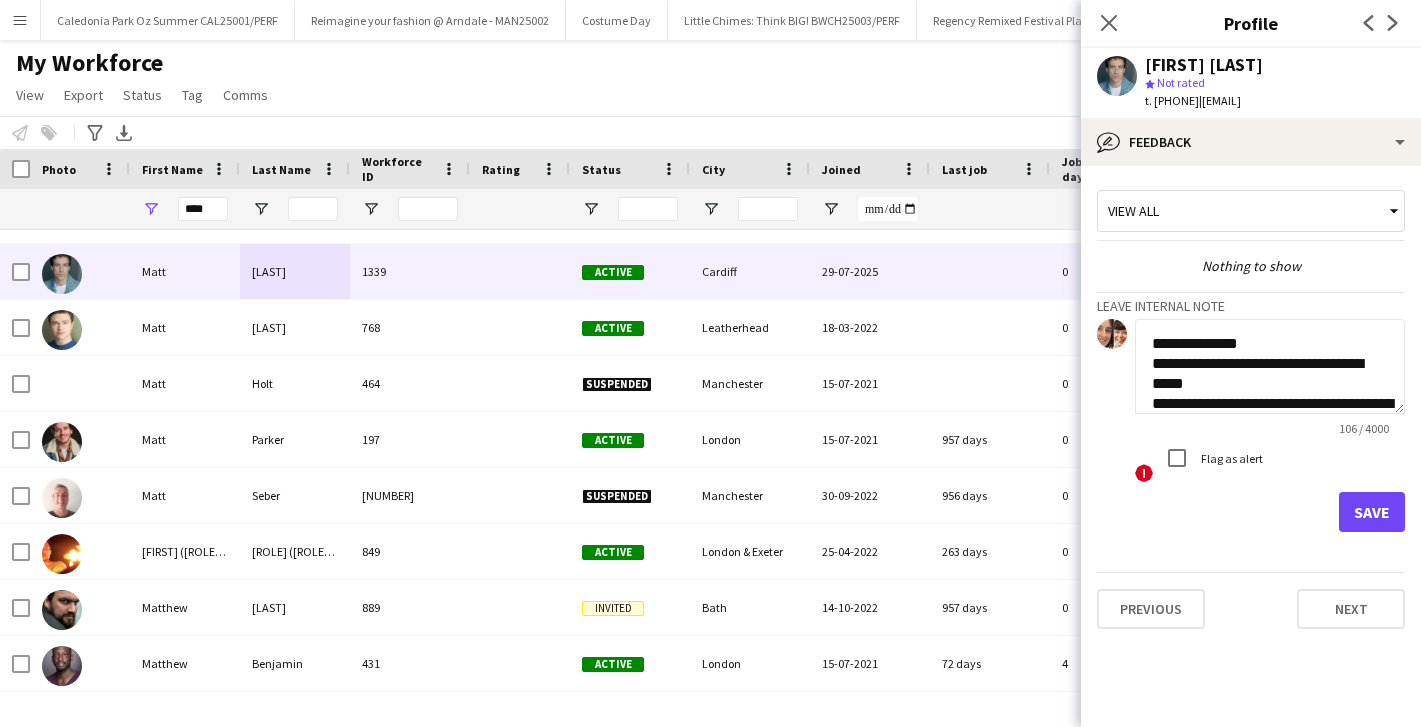 drag, startPoint x: 1246, startPoint y: 321, endPoint x: 1124, endPoint y: 320, distance: 122.0041 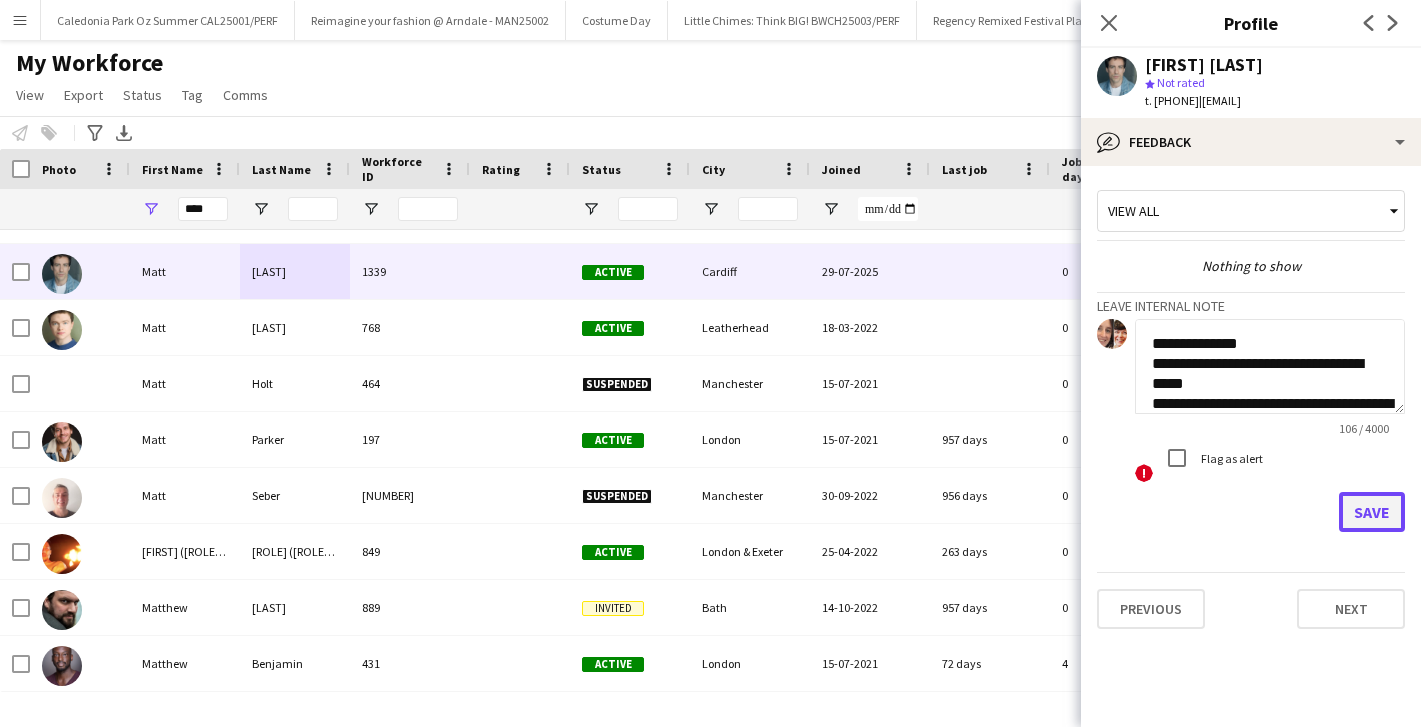 click on "Save" 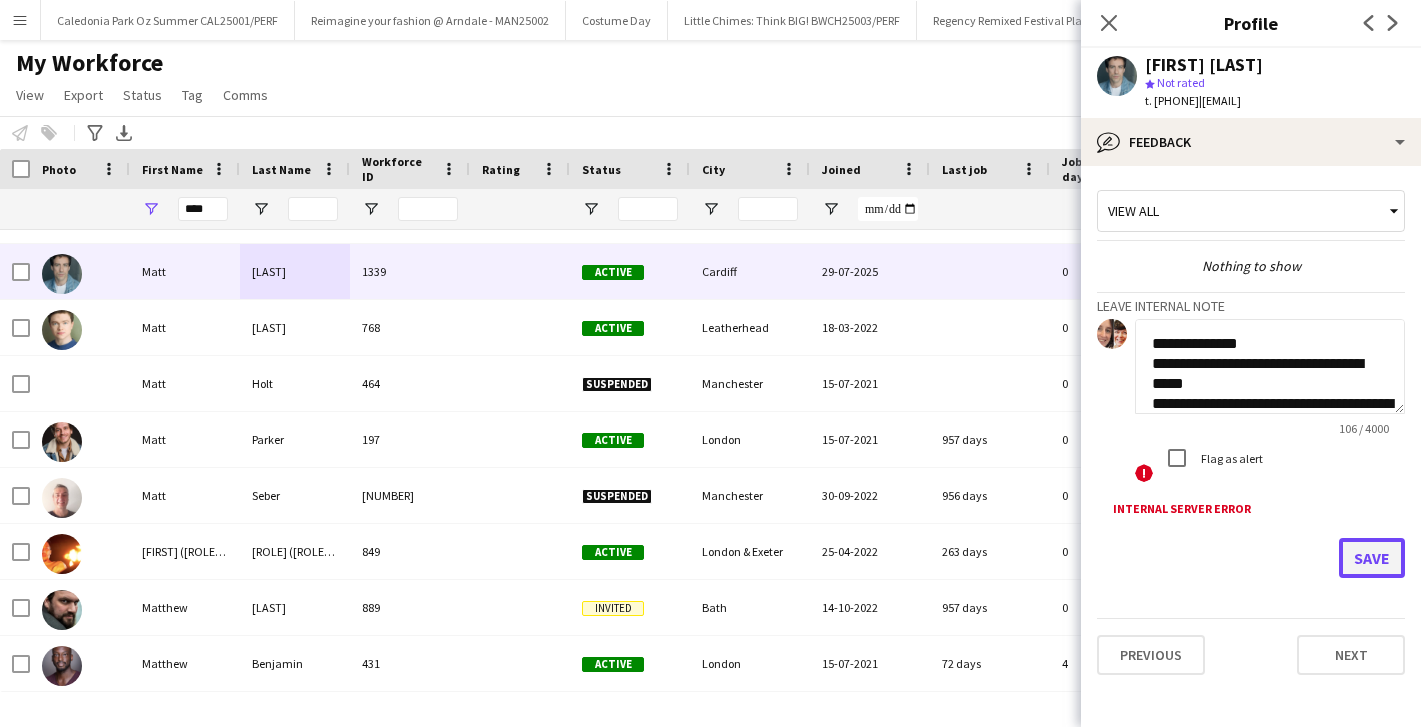 click on "Save" 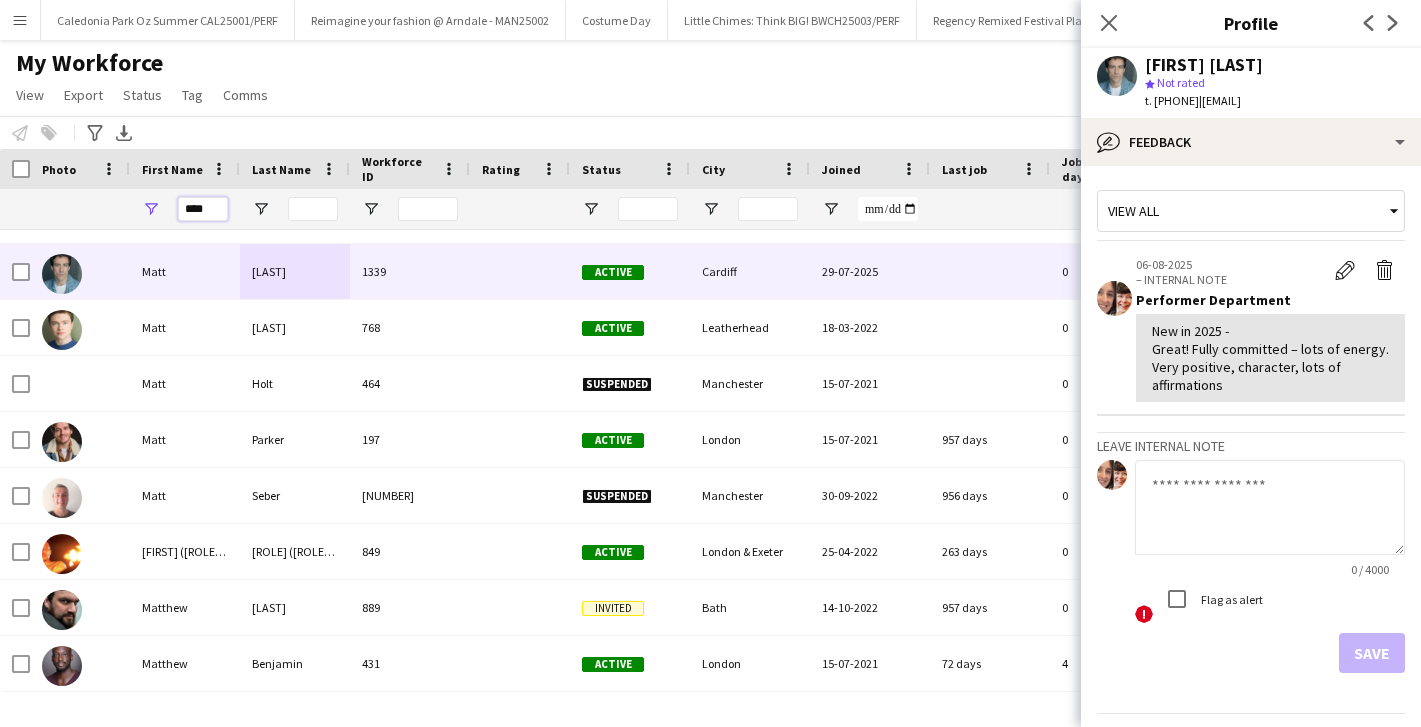 click on "****" at bounding box center (203, 209) 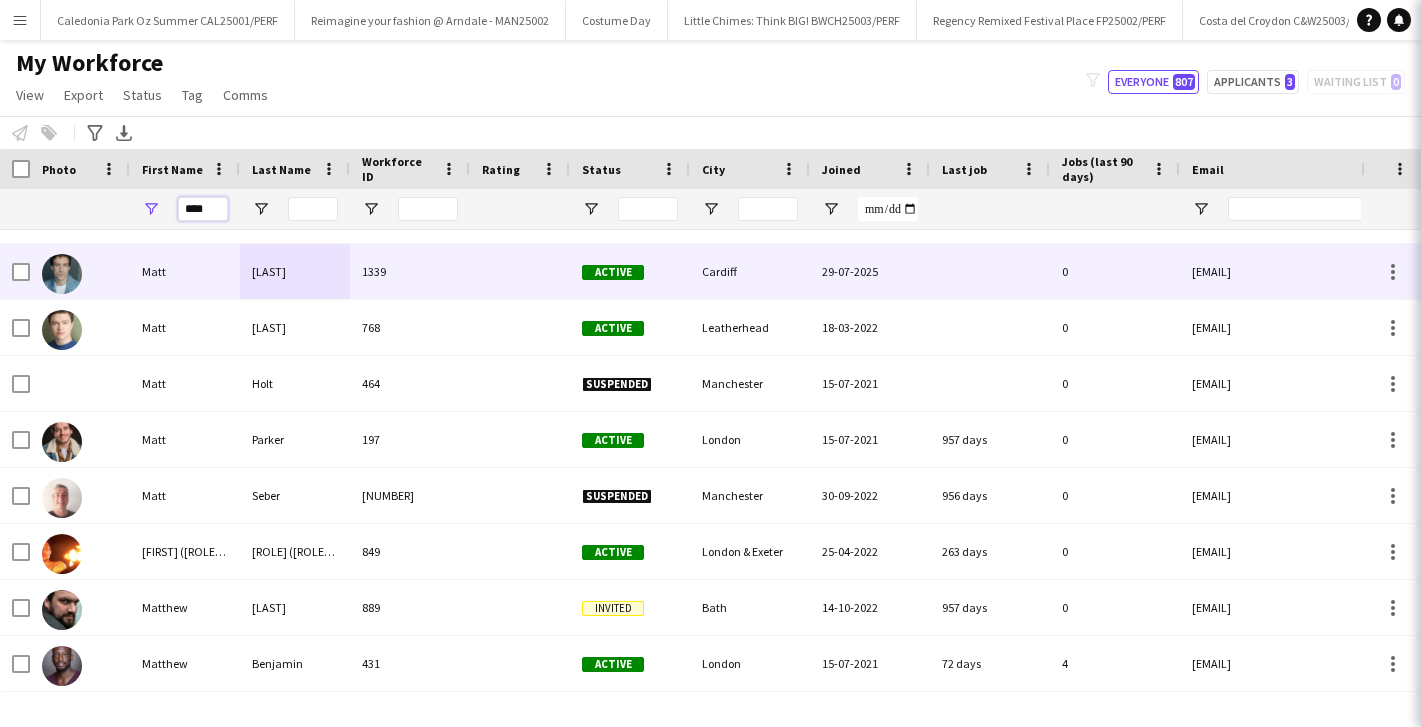scroll, scrollTop: 0, scrollLeft: 0, axis: both 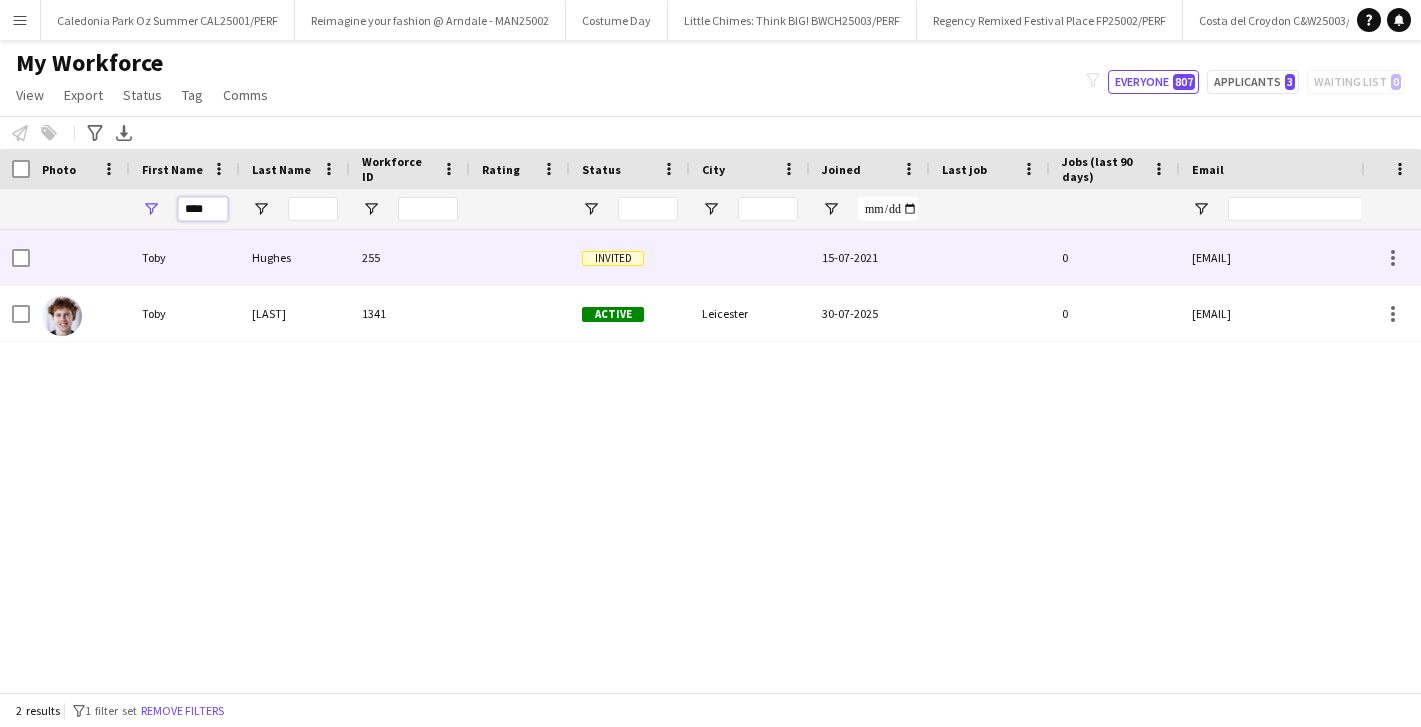 type on "****" 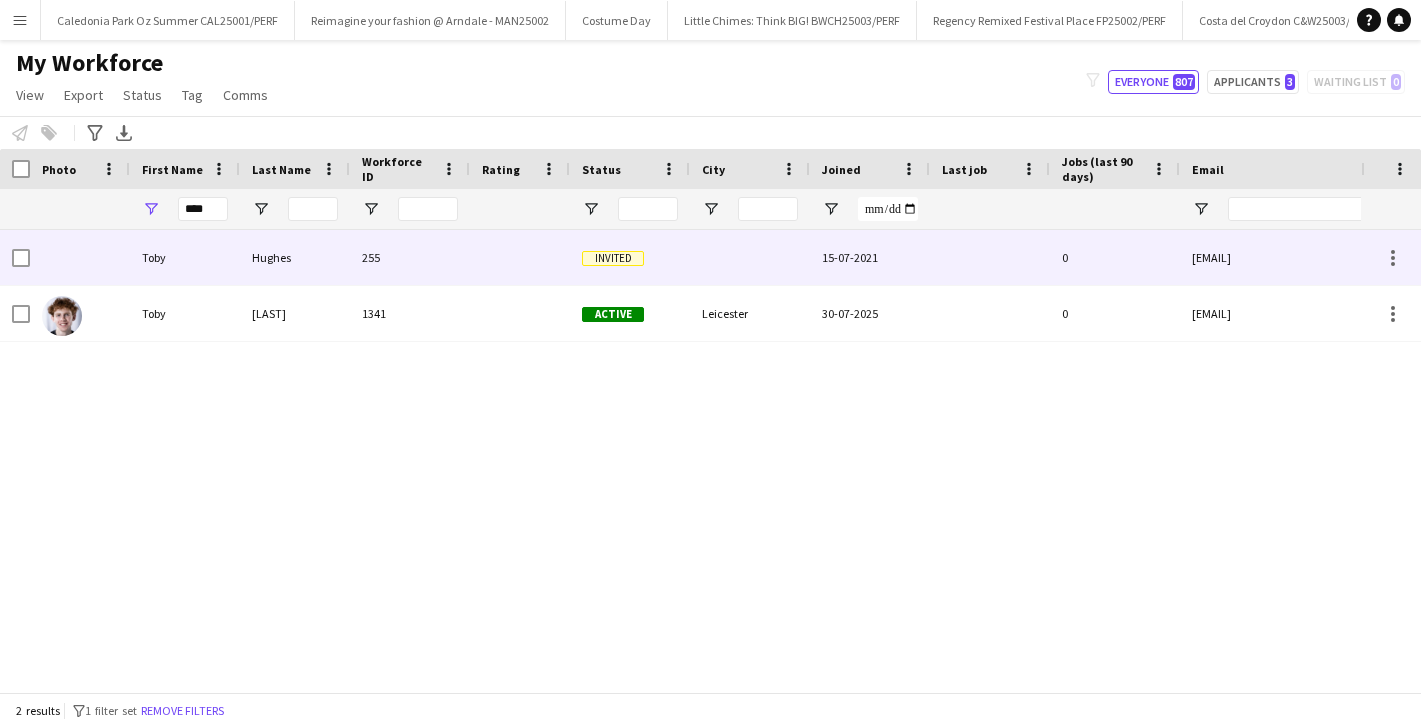 click on "Toby" at bounding box center [185, 313] 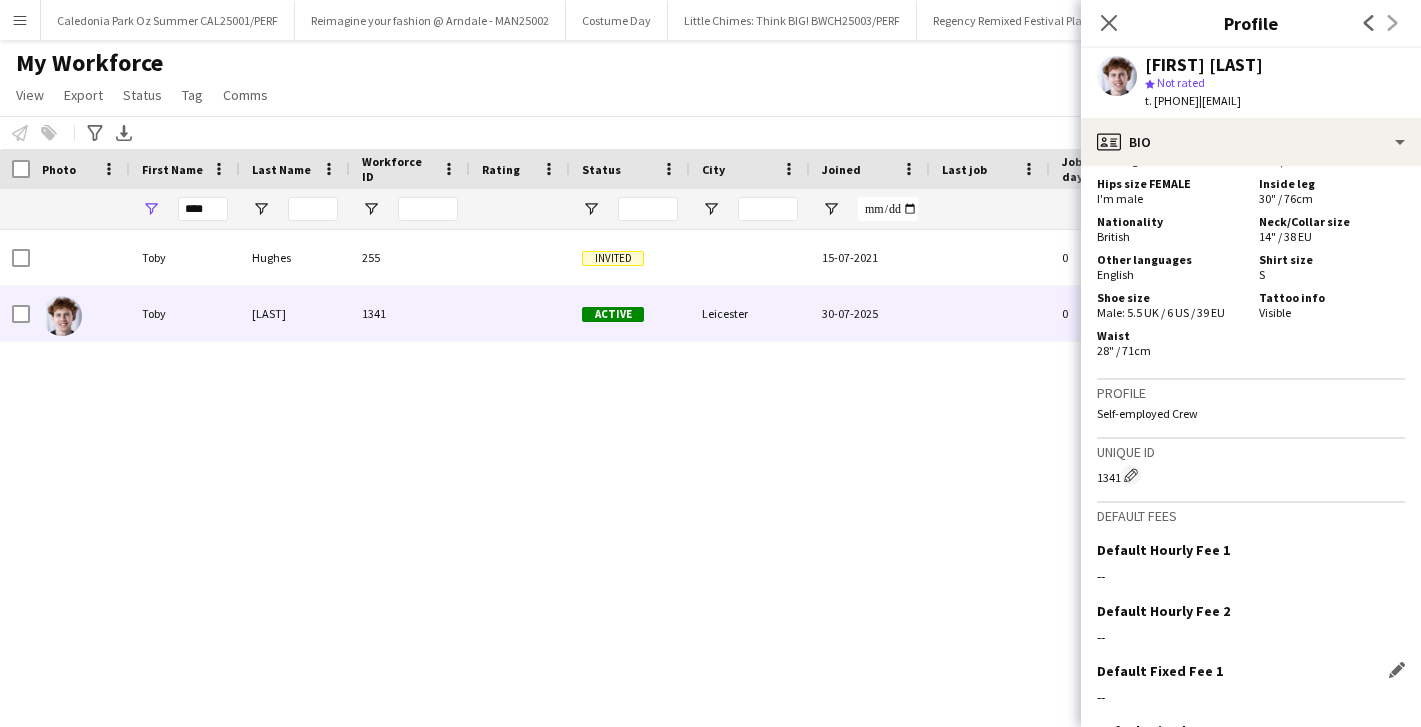 scroll, scrollTop: 1360, scrollLeft: 0, axis: vertical 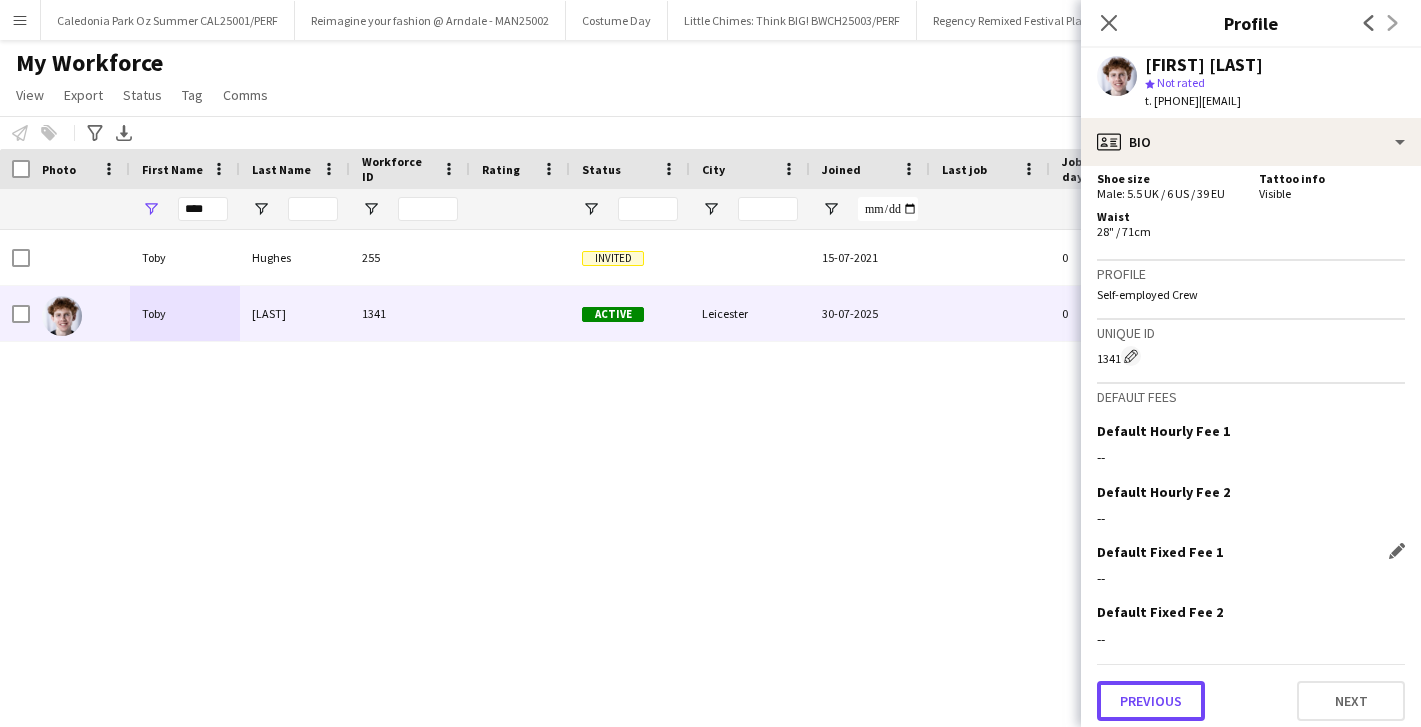 click on "Previous" 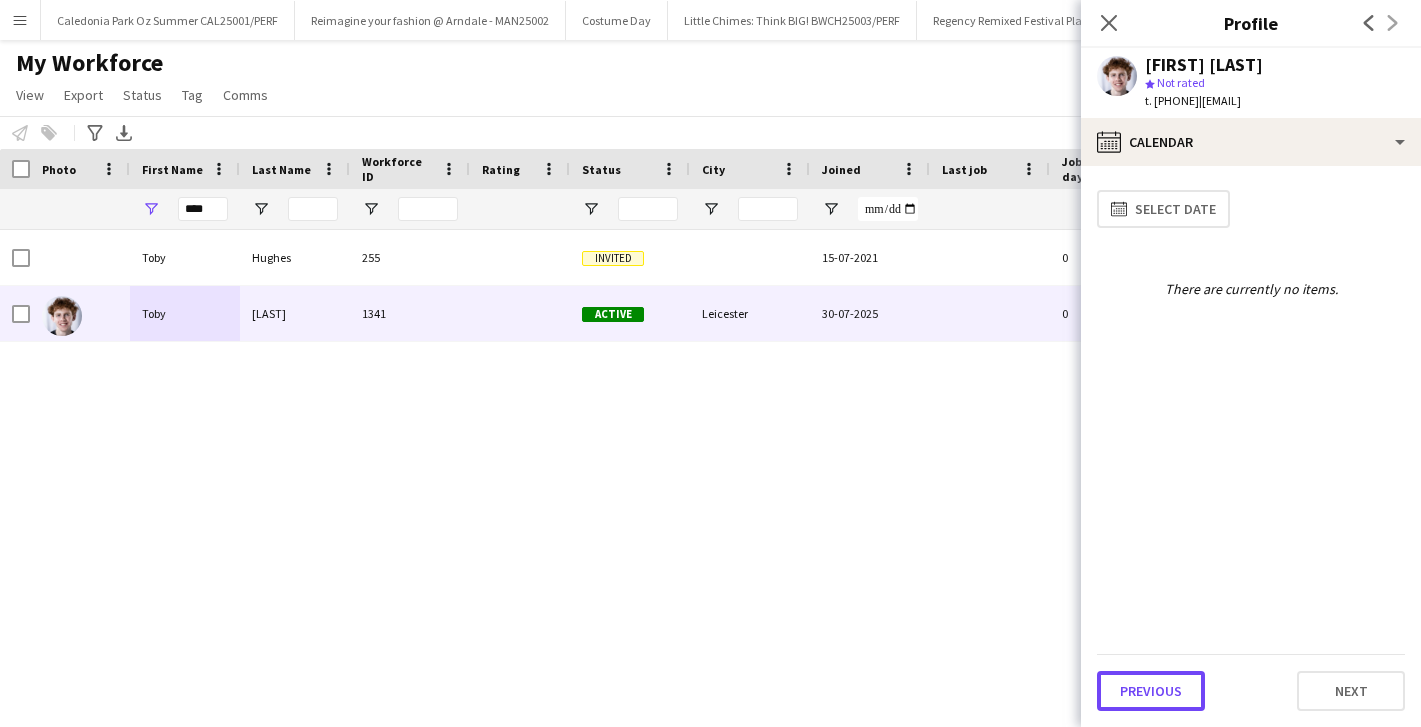 click on "Previous" 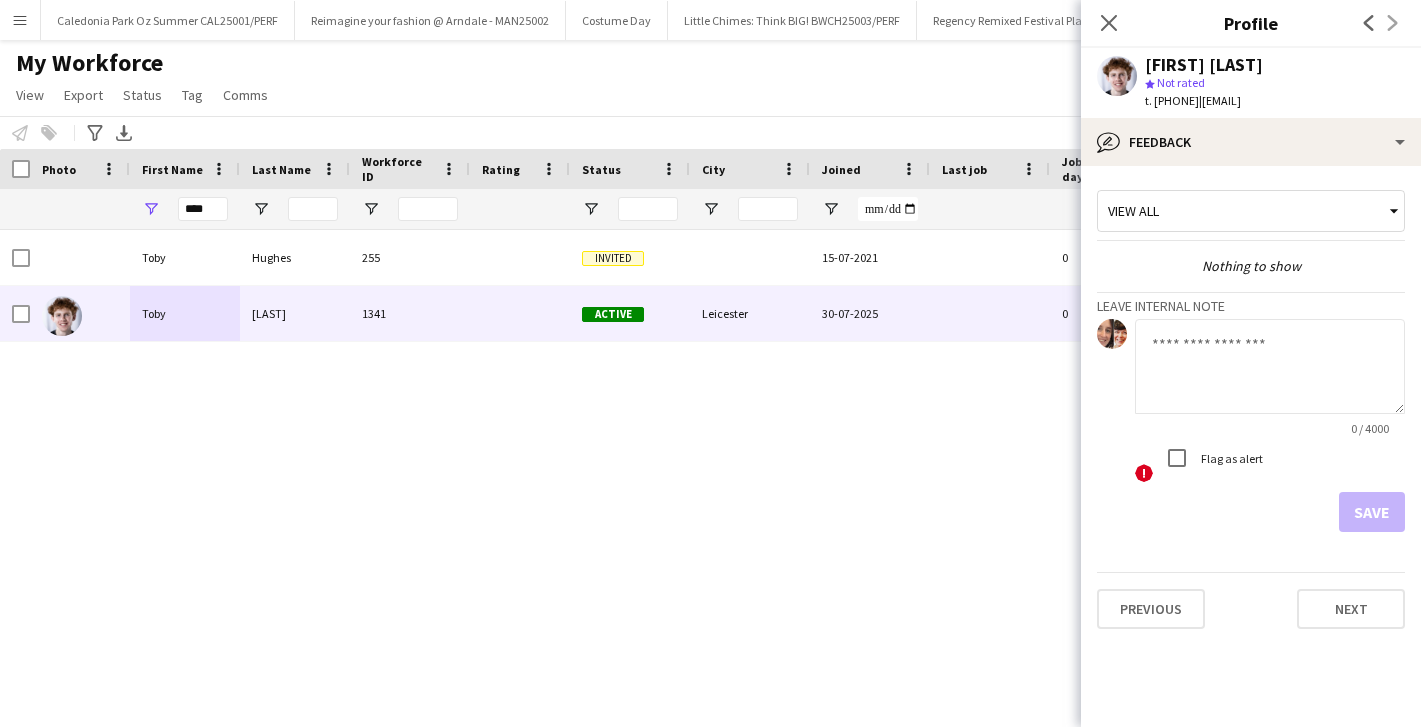 click 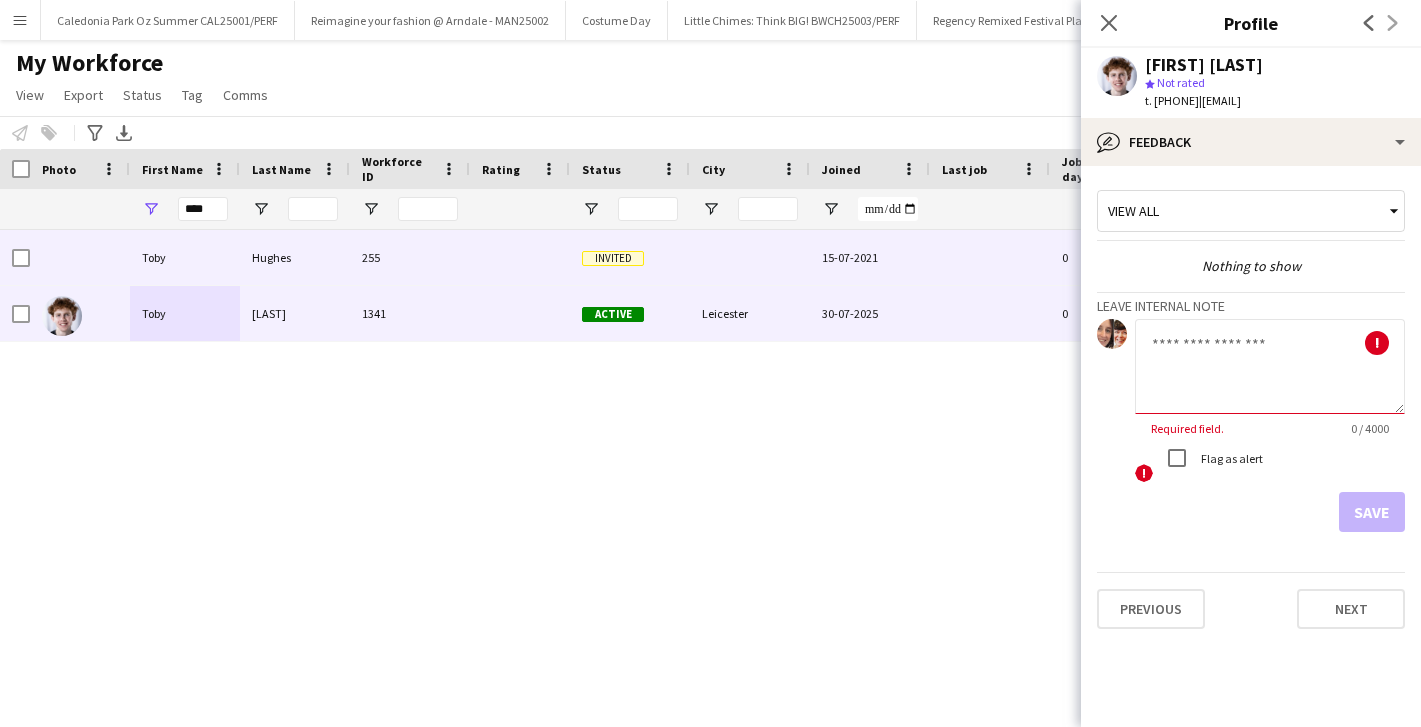paste on "**********" 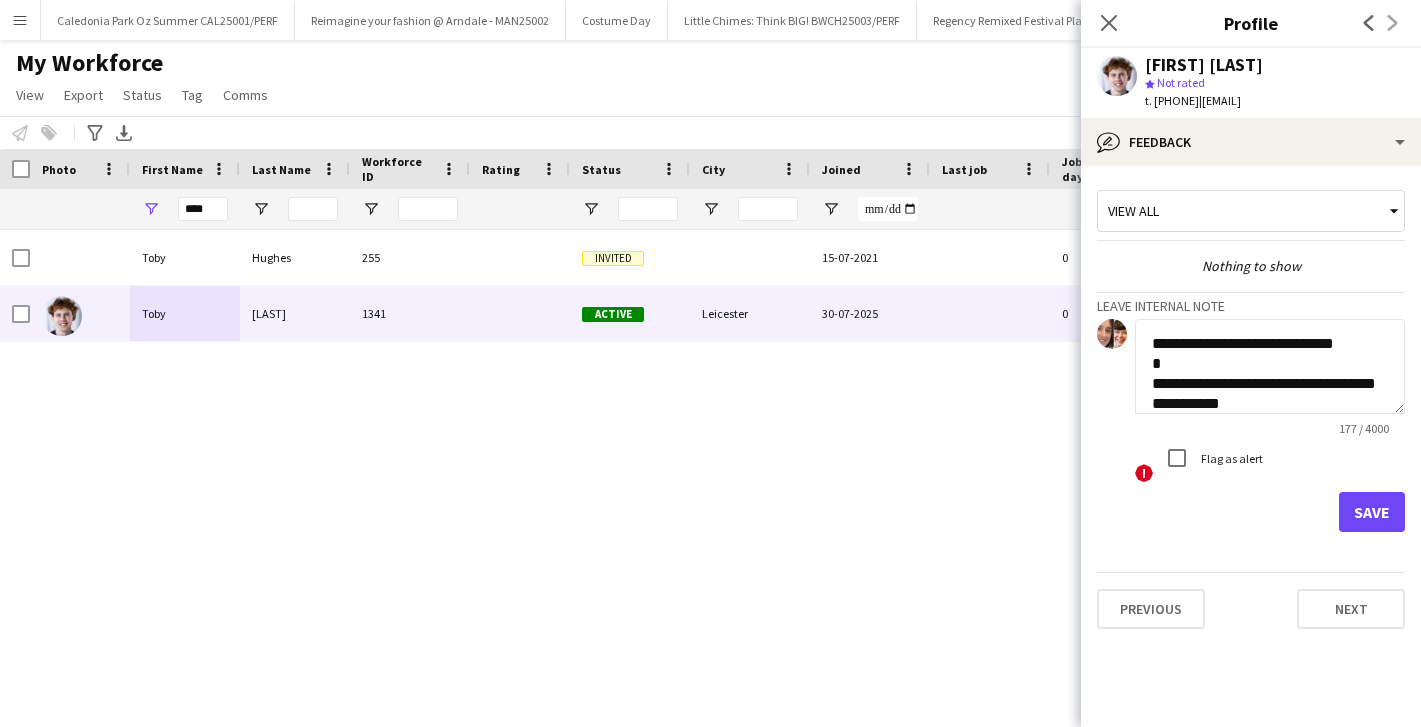 scroll, scrollTop: 121, scrollLeft: 0, axis: vertical 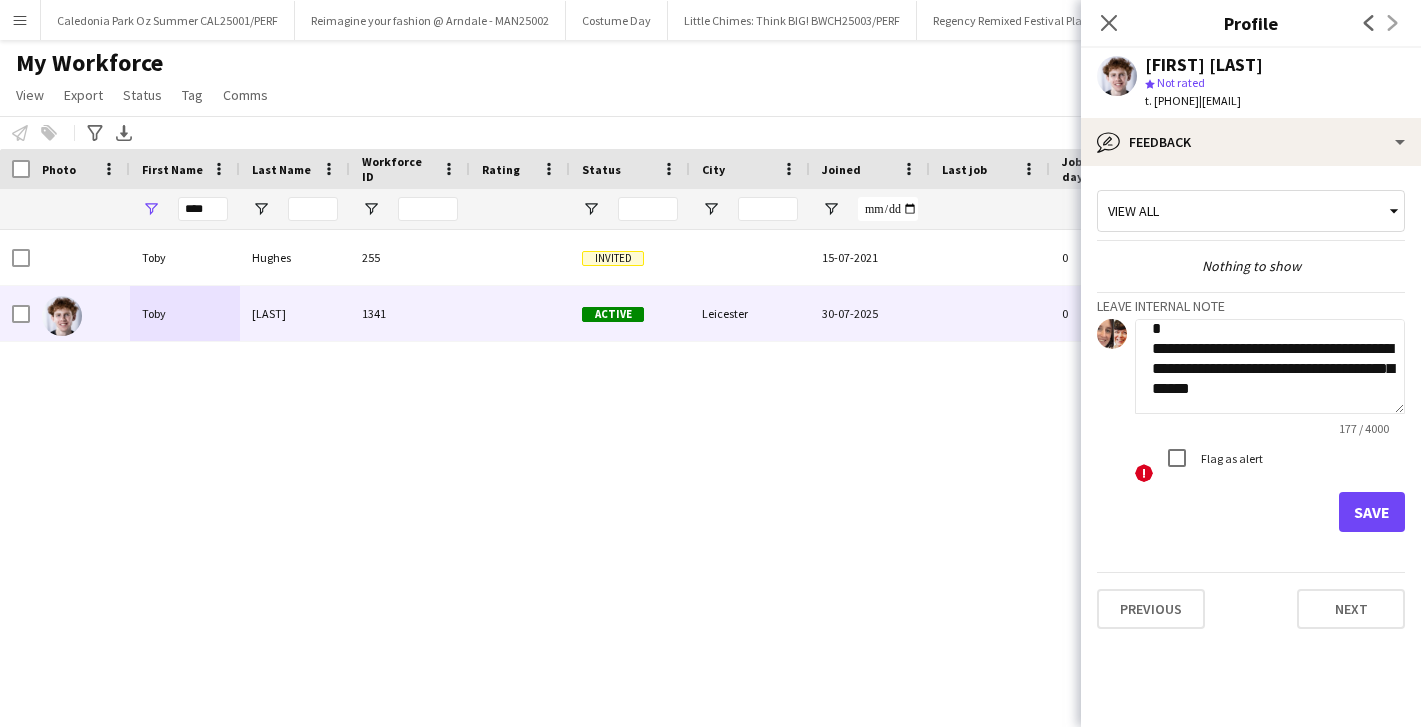 drag, startPoint x: 1219, startPoint y: 345, endPoint x: 1125, endPoint y: 345, distance: 94 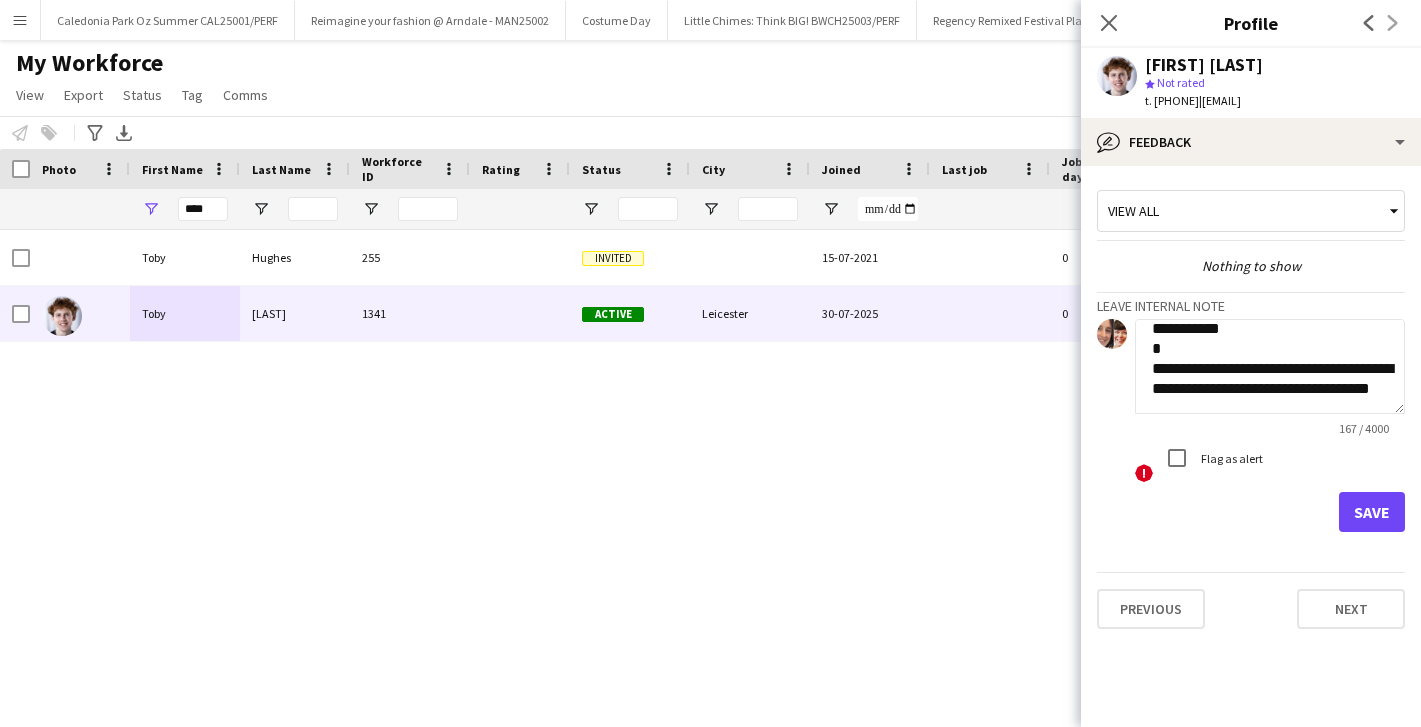scroll, scrollTop: 135, scrollLeft: 0, axis: vertical 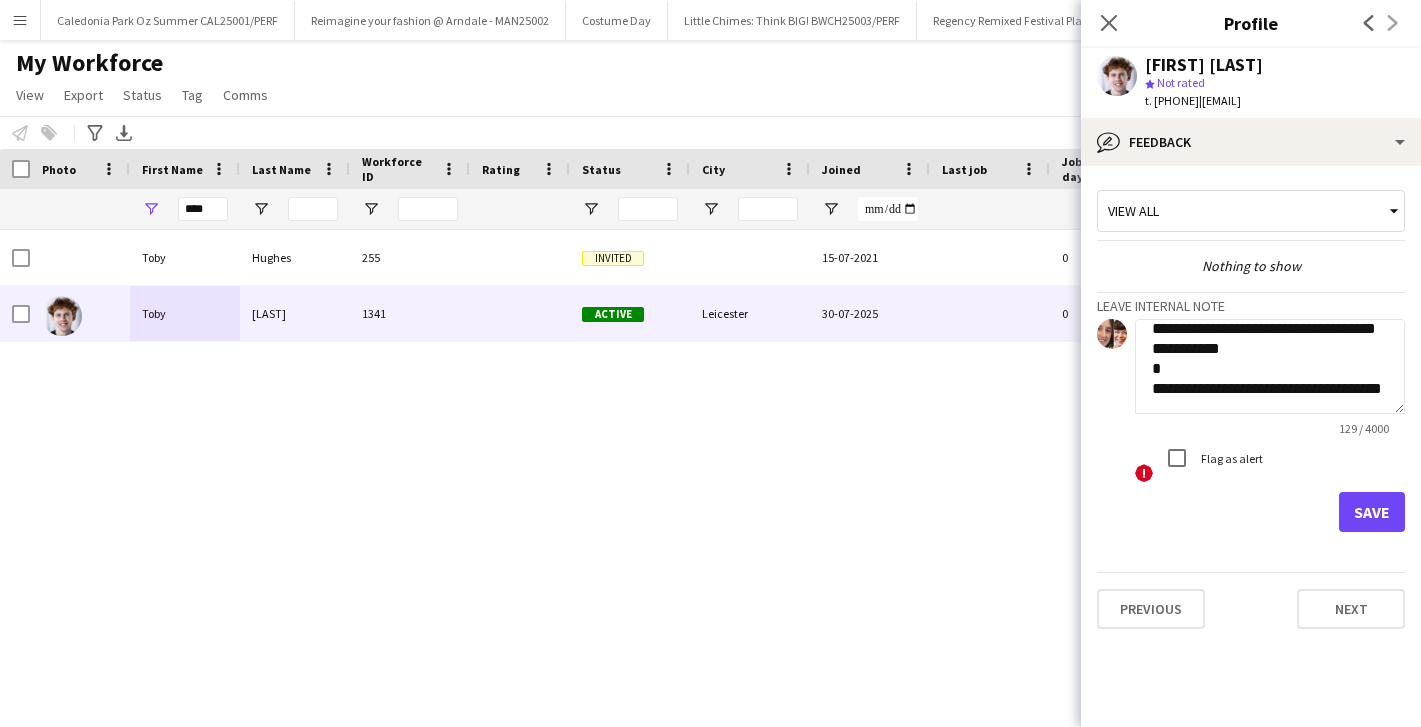 drag, startPoint x: 1386, startPoint y: 374, endPoint x: 1126, endPoint y: 372, distance: 260.0077 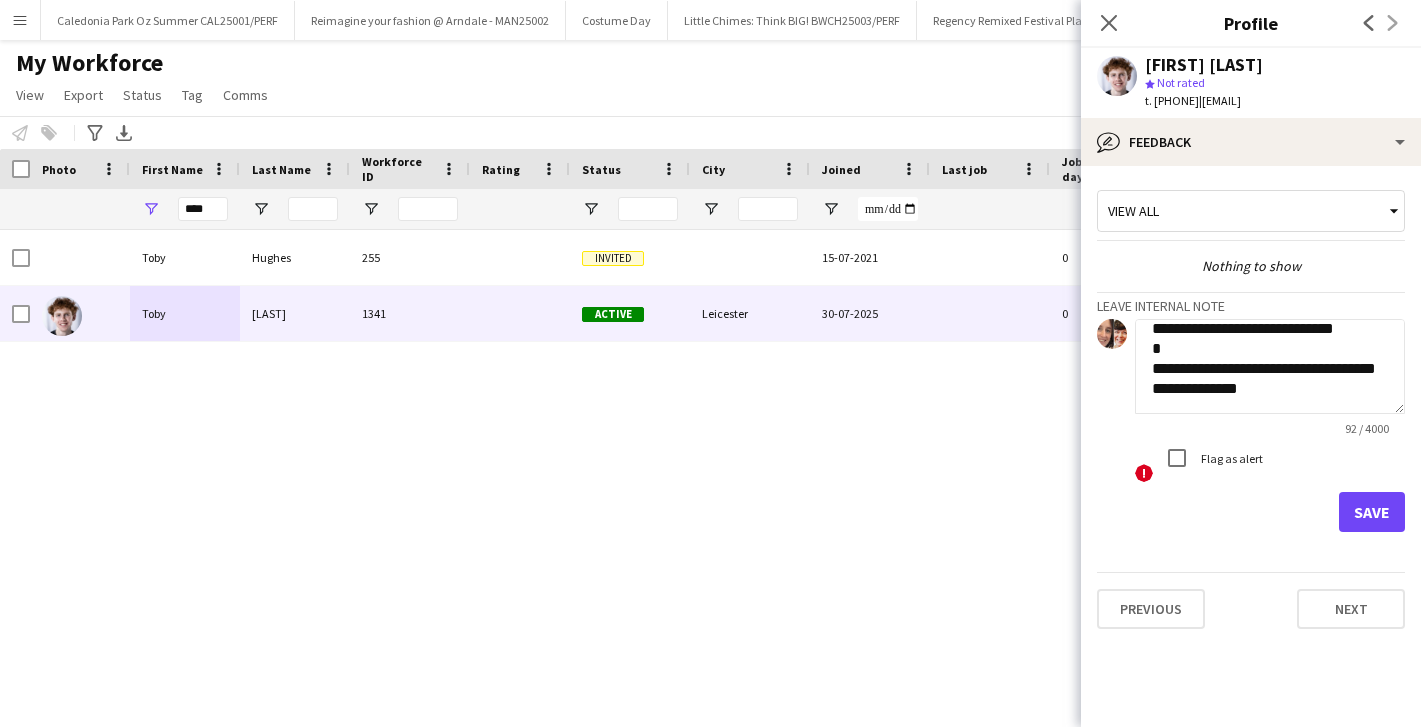 scroll, scrollTop: 75, scrollLeft: 0, axis: vertical 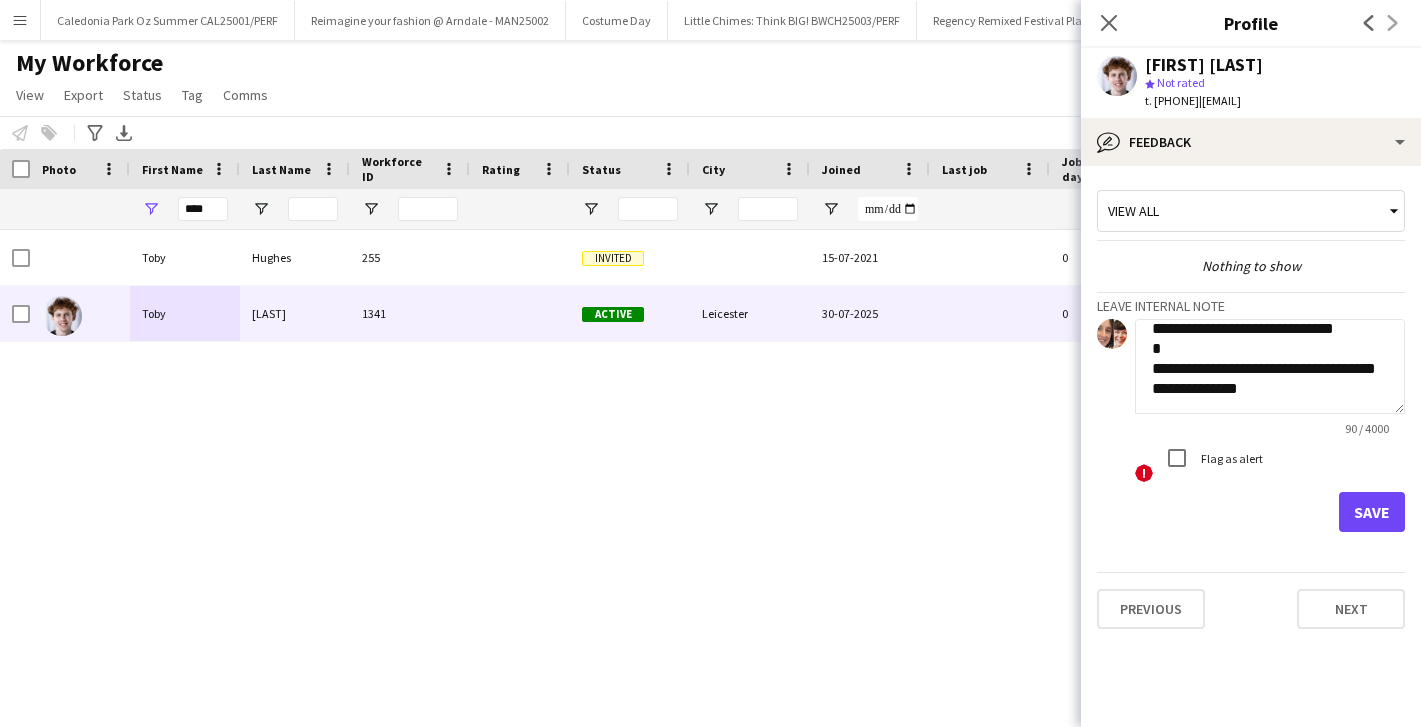 click on "**********" 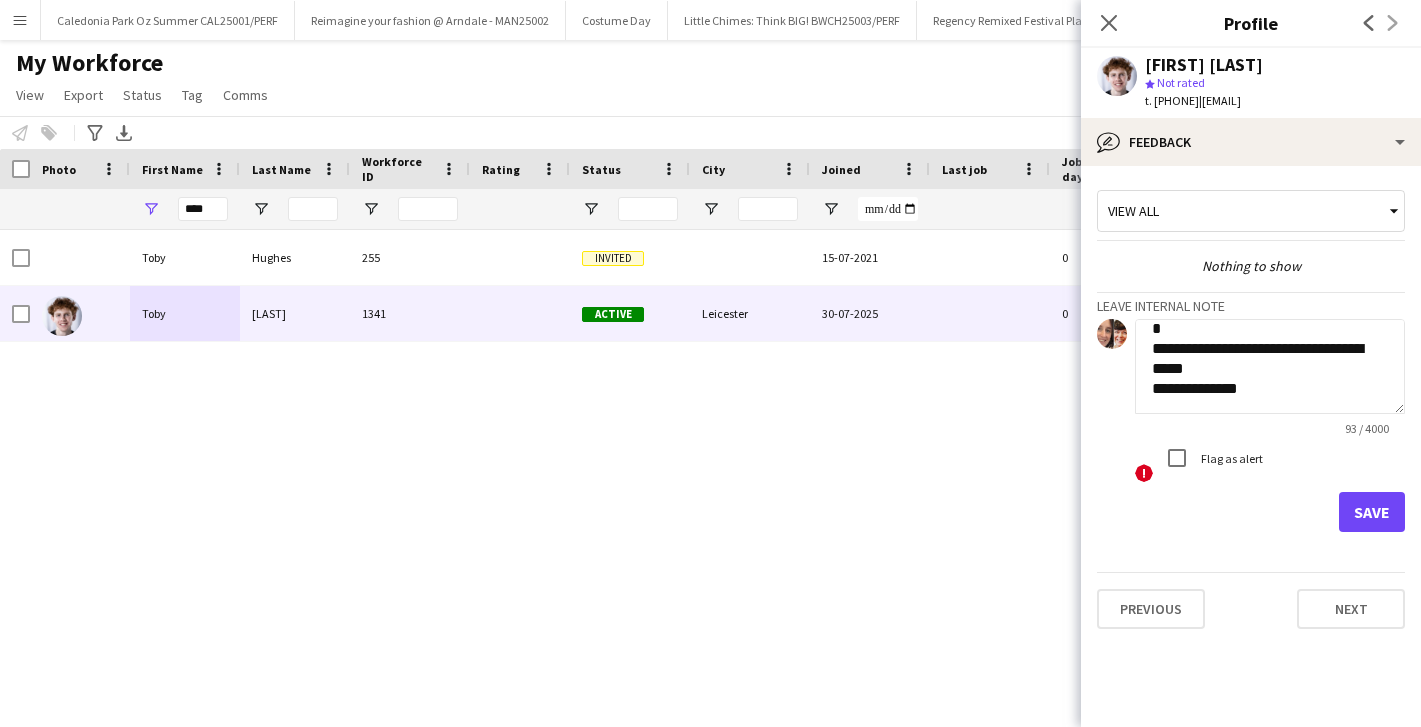 scroll, scrollTop: 53, scrollLeft: 0, axis: vertical 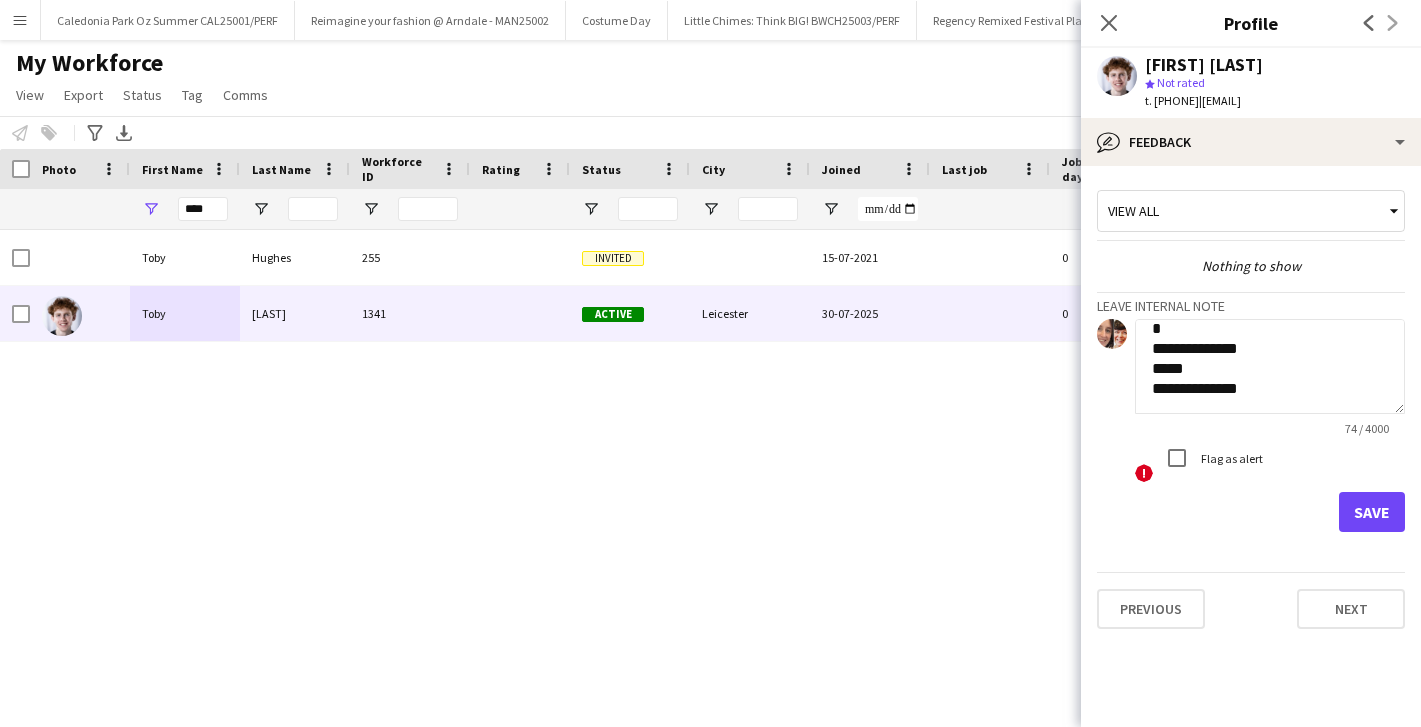click on "**********" 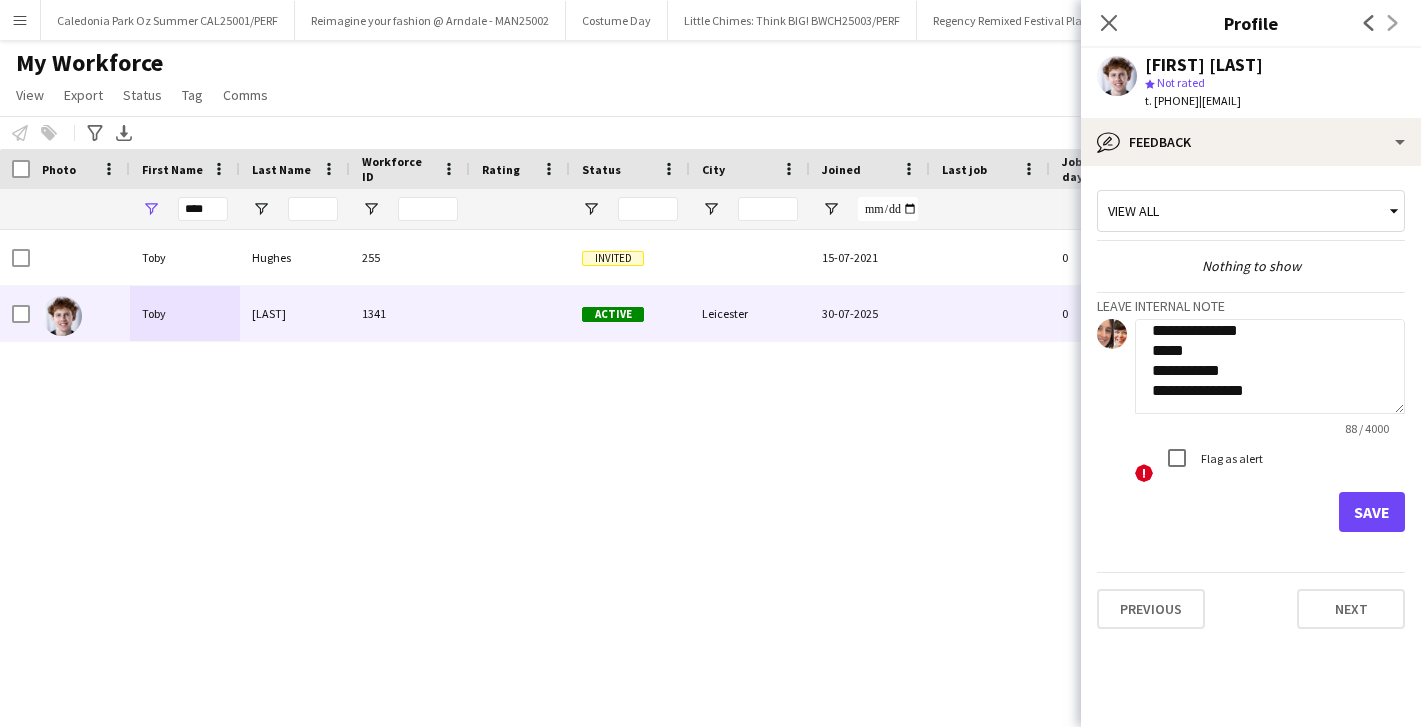 type on "**********" 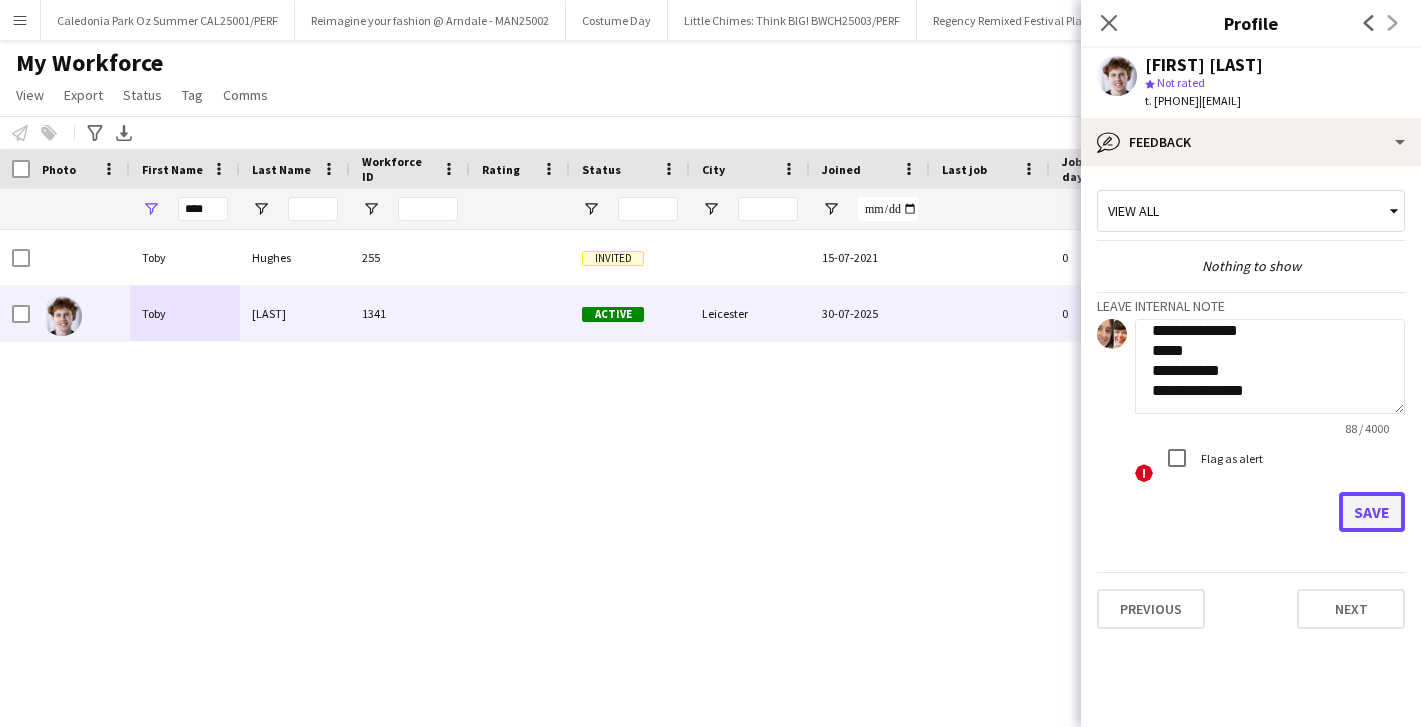 click on "Save" 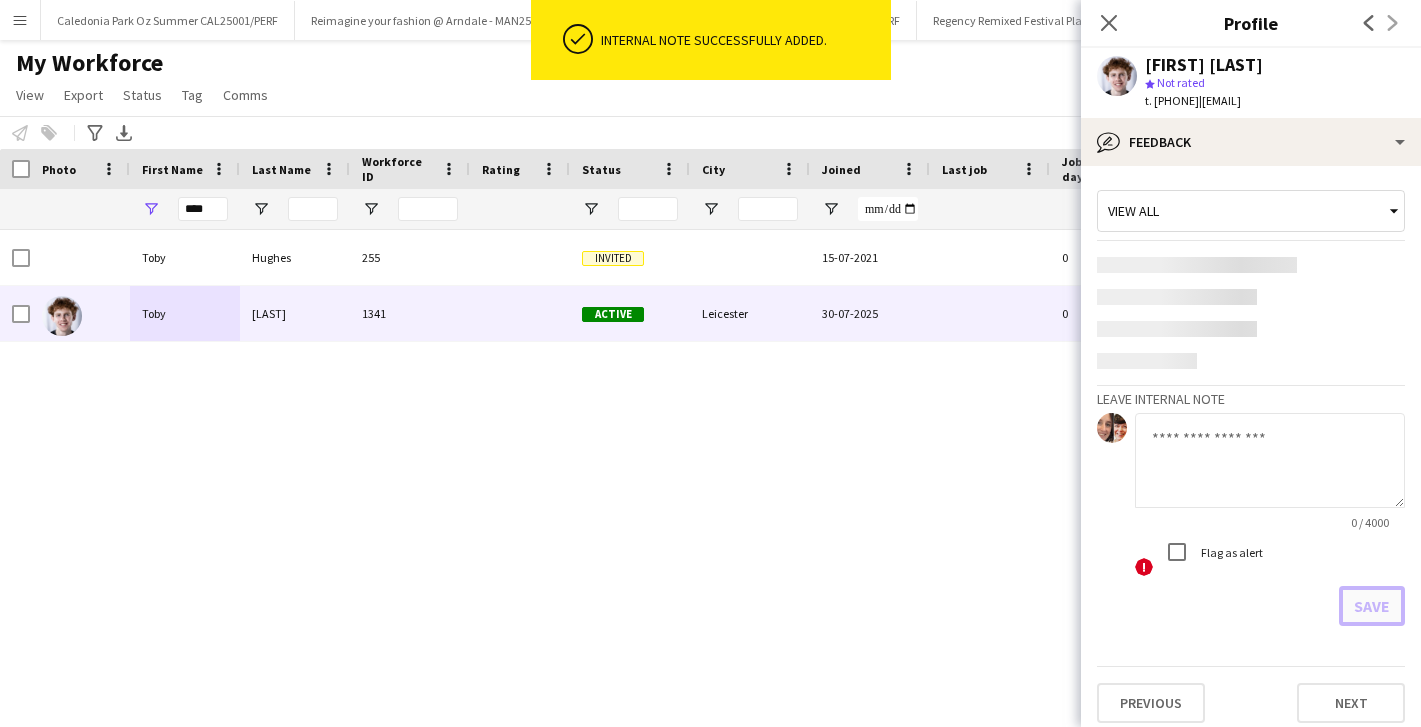 scroll, scrollTop: 0, scrollLeft: 0, axis: both 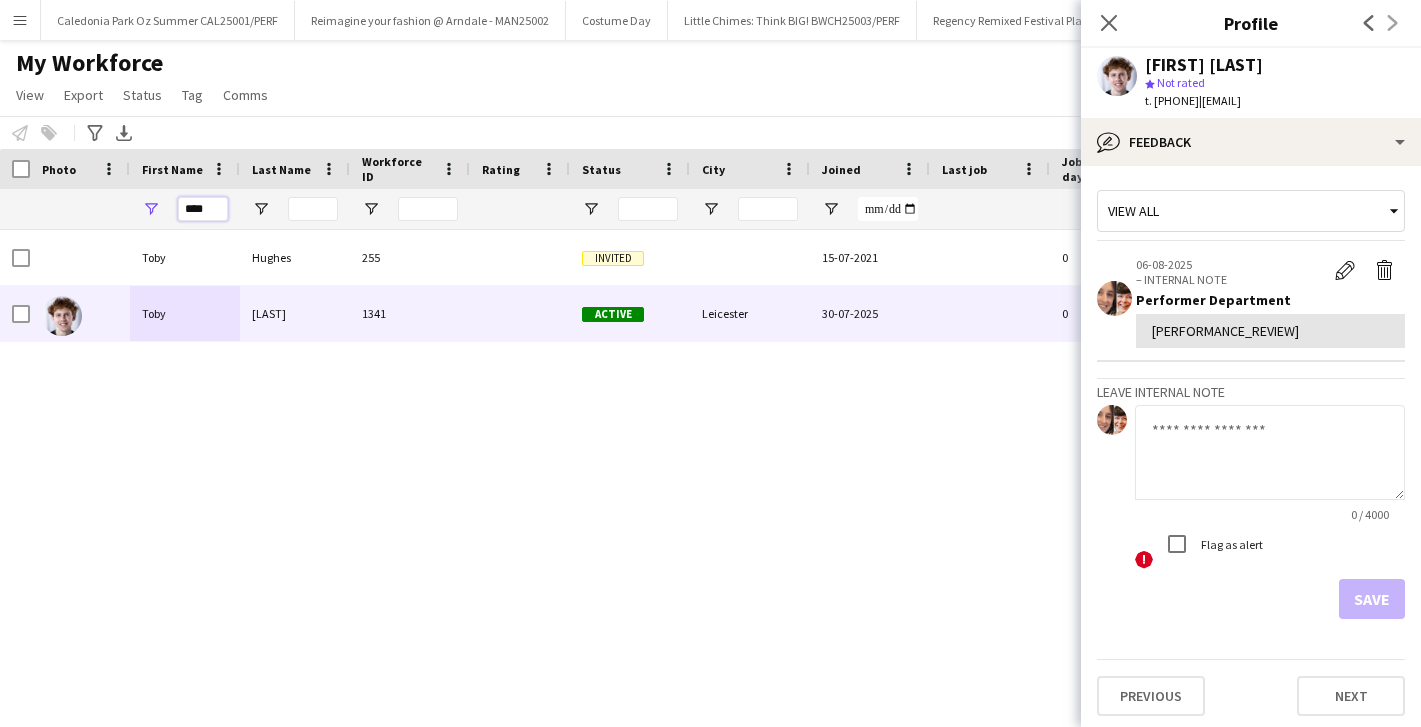 click on "****" at bounding box center [203, 209] 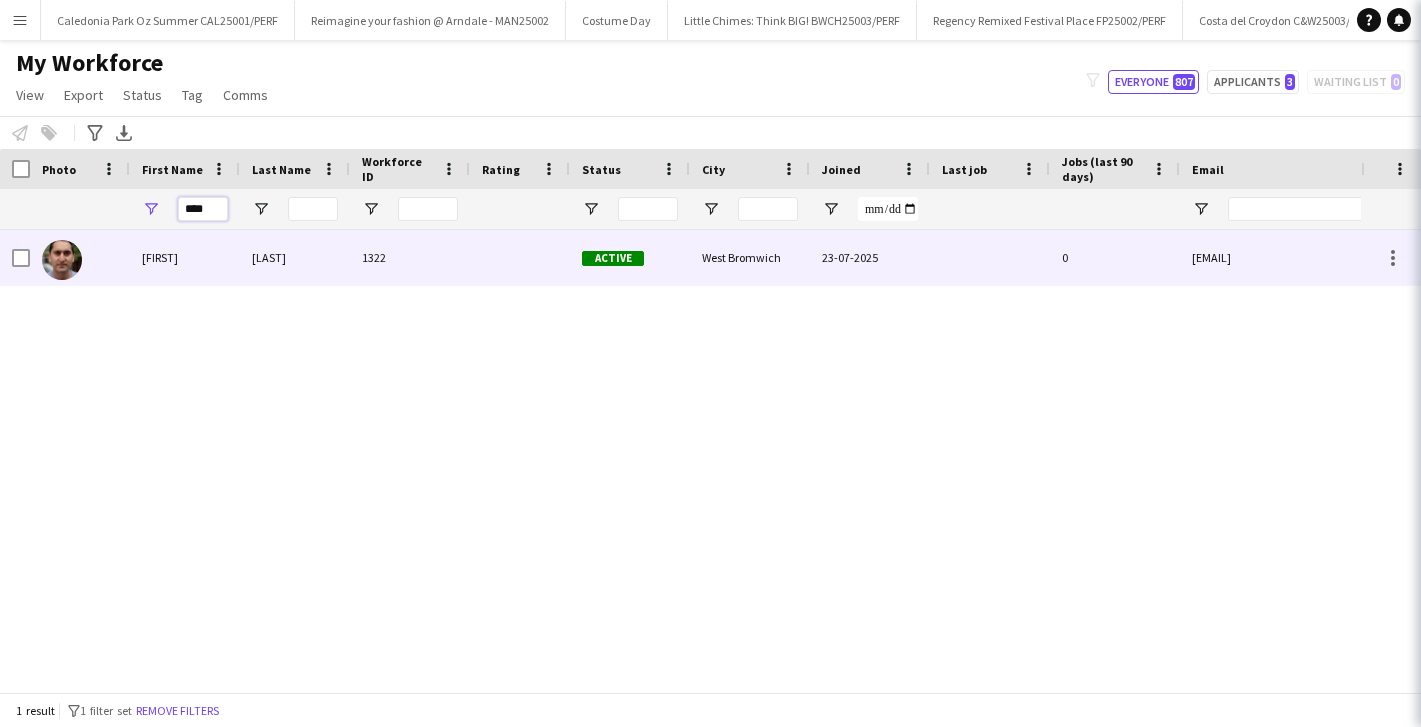 type on "****" 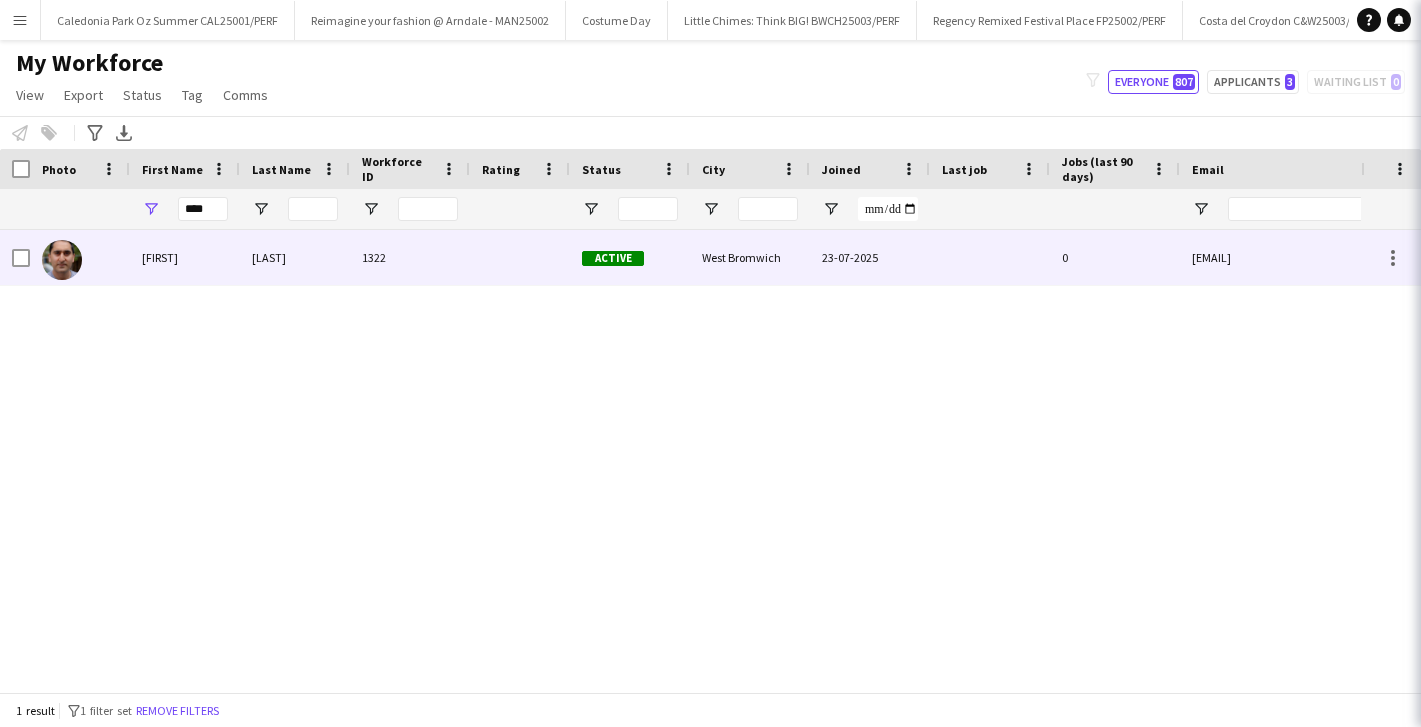 click on "[FIRST]" at bounding box center (185, 257) 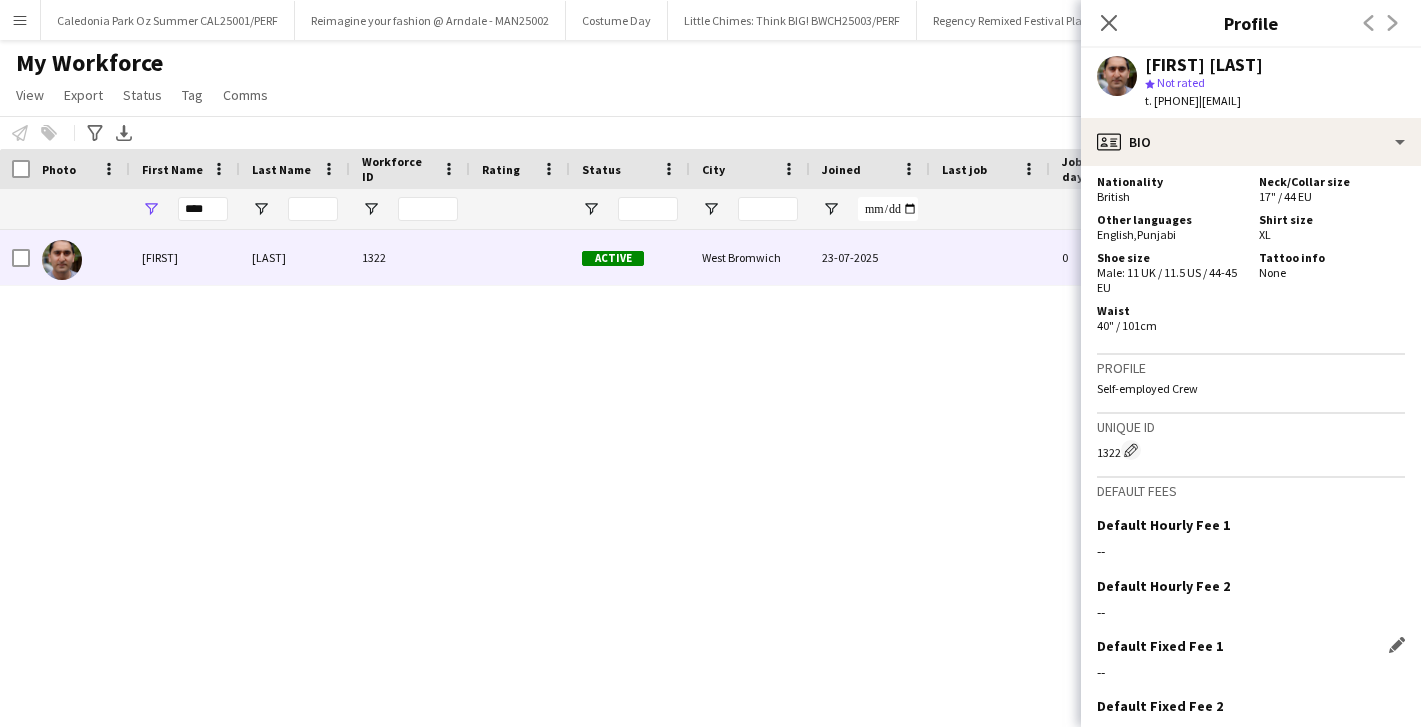 scroll, scrollTop: 1299, scrollLeft: 0, axis: vertical 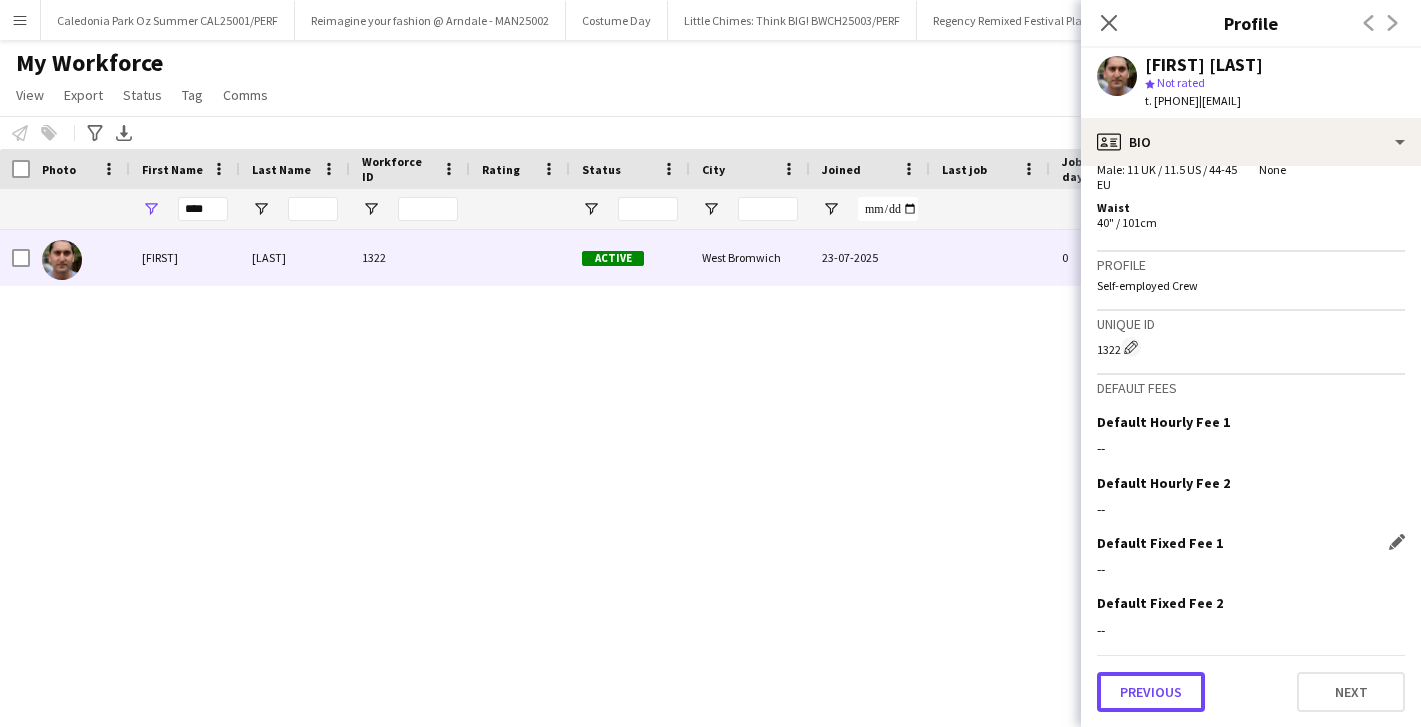 click on "Previous" 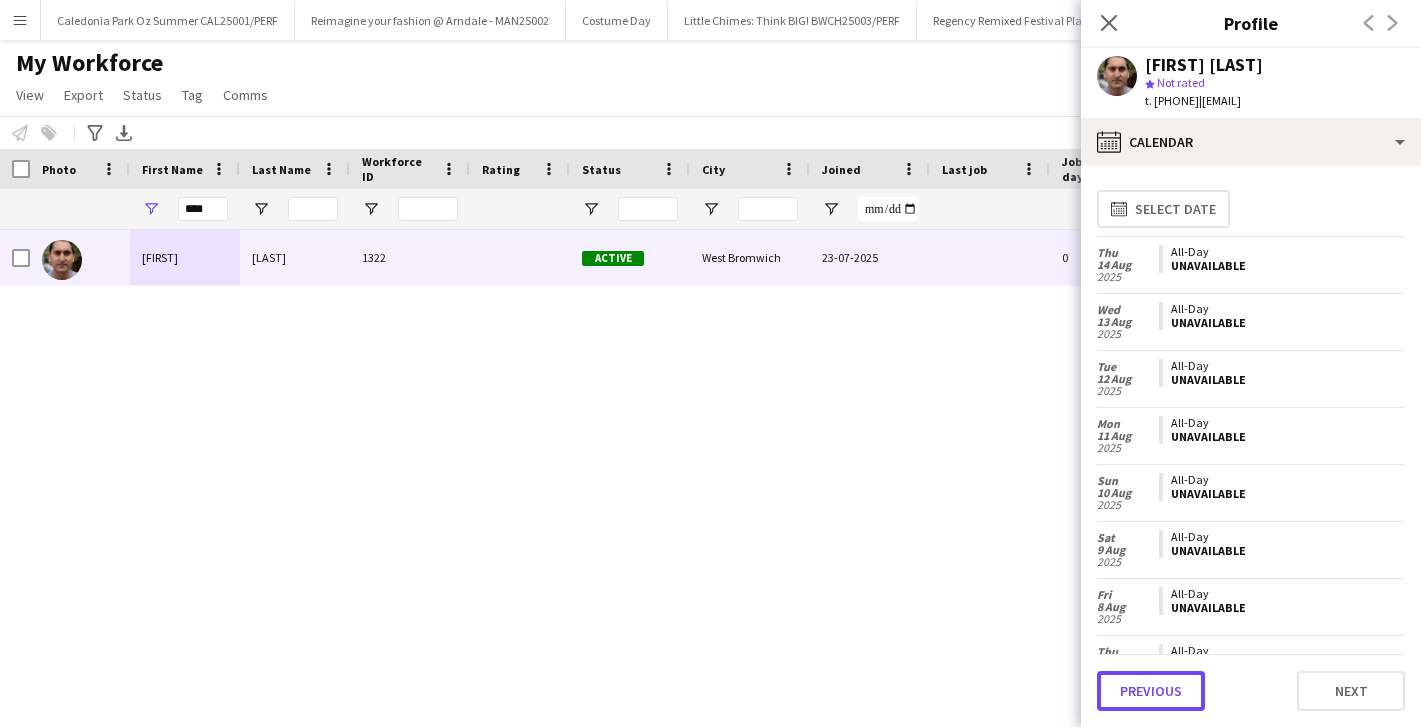 click on "Previous" 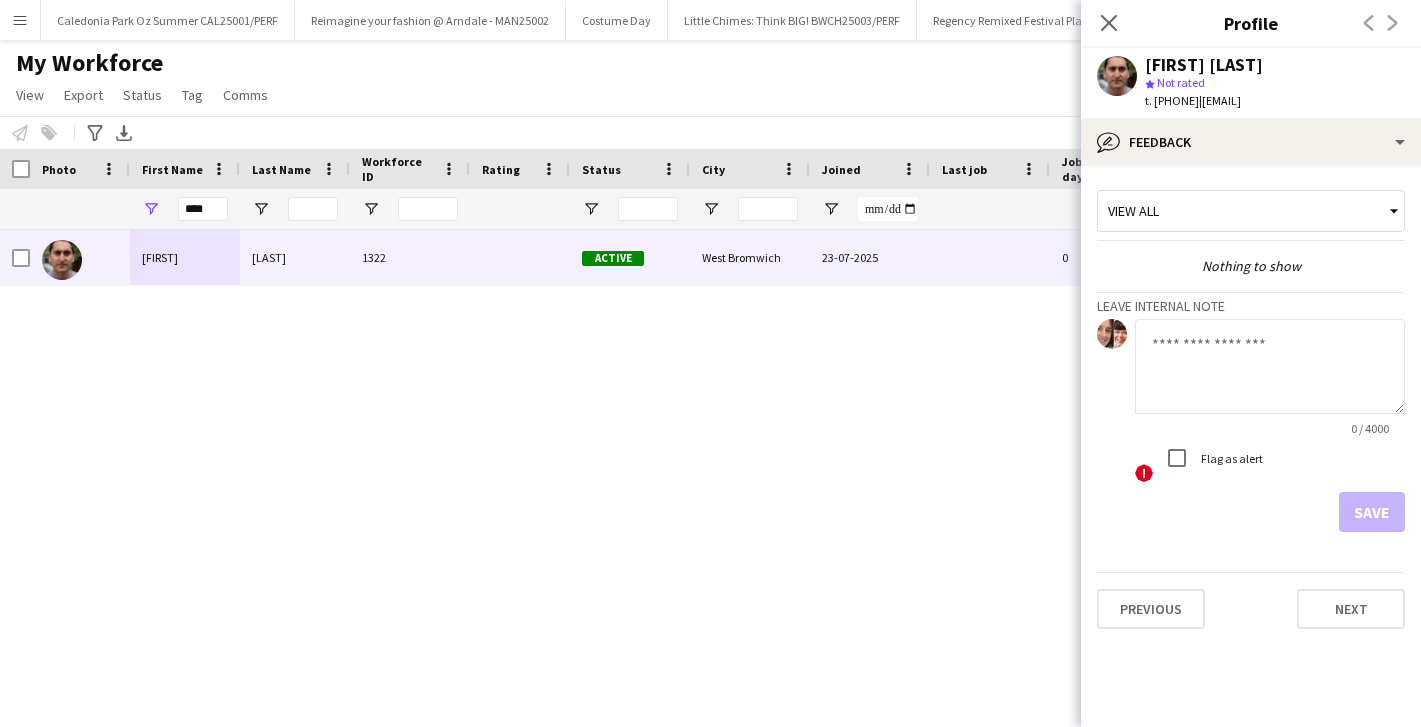 click on "Leave internal note" 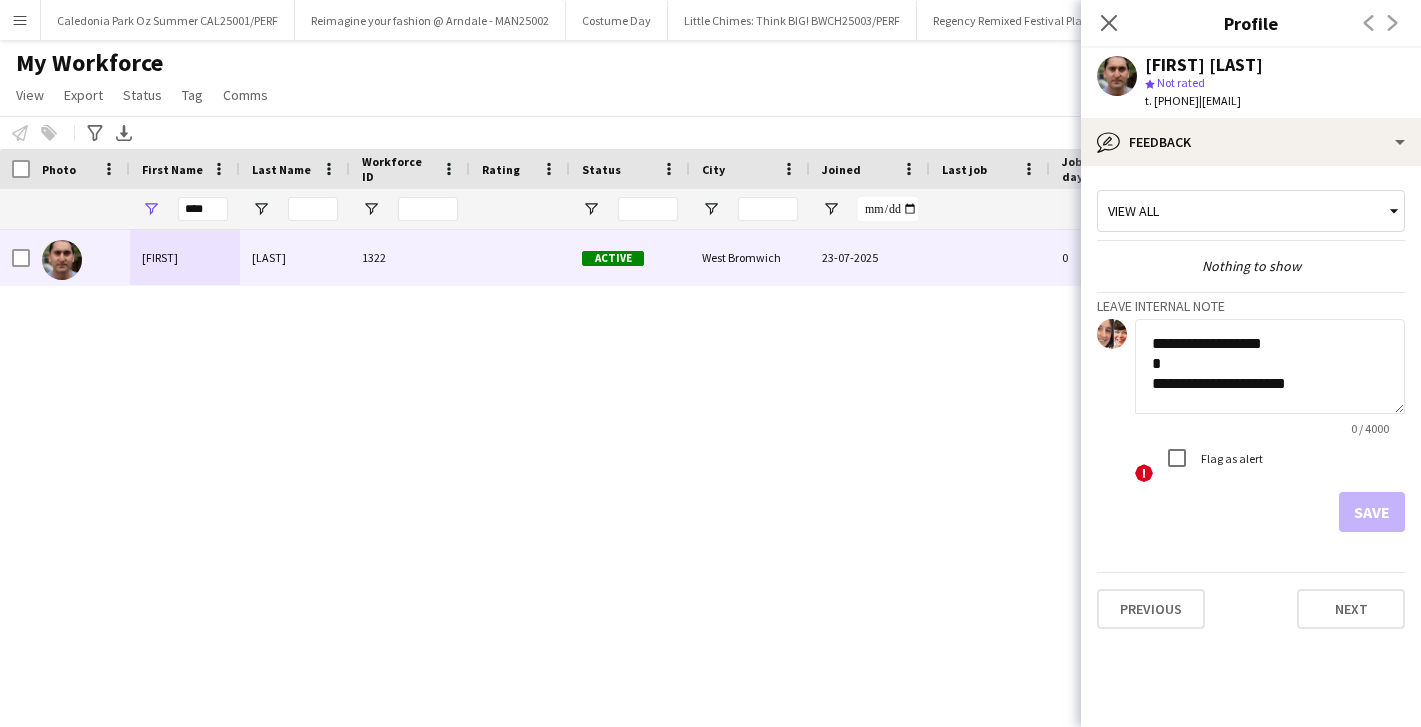 scroll, scrollTop: 1, scrollLeft: 0, axis: vertical 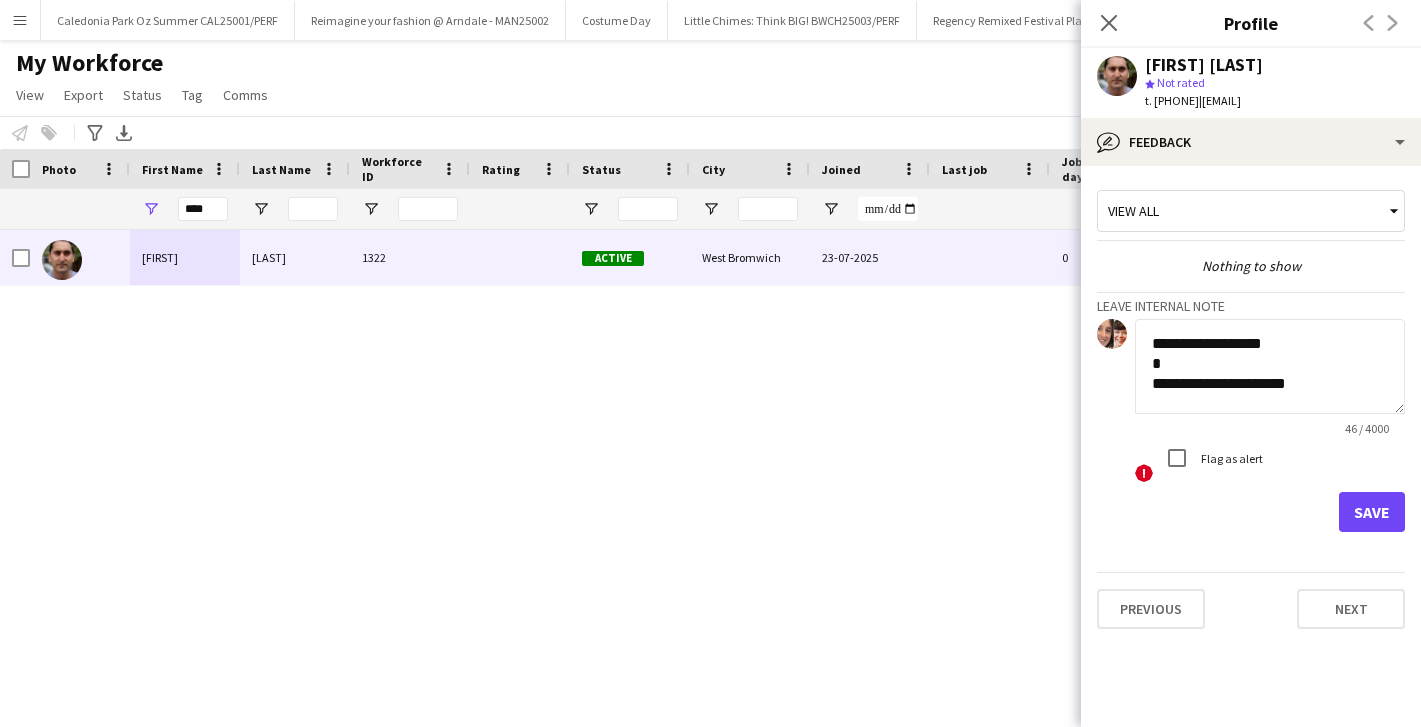 click on "**********" 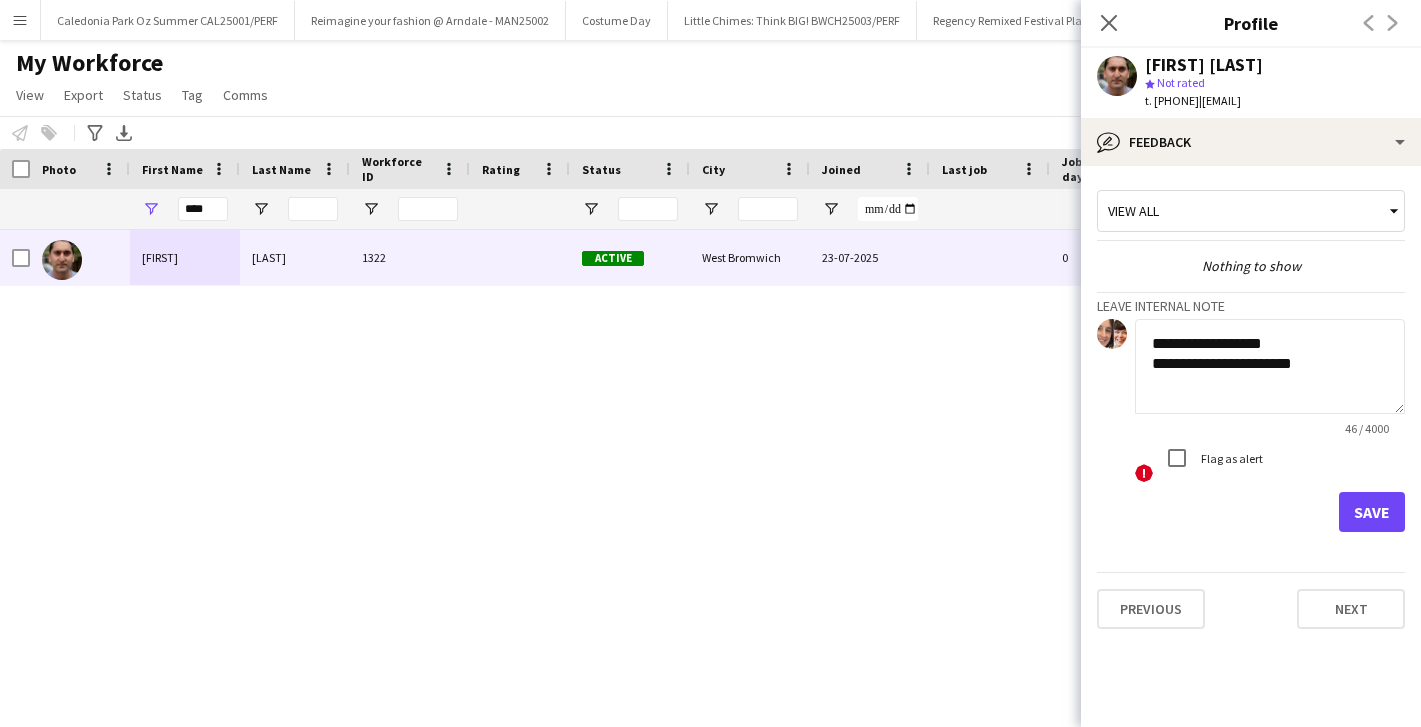 scroll, scrollTop: 0, scrollLeft: 0, axis: both 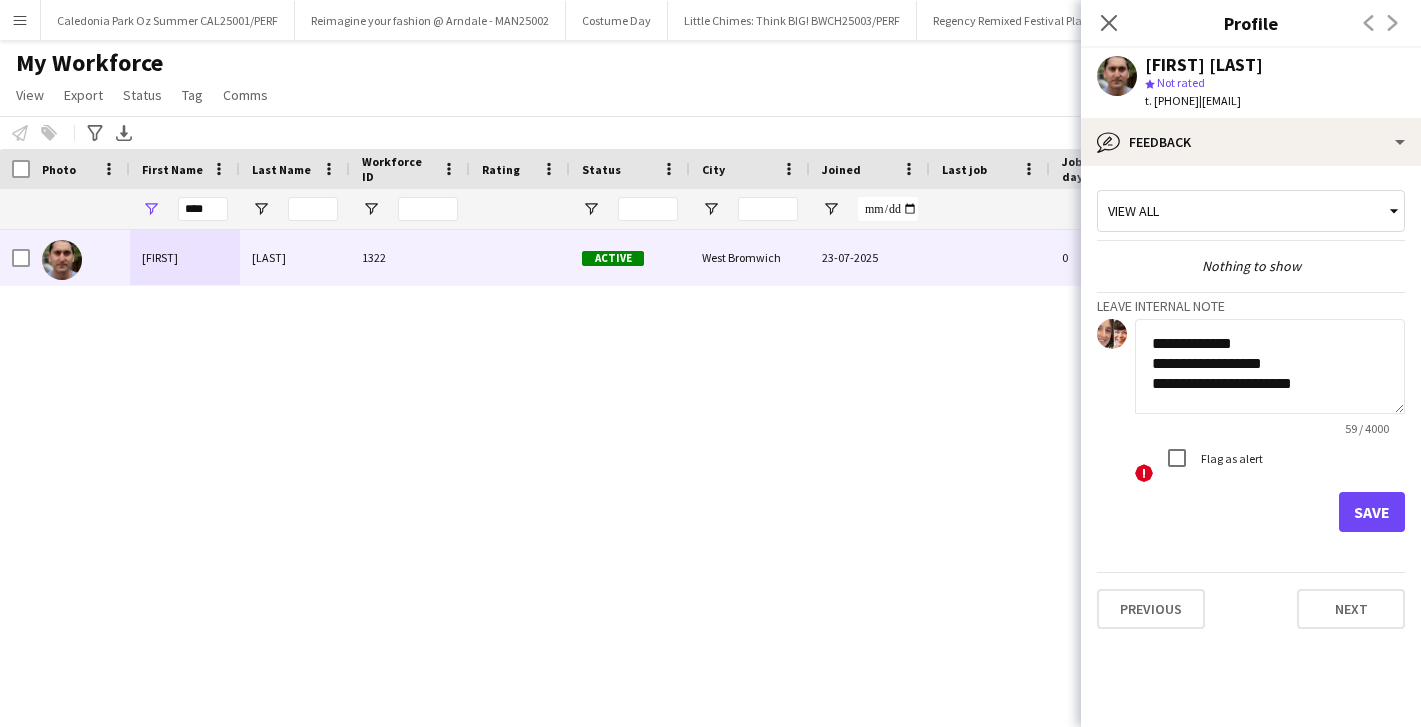 click on "**********" 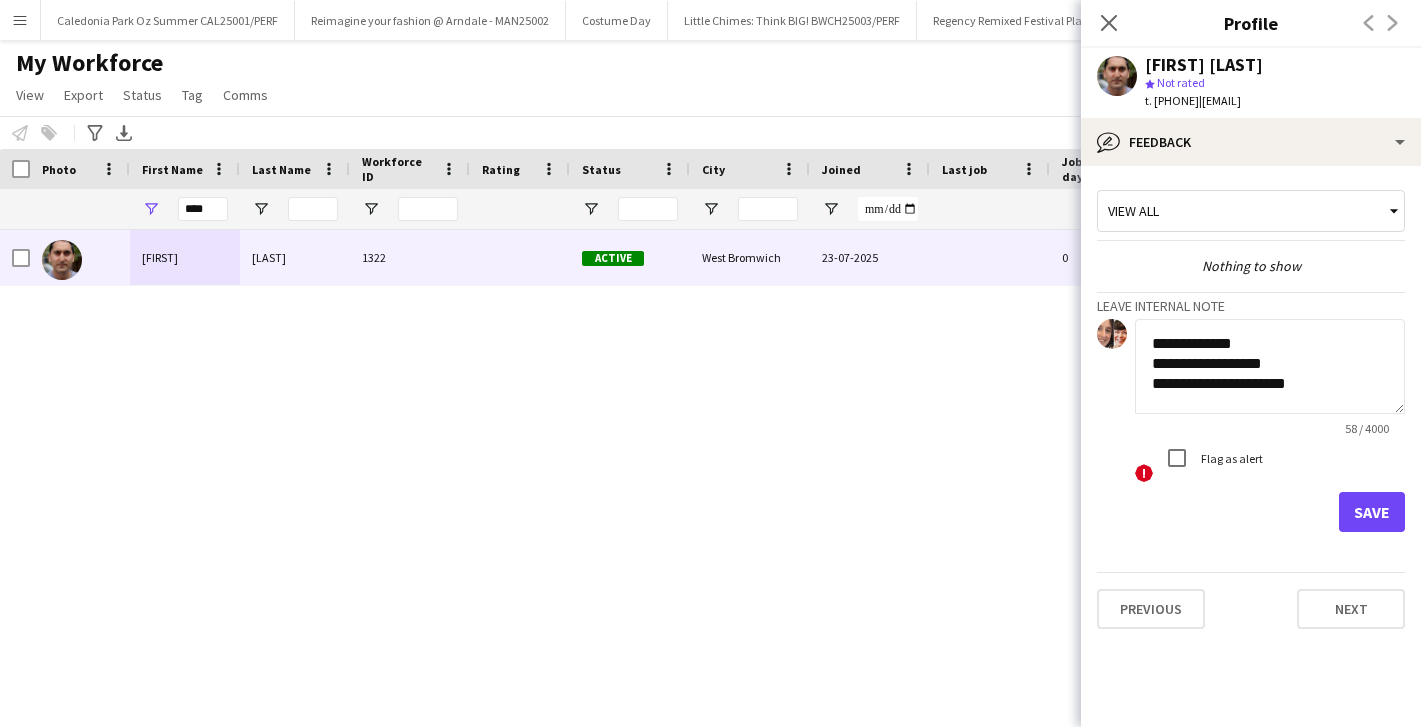 click on "**********" 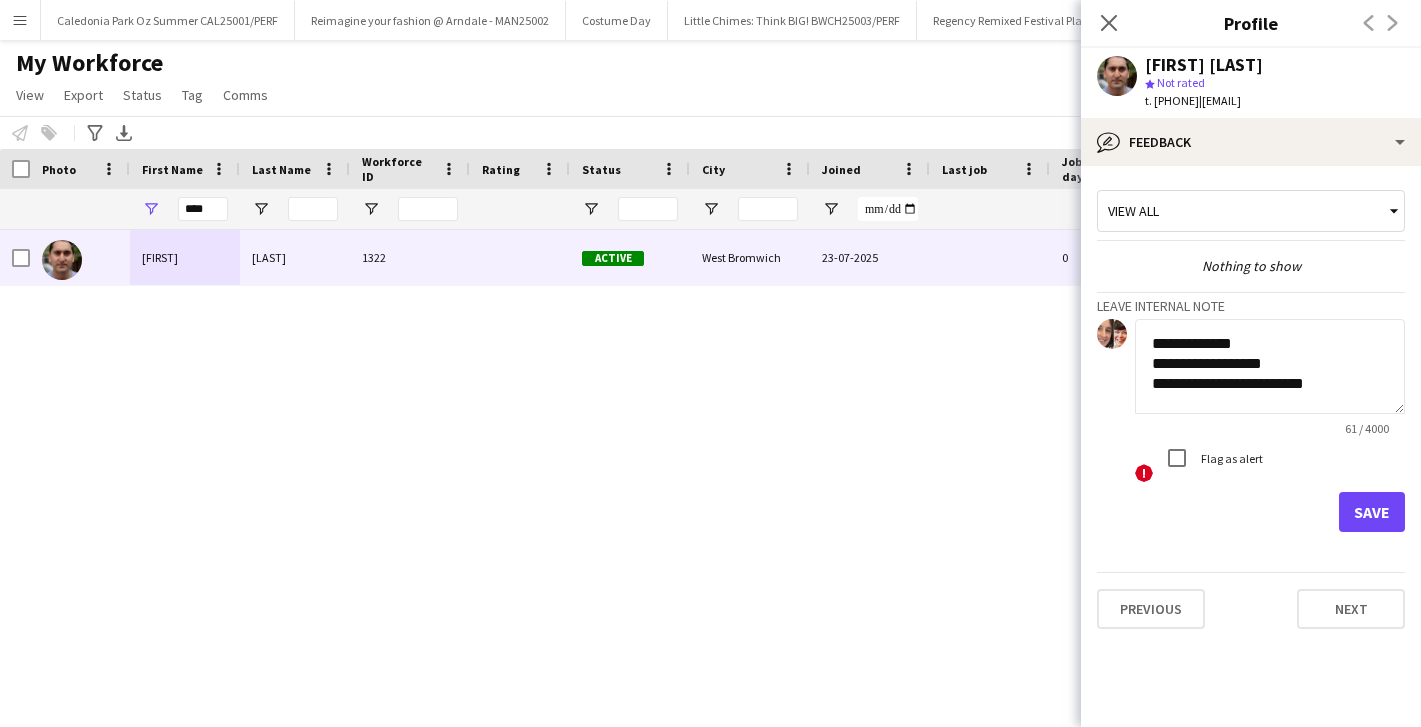 type on "**********" 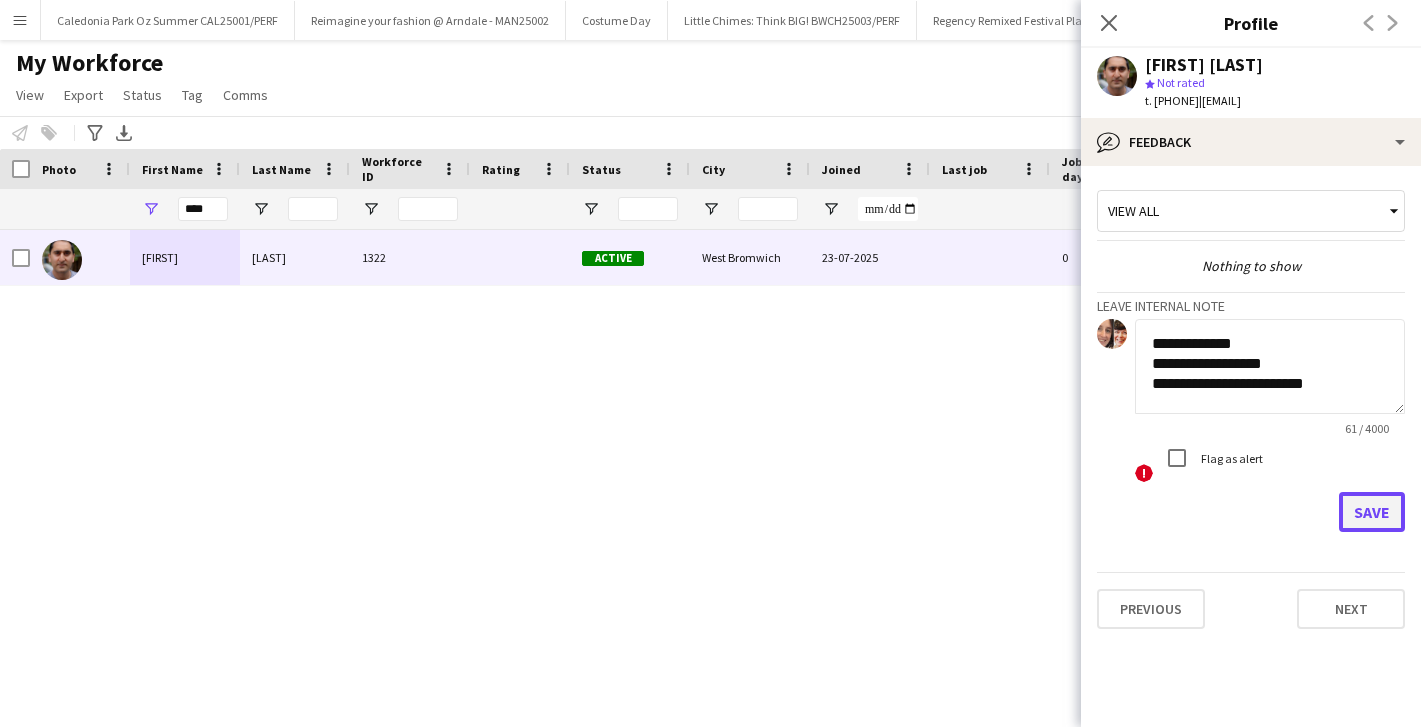 click on "Save" 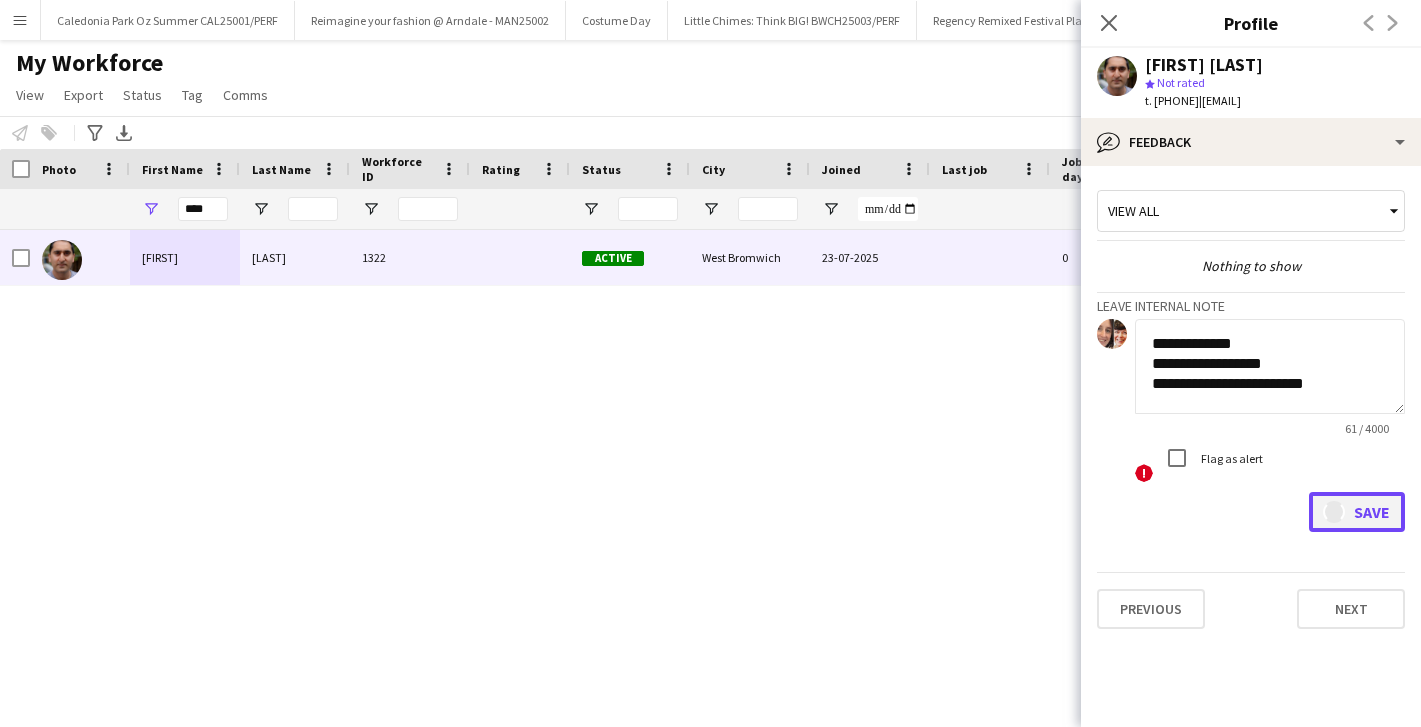 type 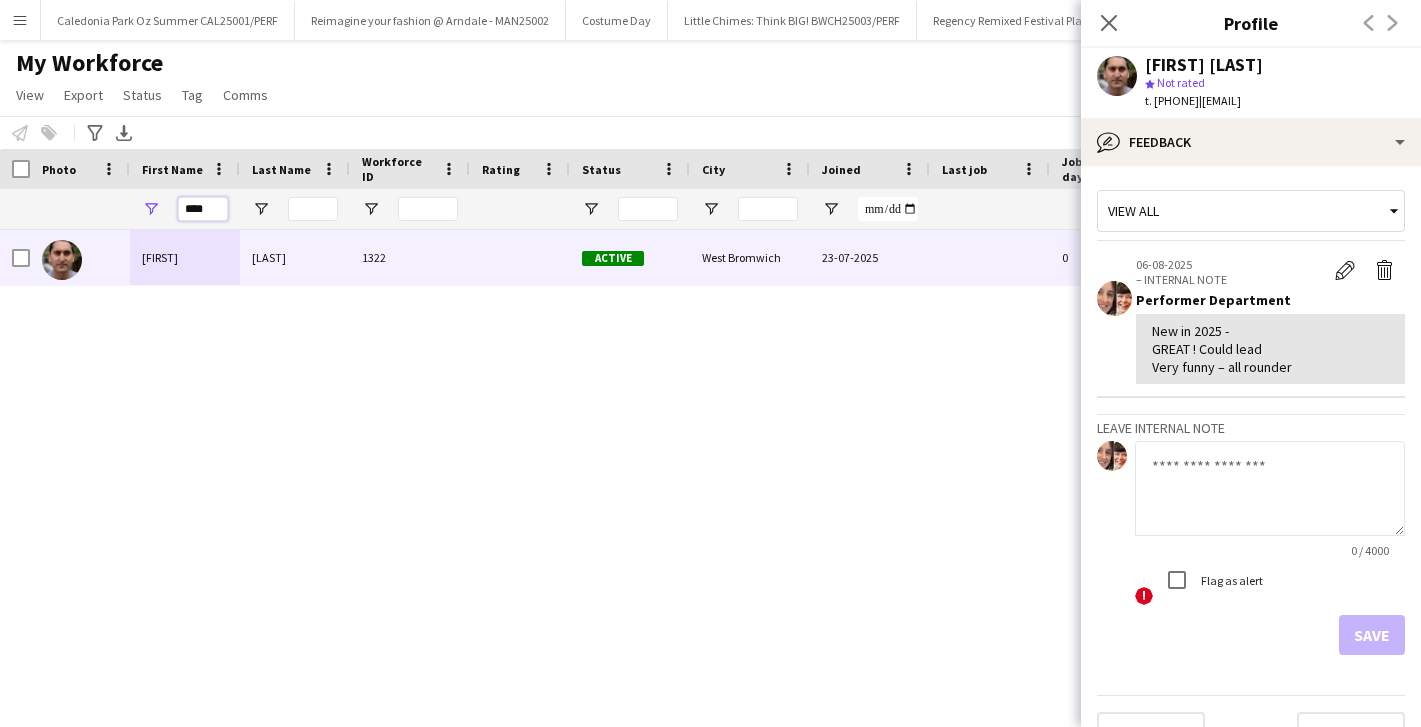 click on "****" at bounding box center [203, 209] 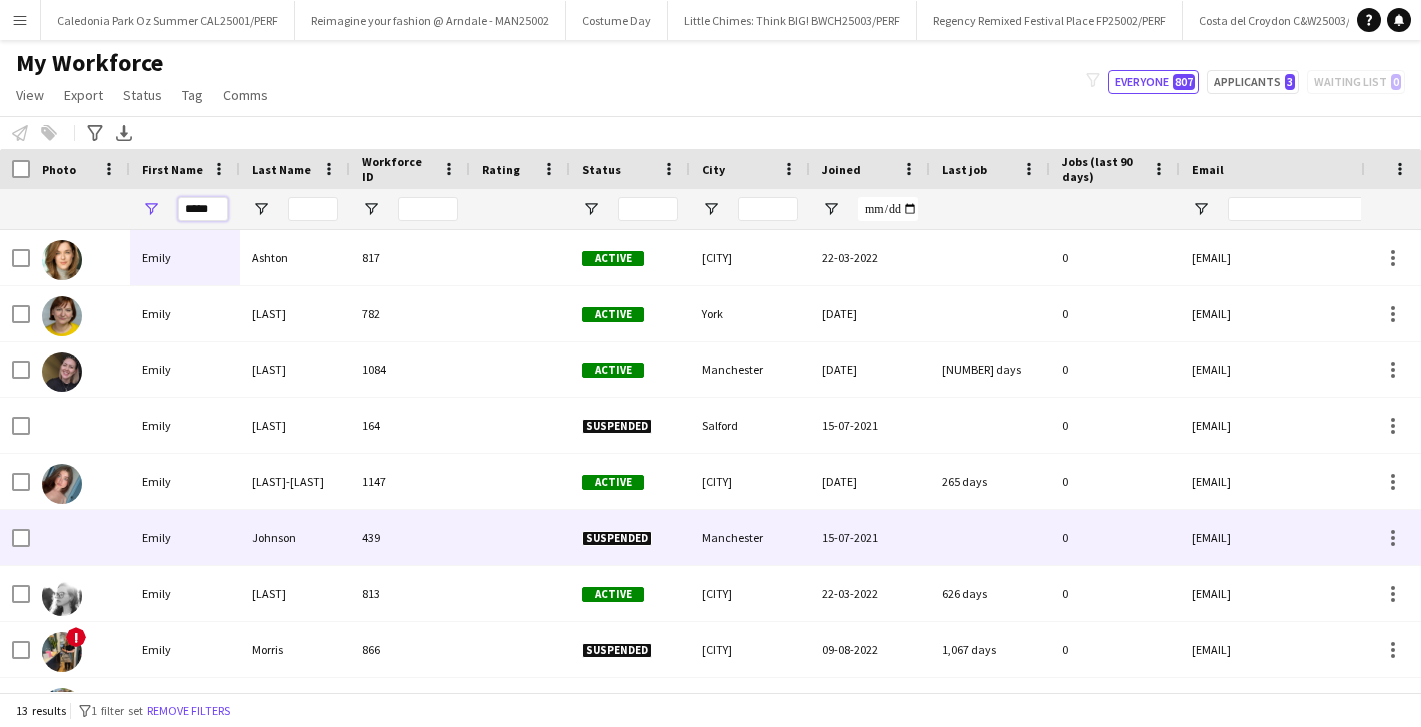 scroll, scrollTop: 66, scrollLeft: 0, axis: vertical 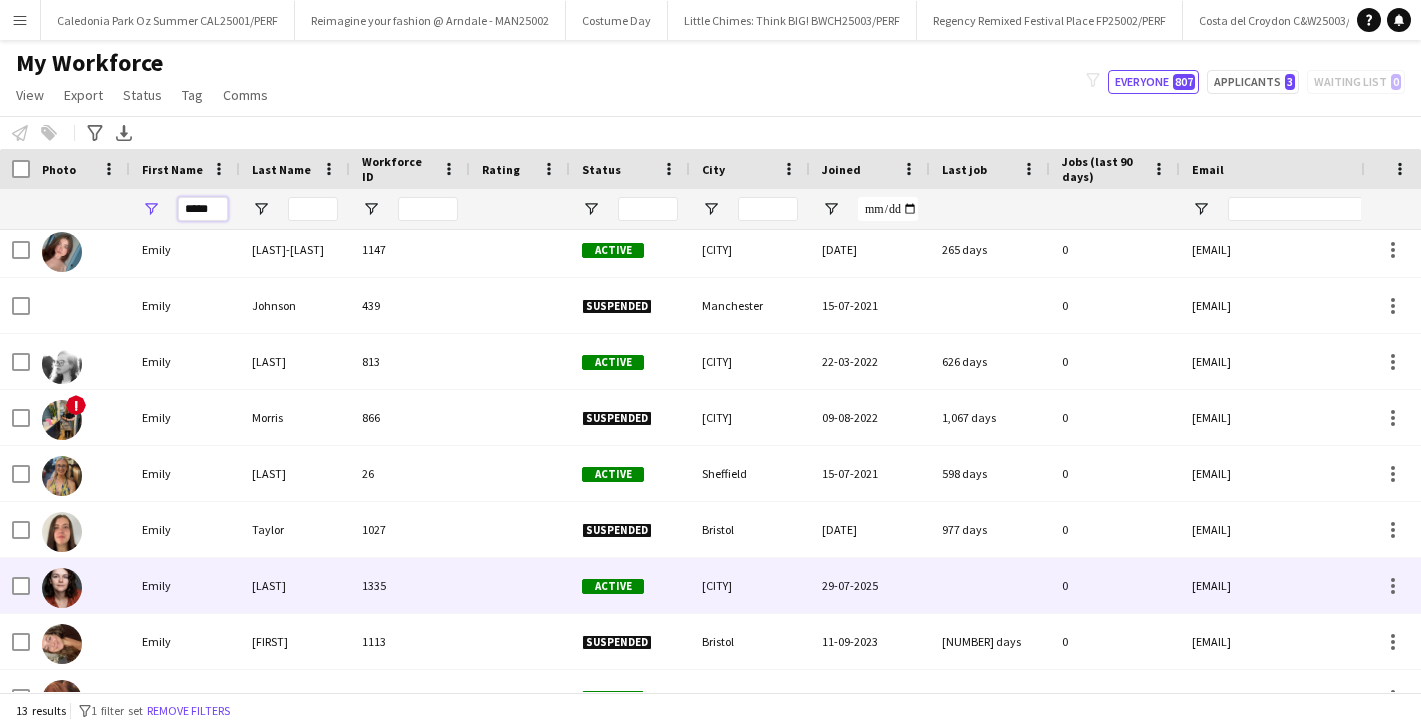 type on "*****" 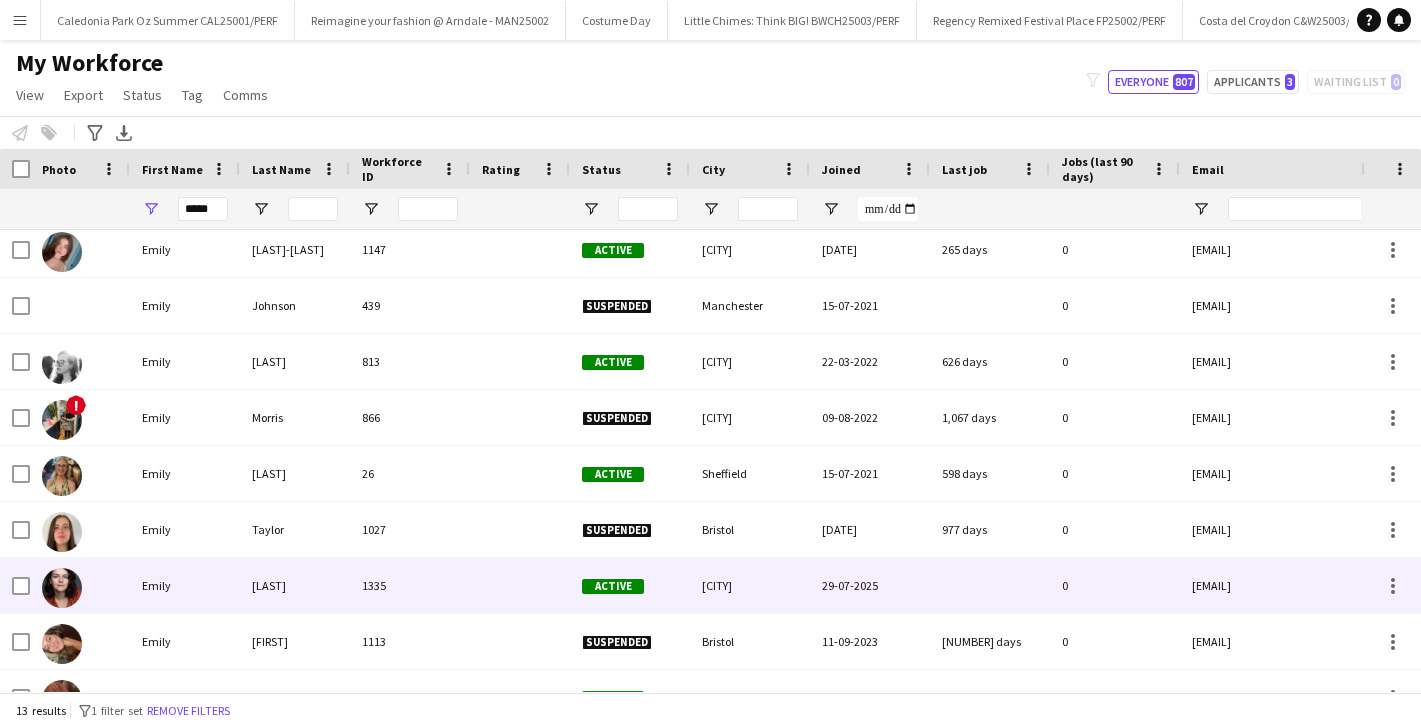 click on "Emily" at bounding box center [185, 585] 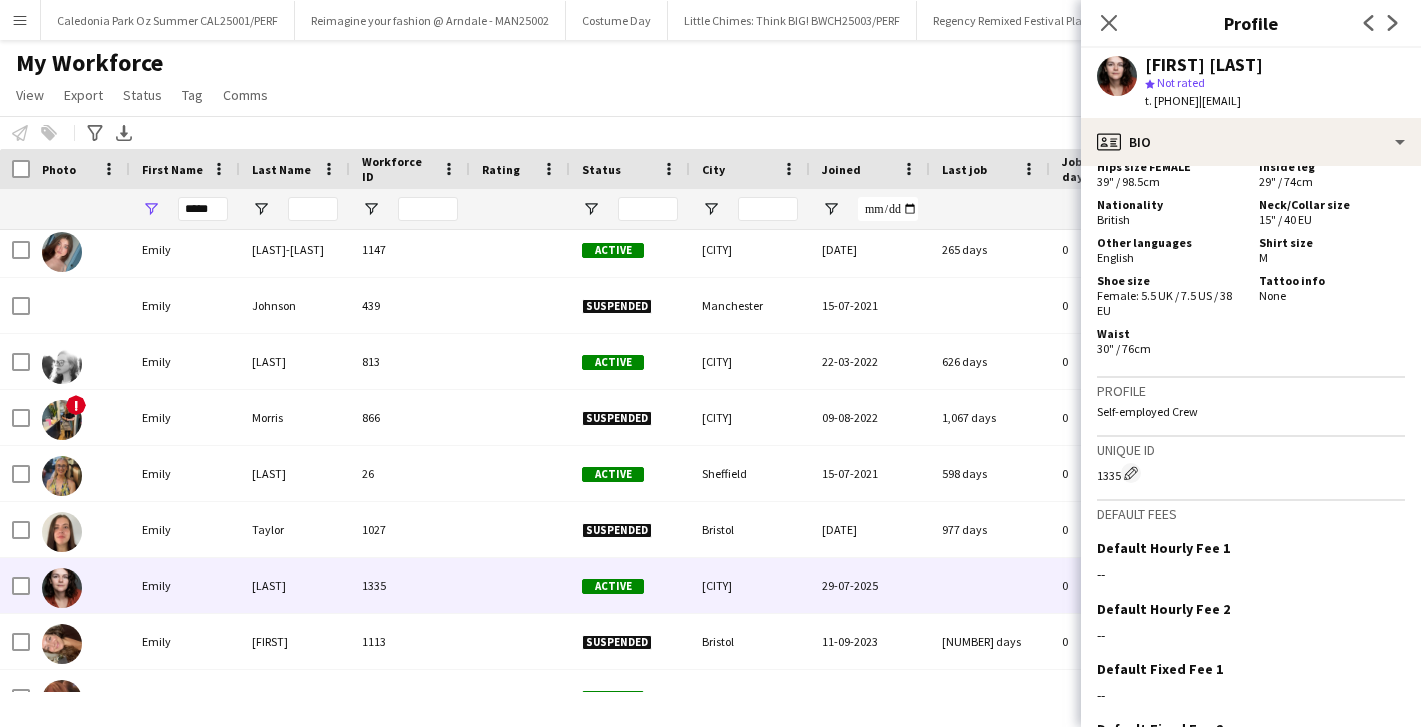 scroll, scrollTop: 1404, scrollLeft: 0, axis: vertical 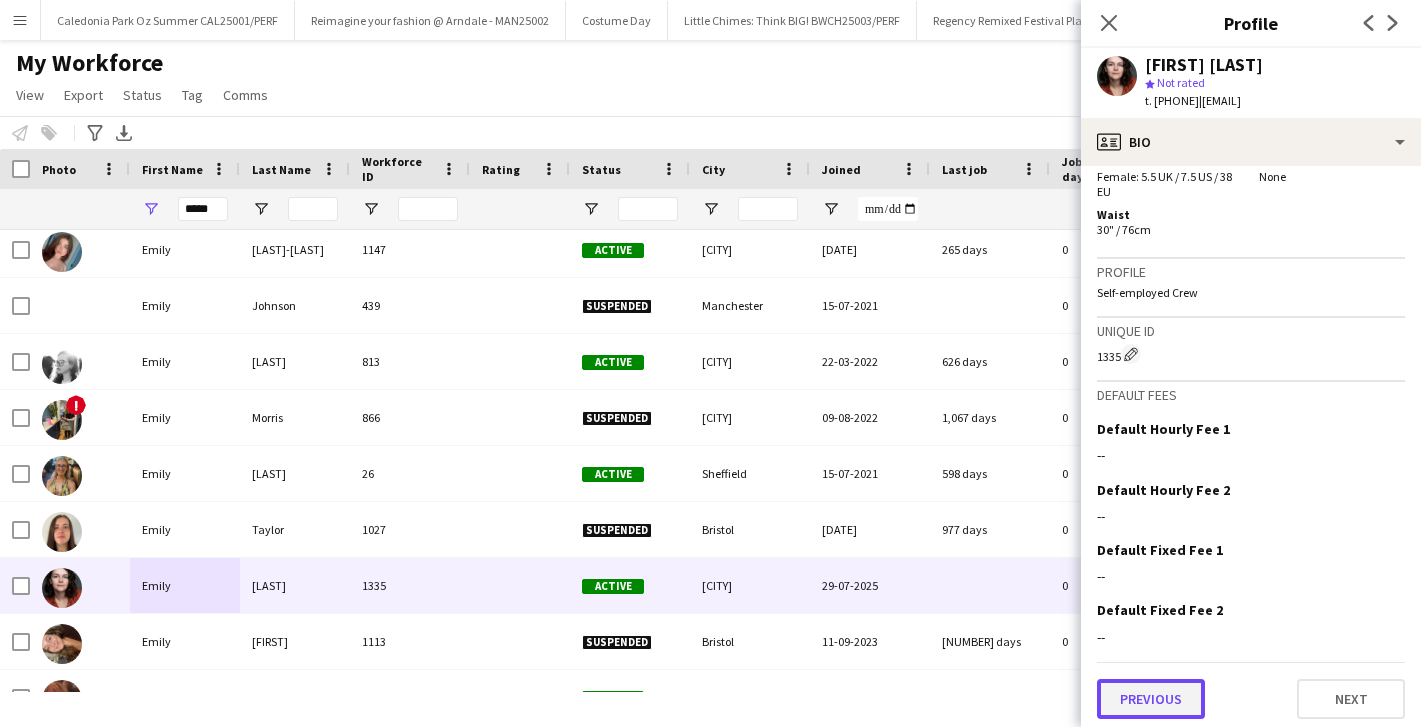 click on "Previous" 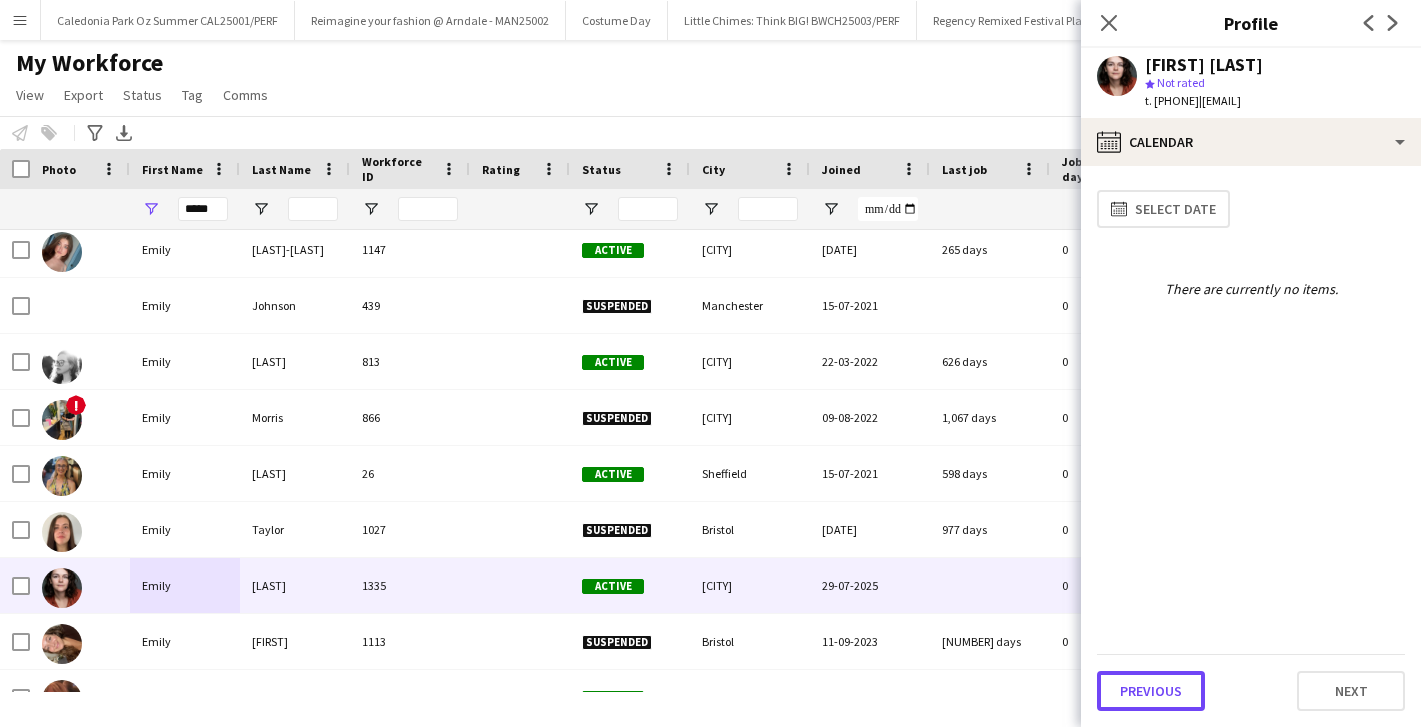 click on "Previous" 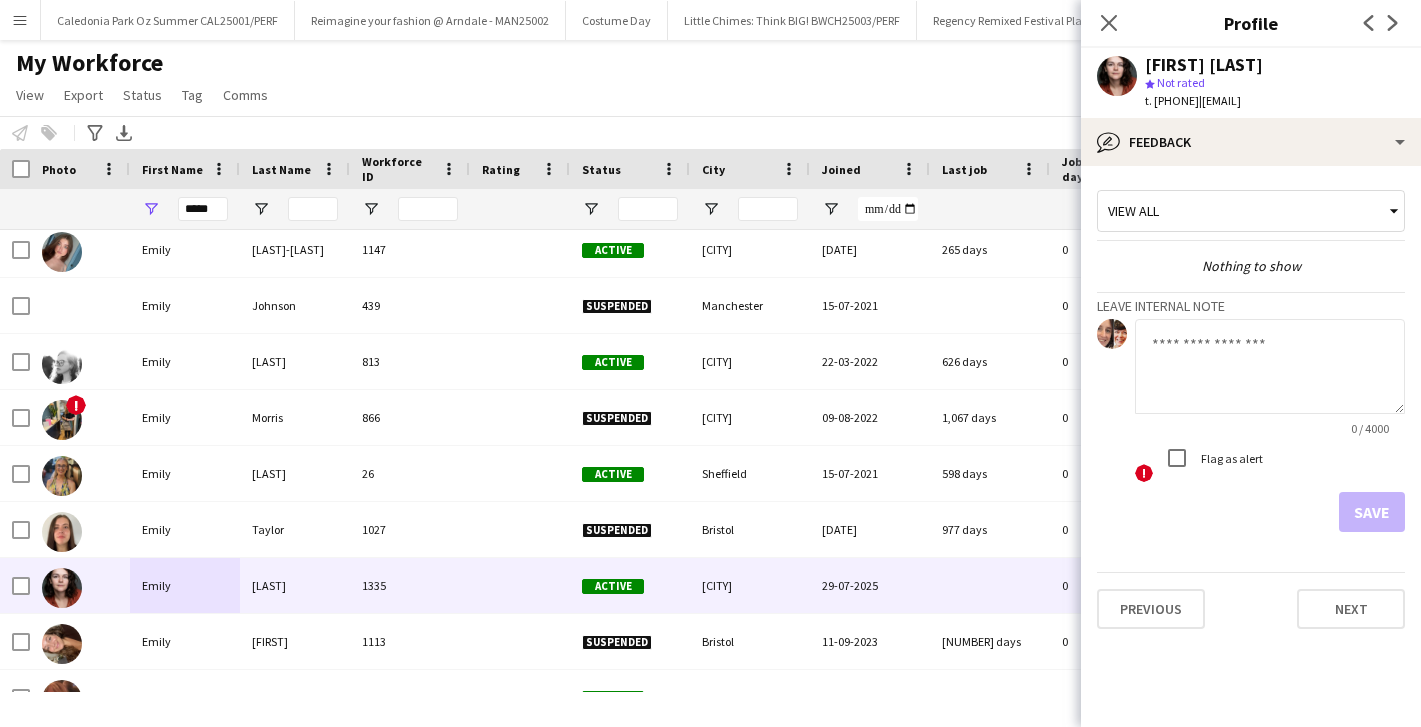 click 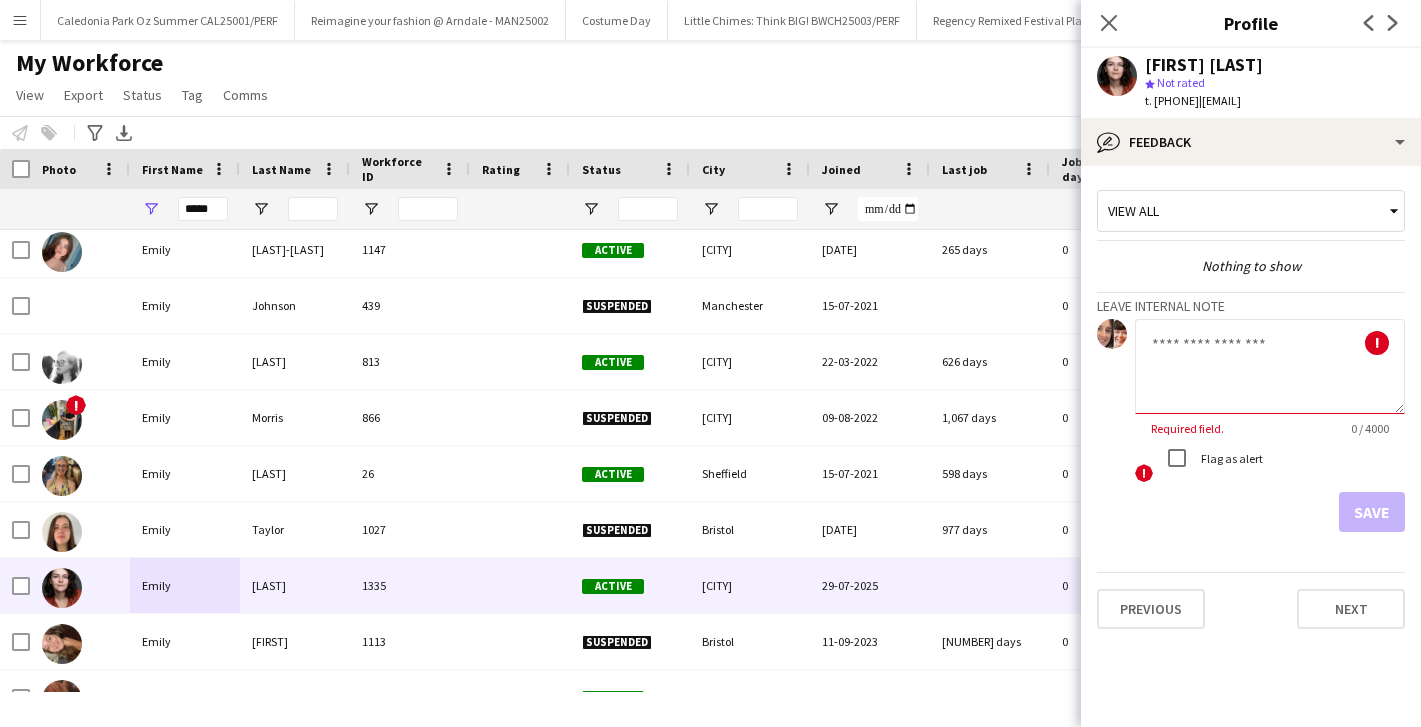 paste on "**********" 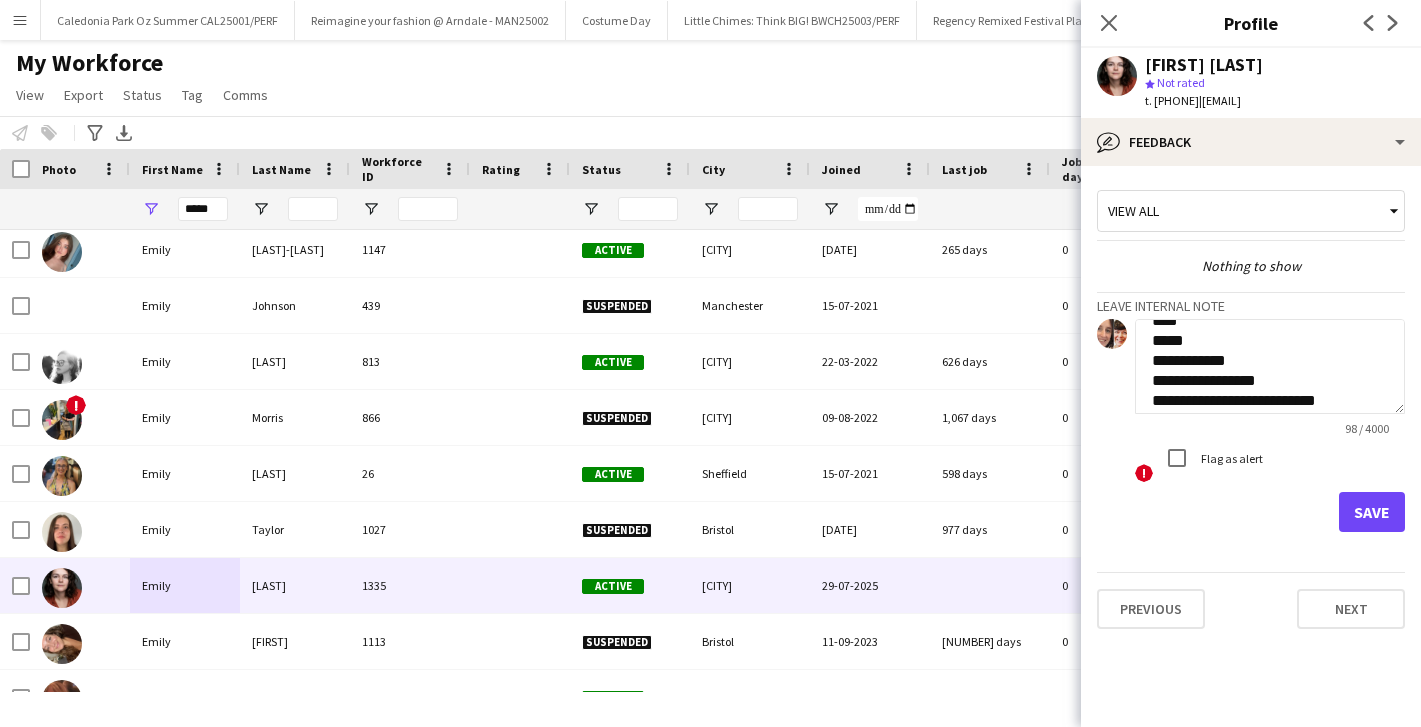 scroll, scrollTop: 0, scrollLeft: 0, axis: both 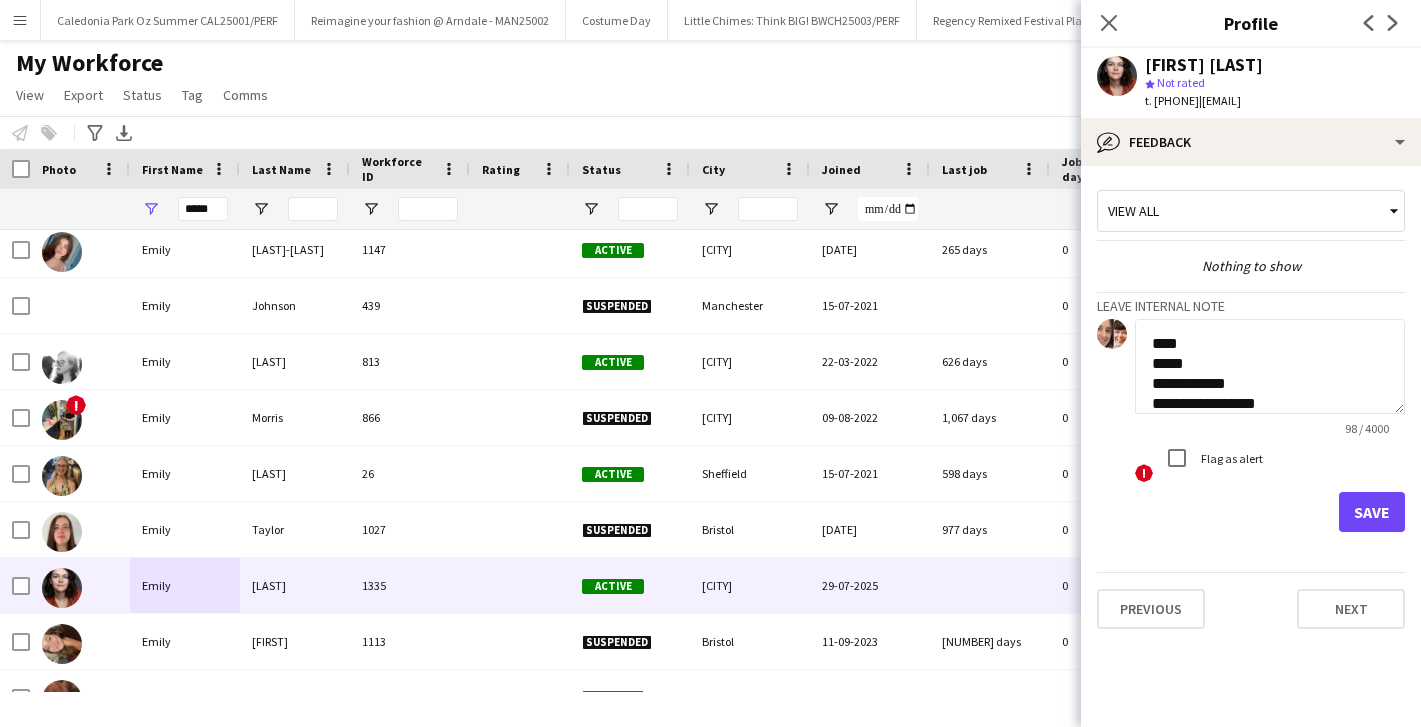 click on "**********" 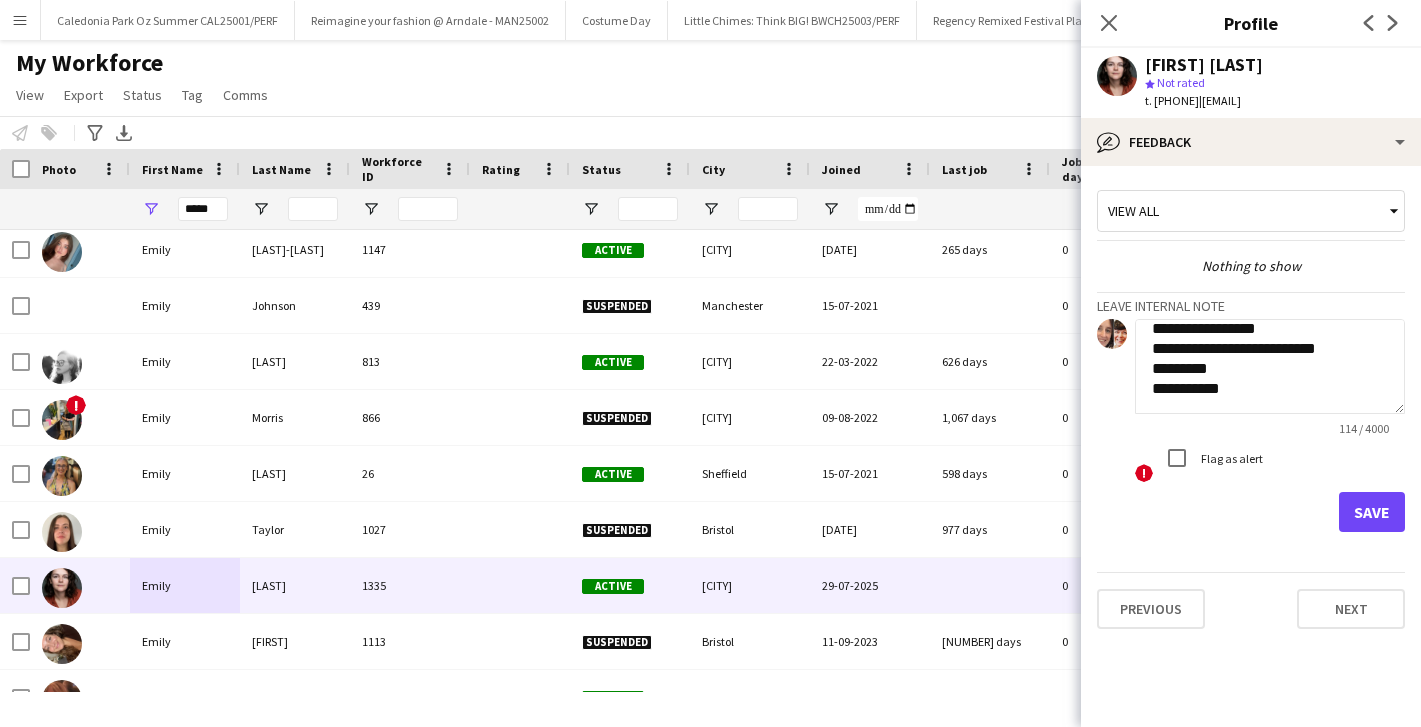 scroll, scrollTop: 115, scrollLeft: 0, axis: vertical 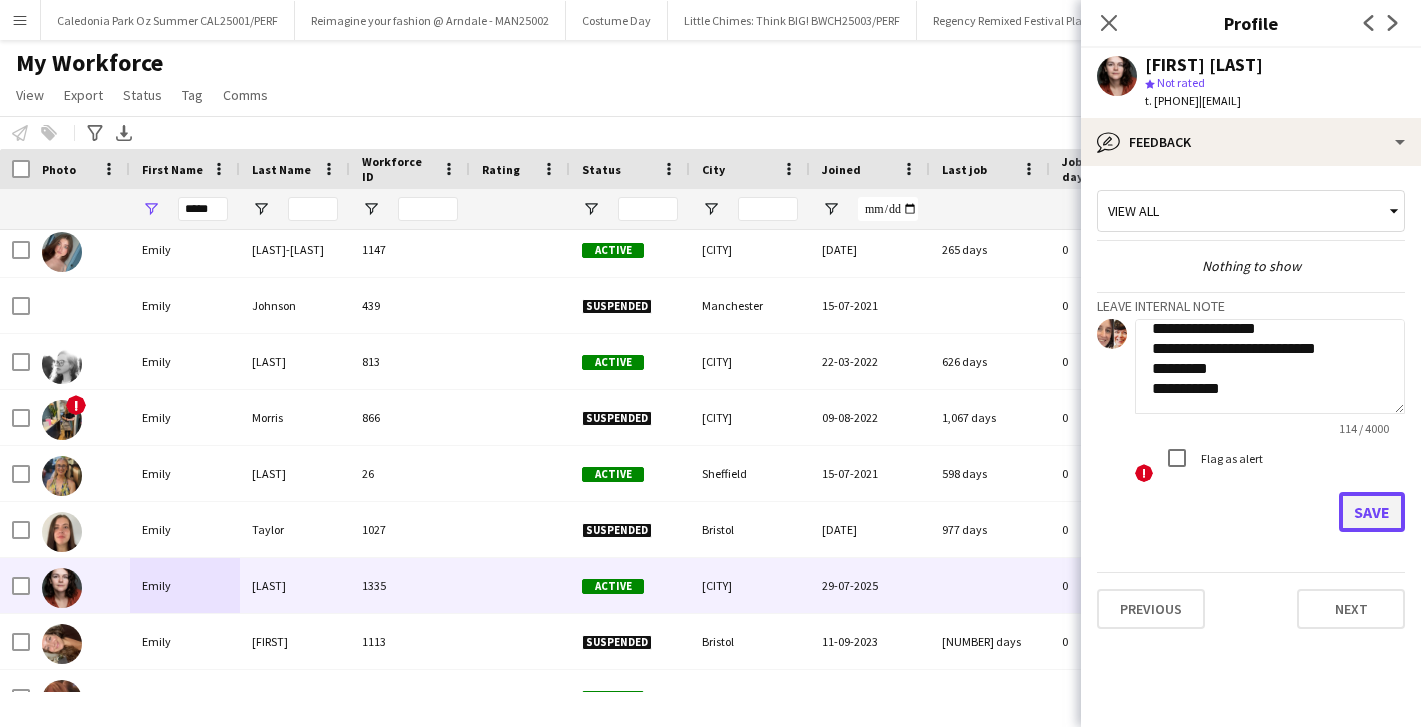 click on "Save" 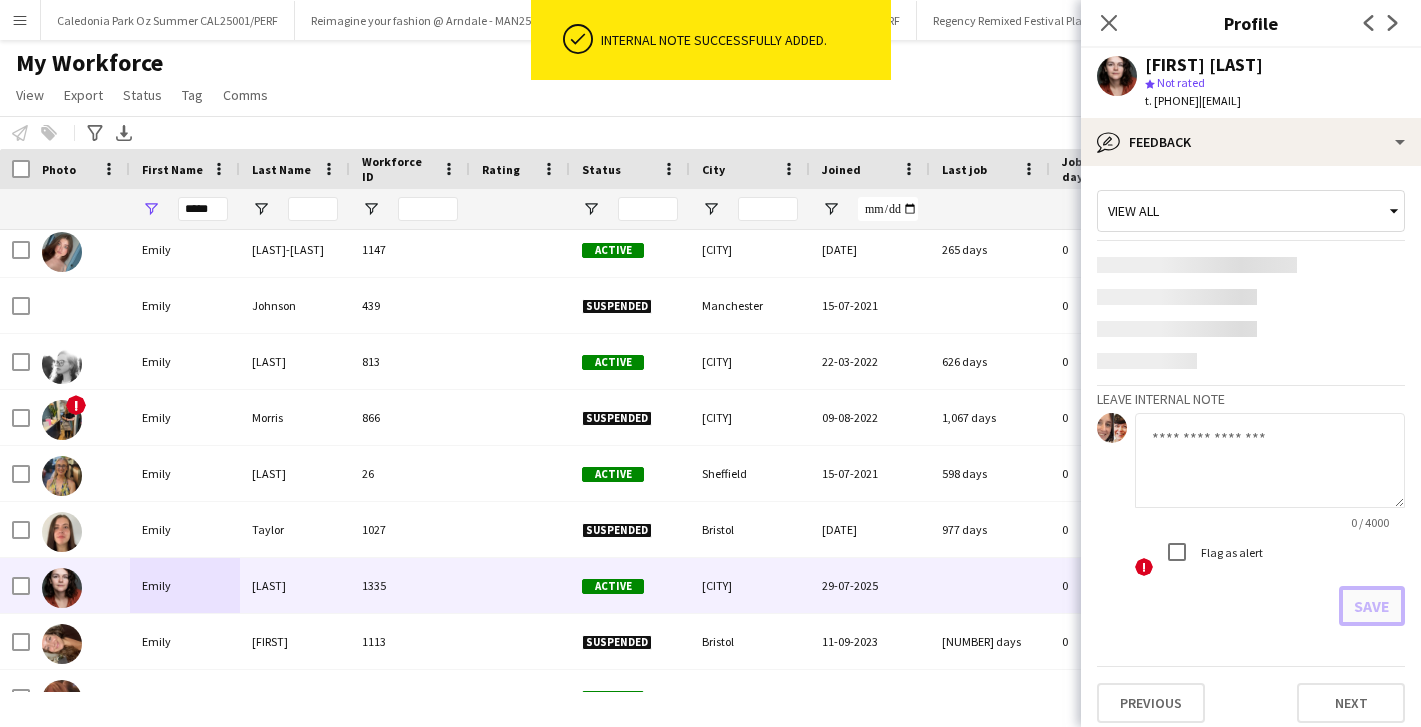 scroll, scrollTop: 0, scrollLeft: 0, axis: both 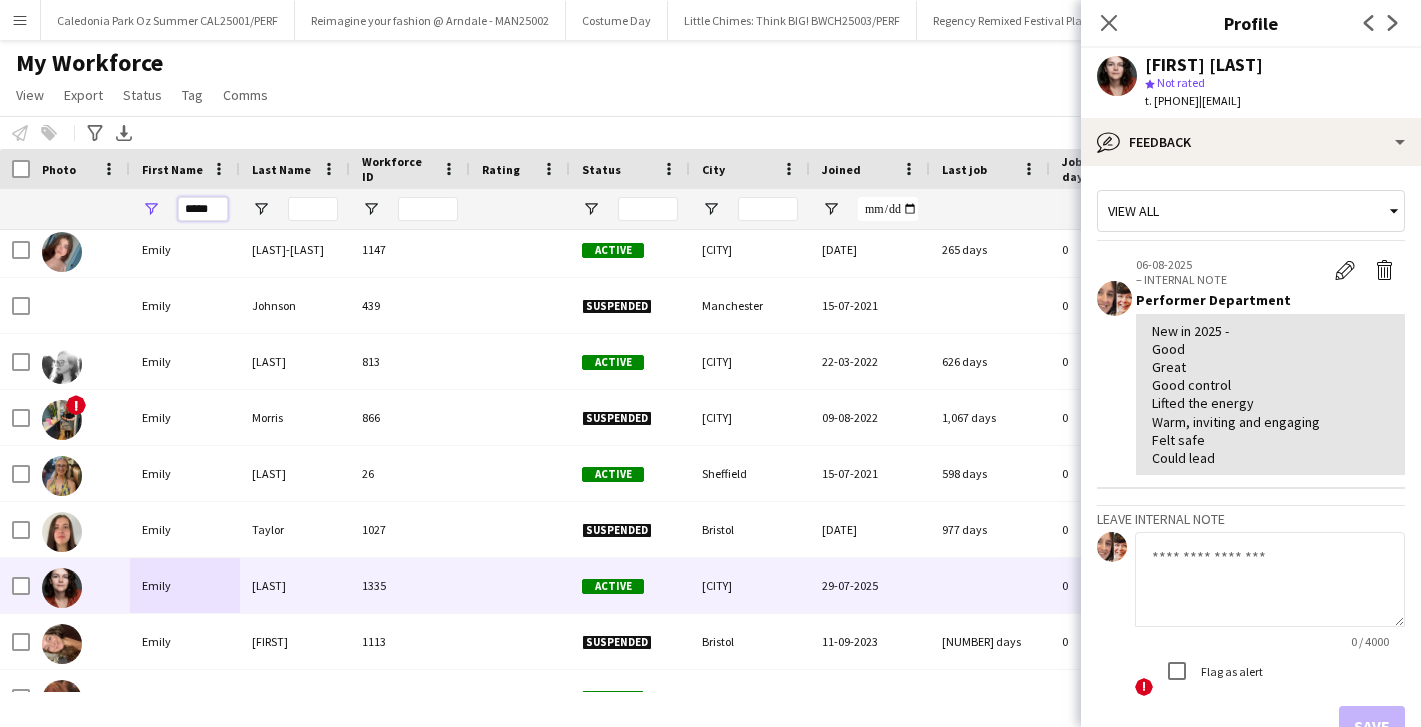 click on "*****" at bounding box center [203, 209] 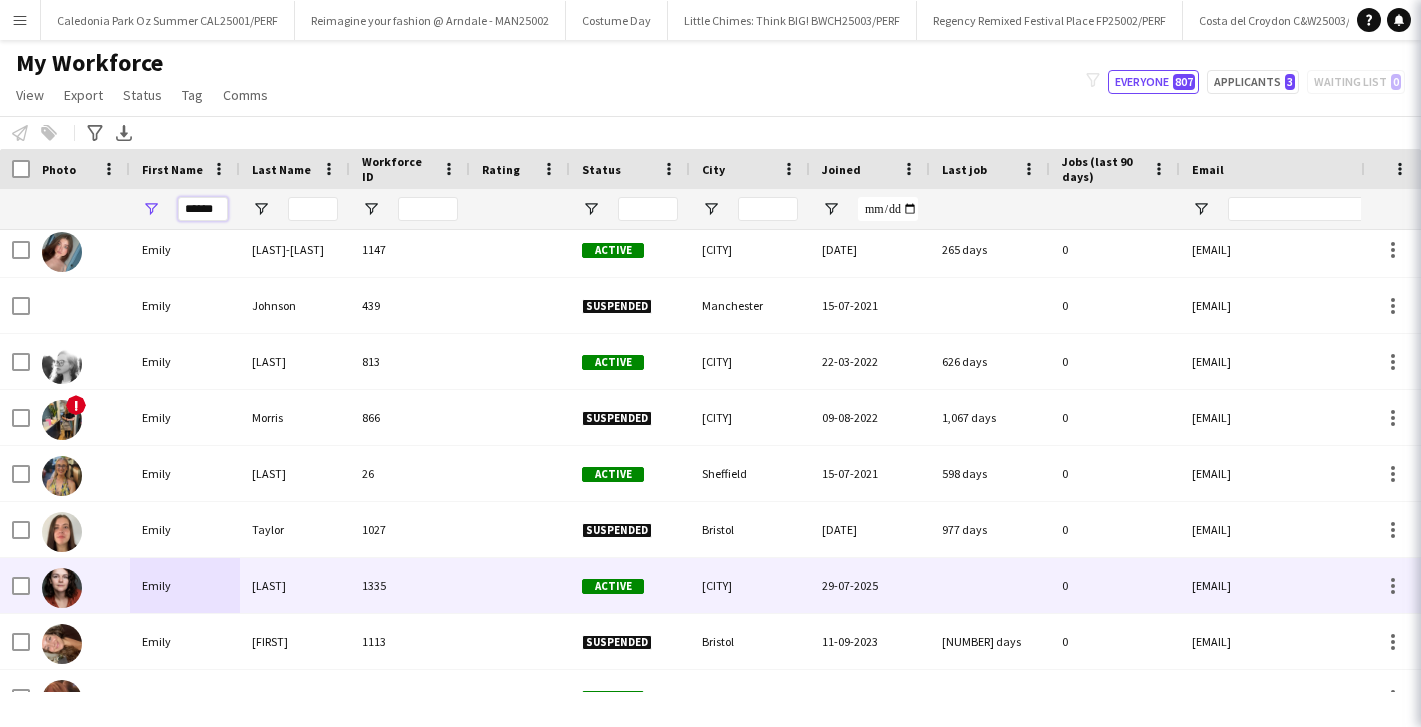 scroll, scrollTop: 0, scrollLeft: 0, axis: both 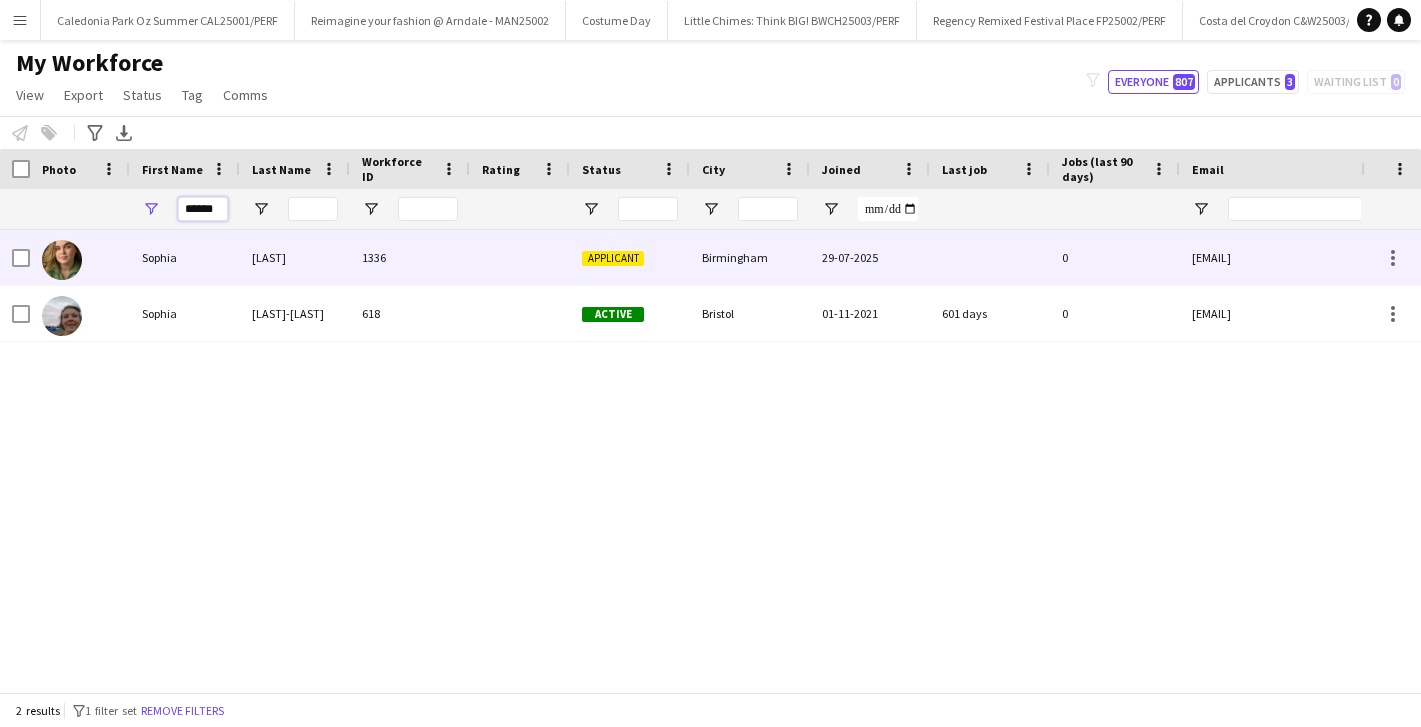 type on "******" 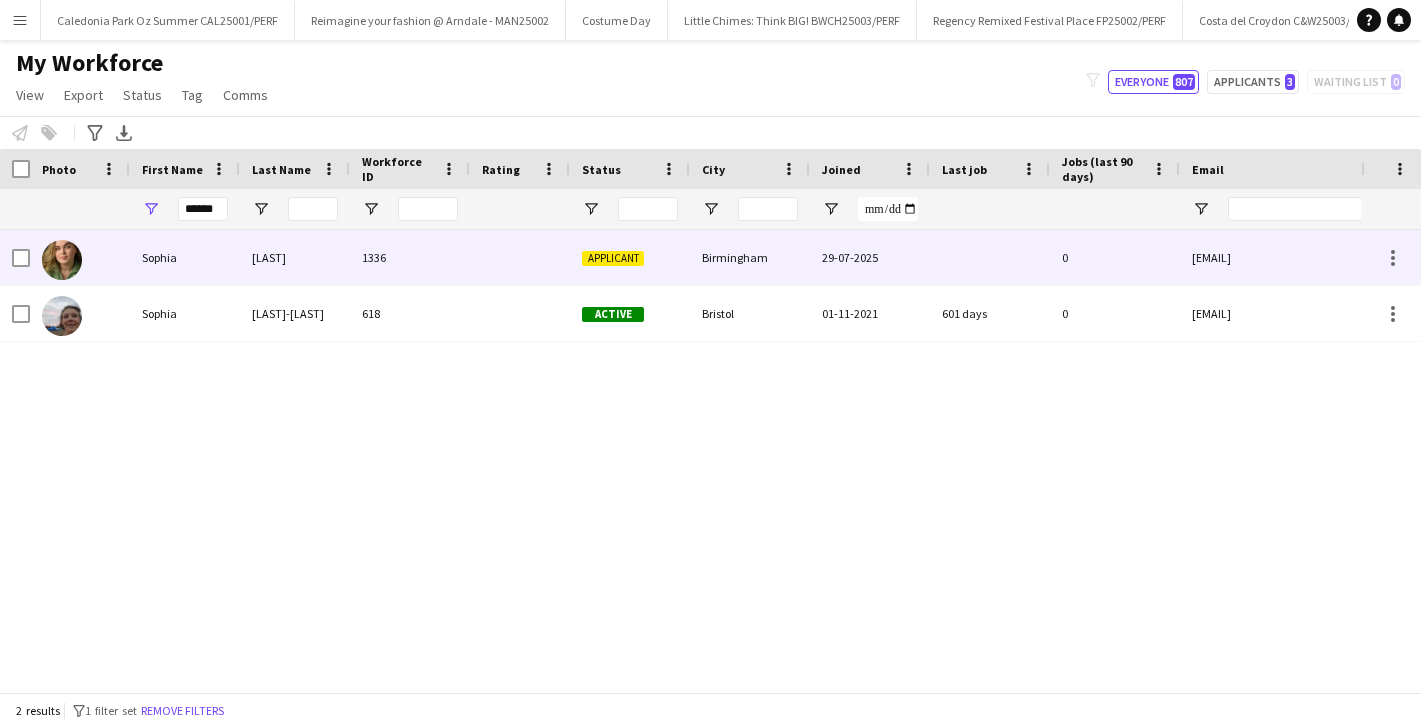 click on "[LAST]" at bounding box center (295, 257) 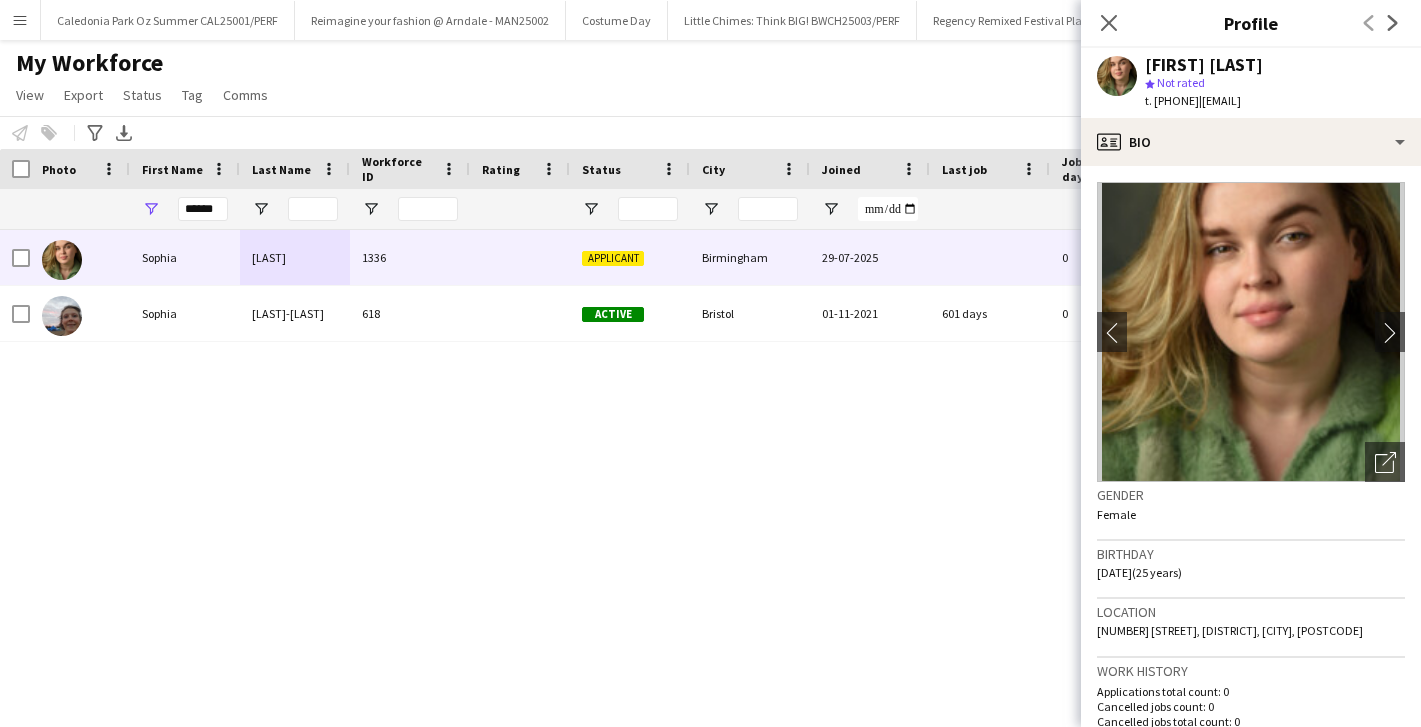 drag, startPoint x: 1382, startPoint y: 105, endPoint x: 1239, endPoint y: 107, distance: 143.01399 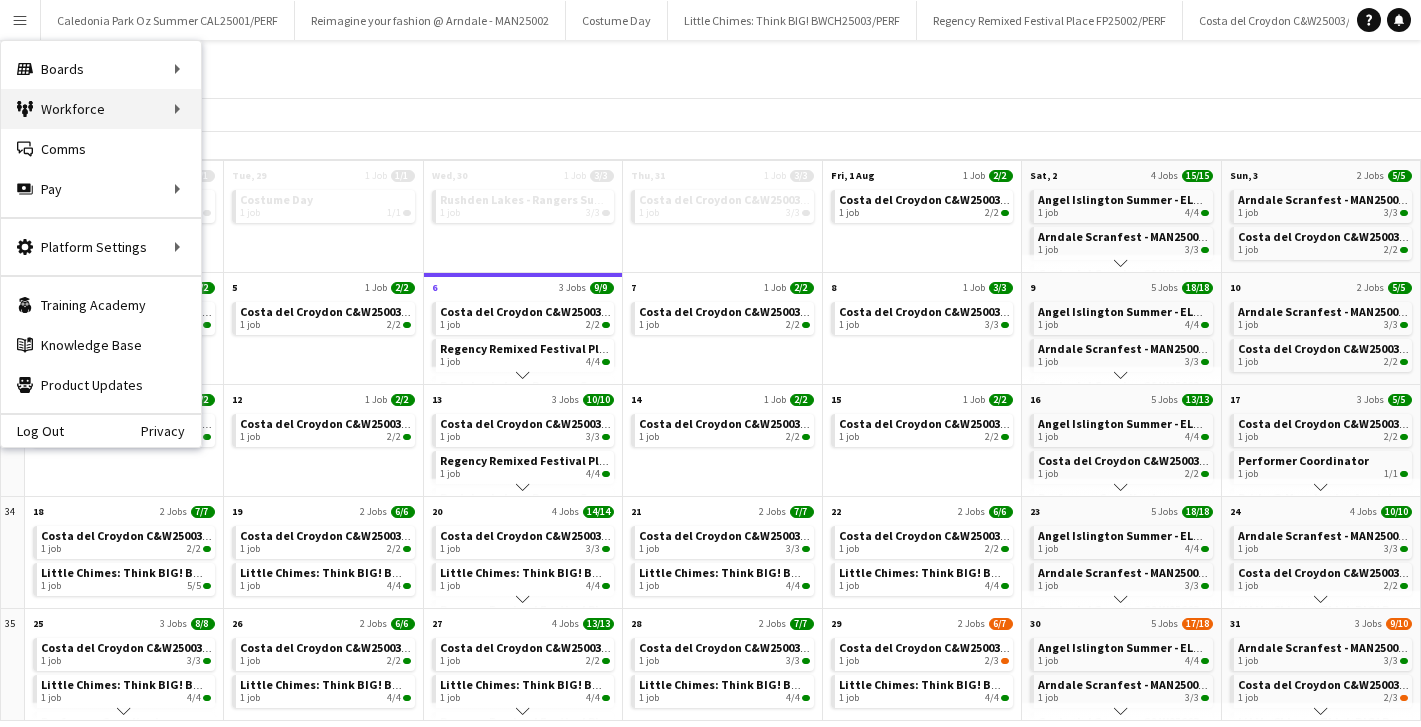 scroll, scrollTop: 0, scrollLeft: 0, axis: both 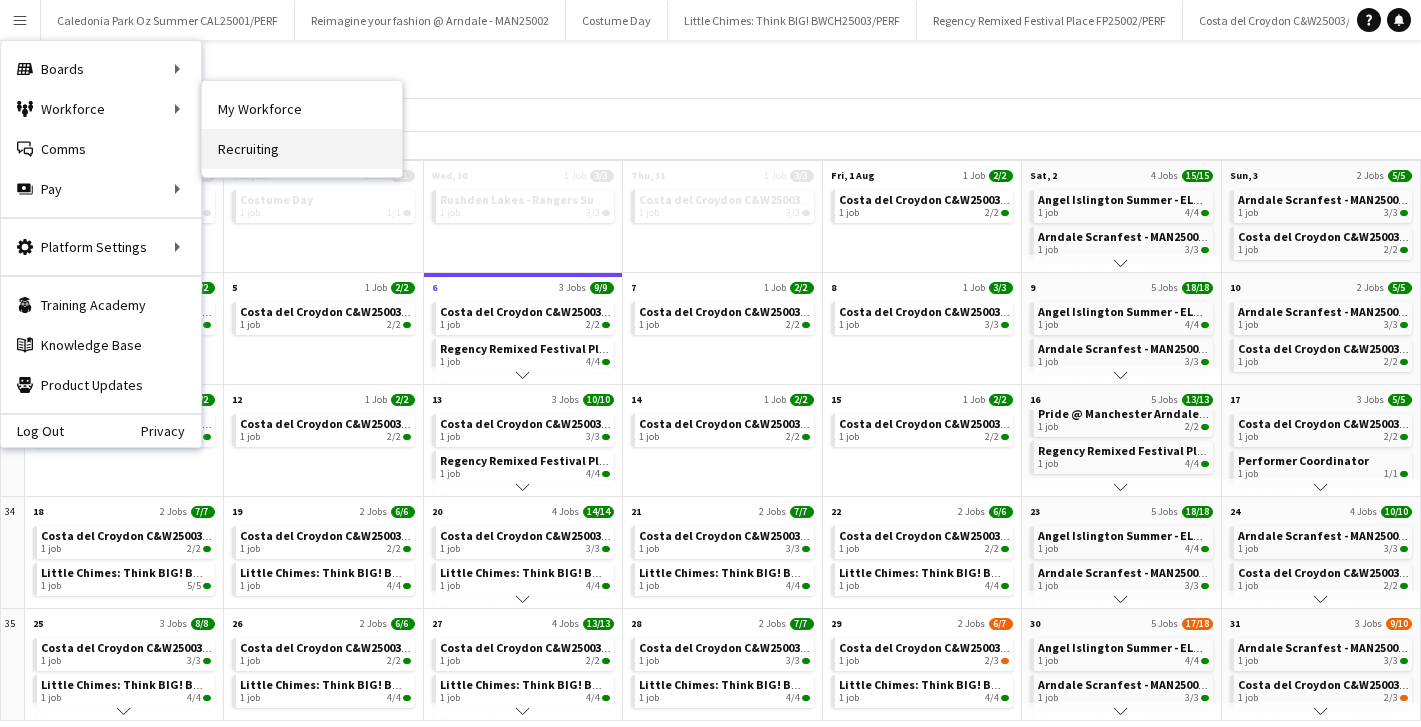 click on "Recruiting" at bounding box center (302, 149) 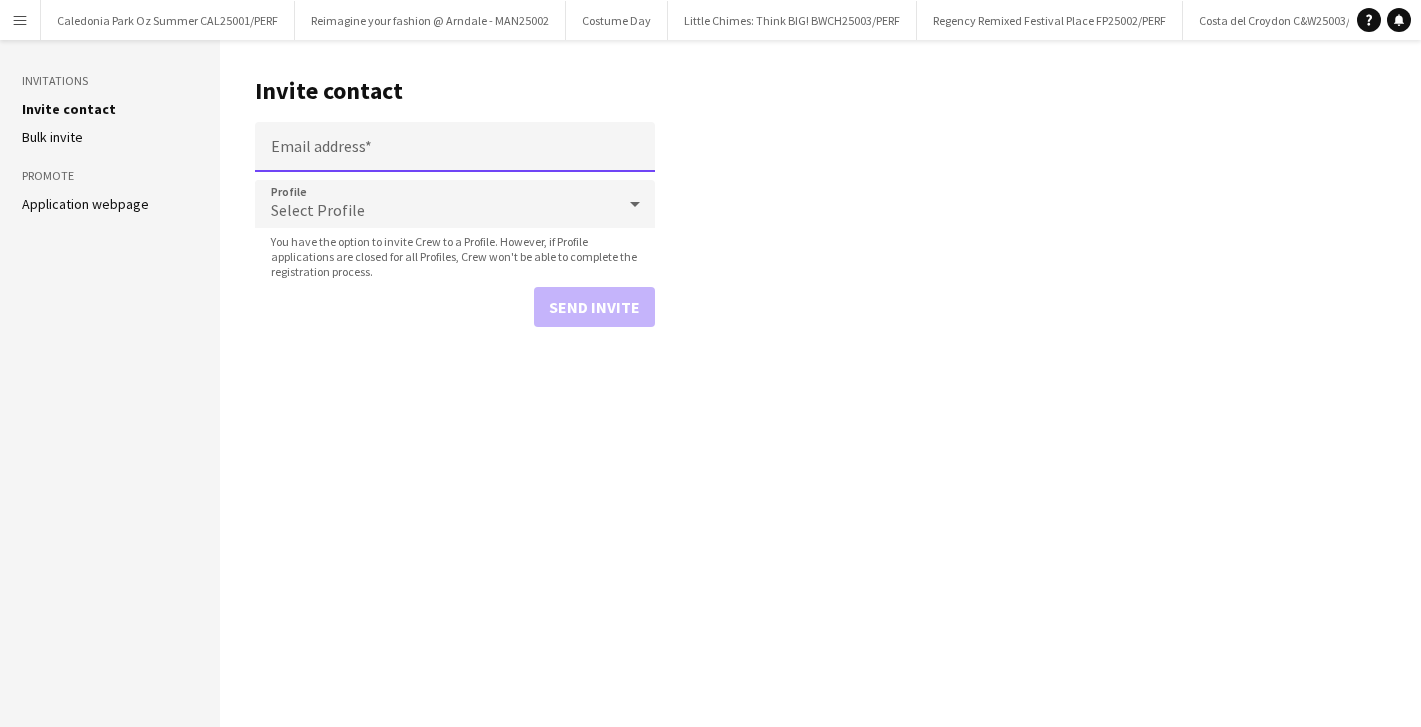 click on "Email address" at bounding box center [455, 147] 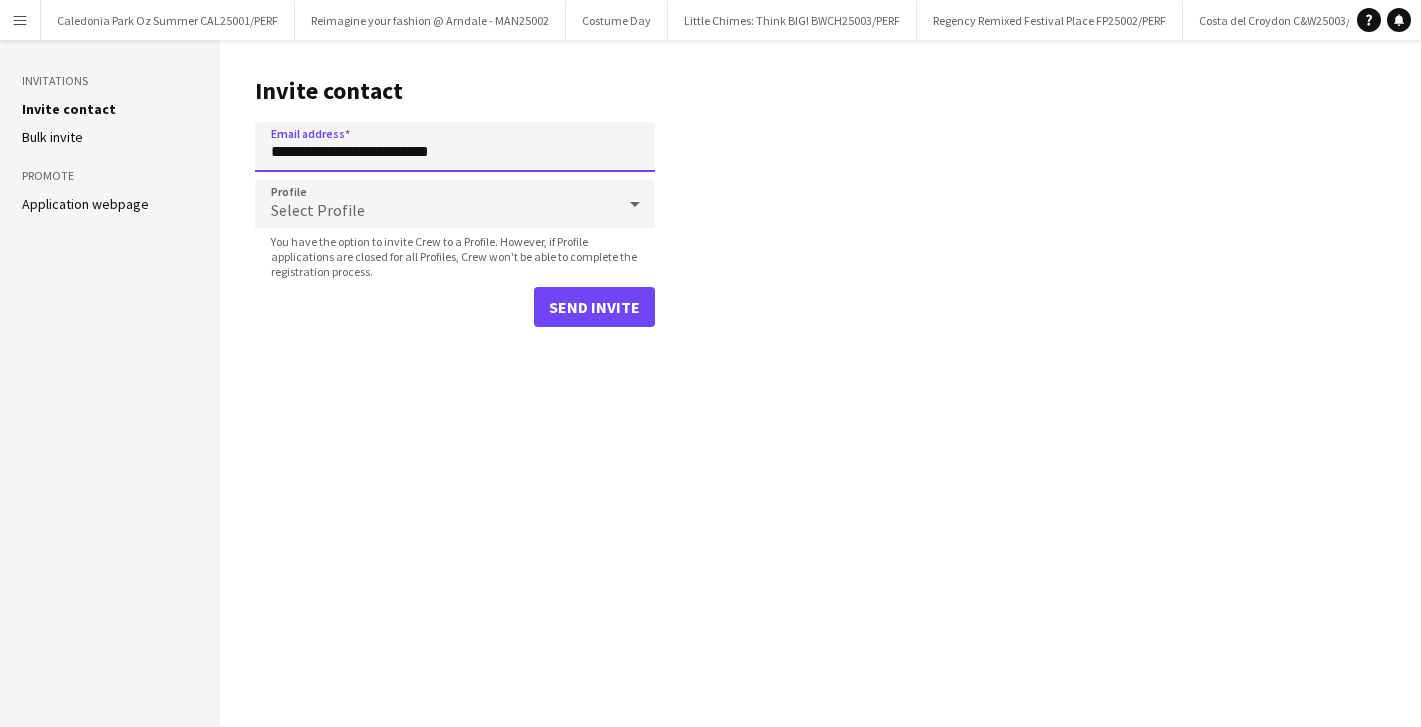 type on "**********" 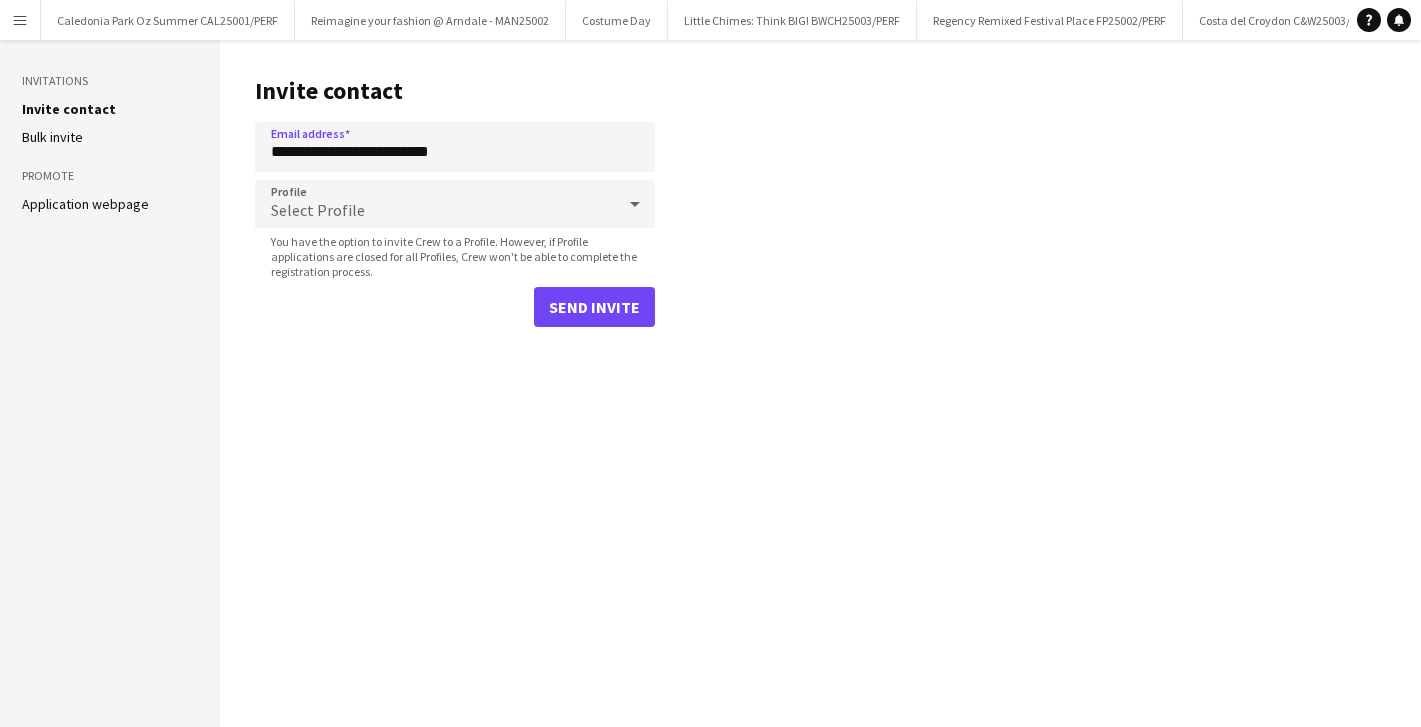 click on "Select Profile" at bounding box center [435, 204] 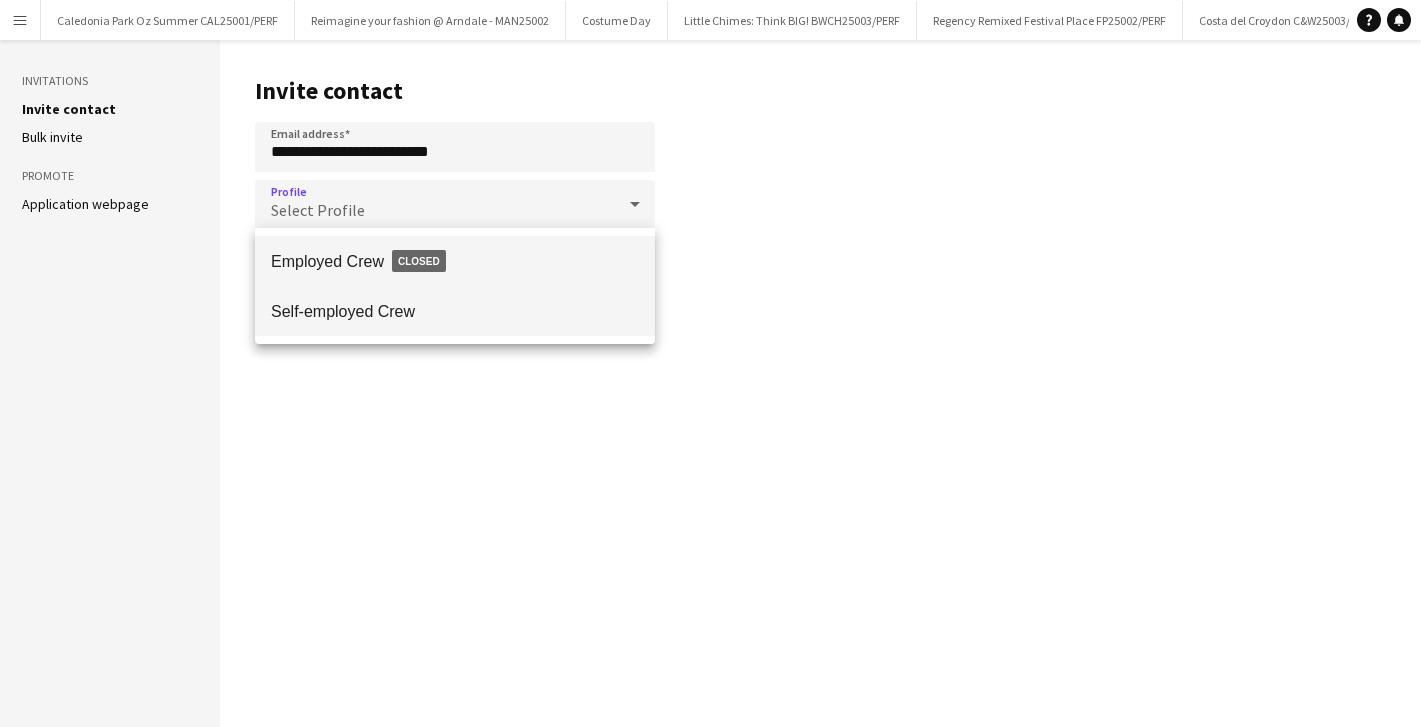 click on "Self-employed Crew" at bounding box center (455, 311) 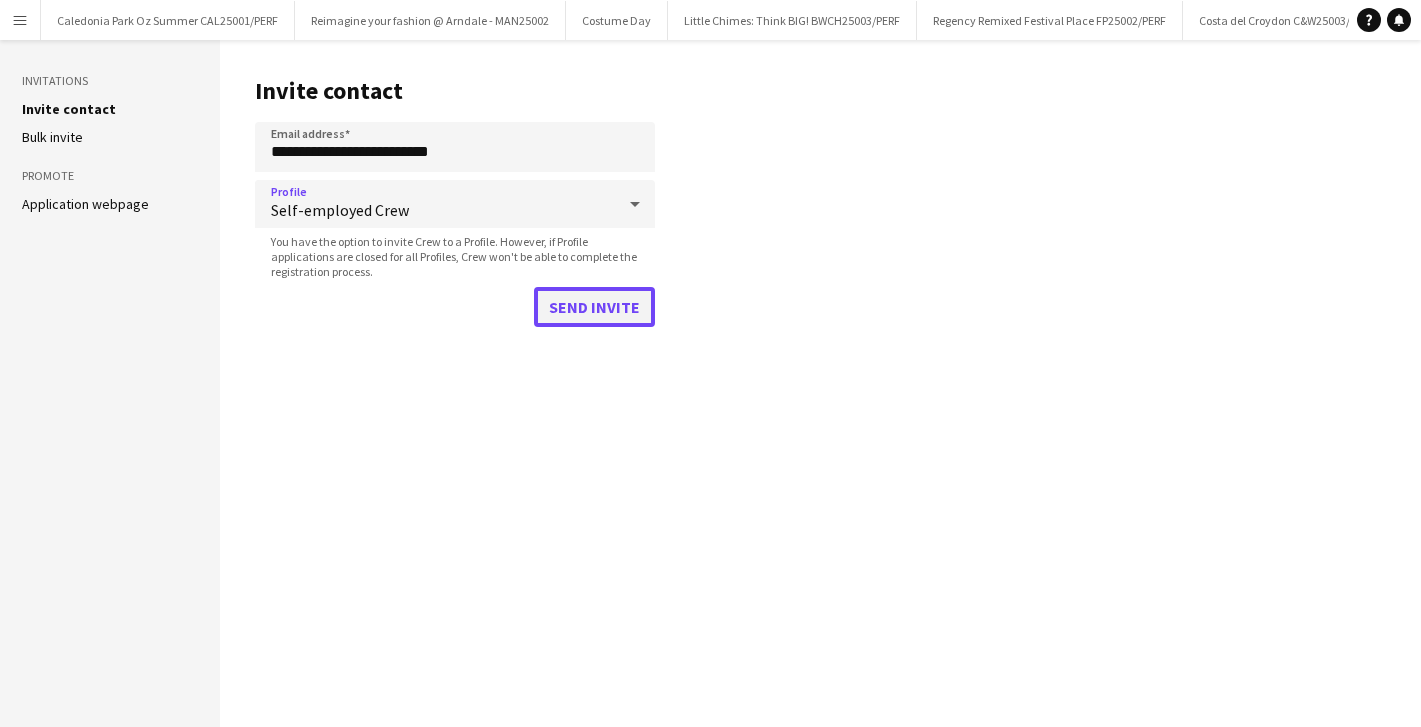 click on "Send invite" 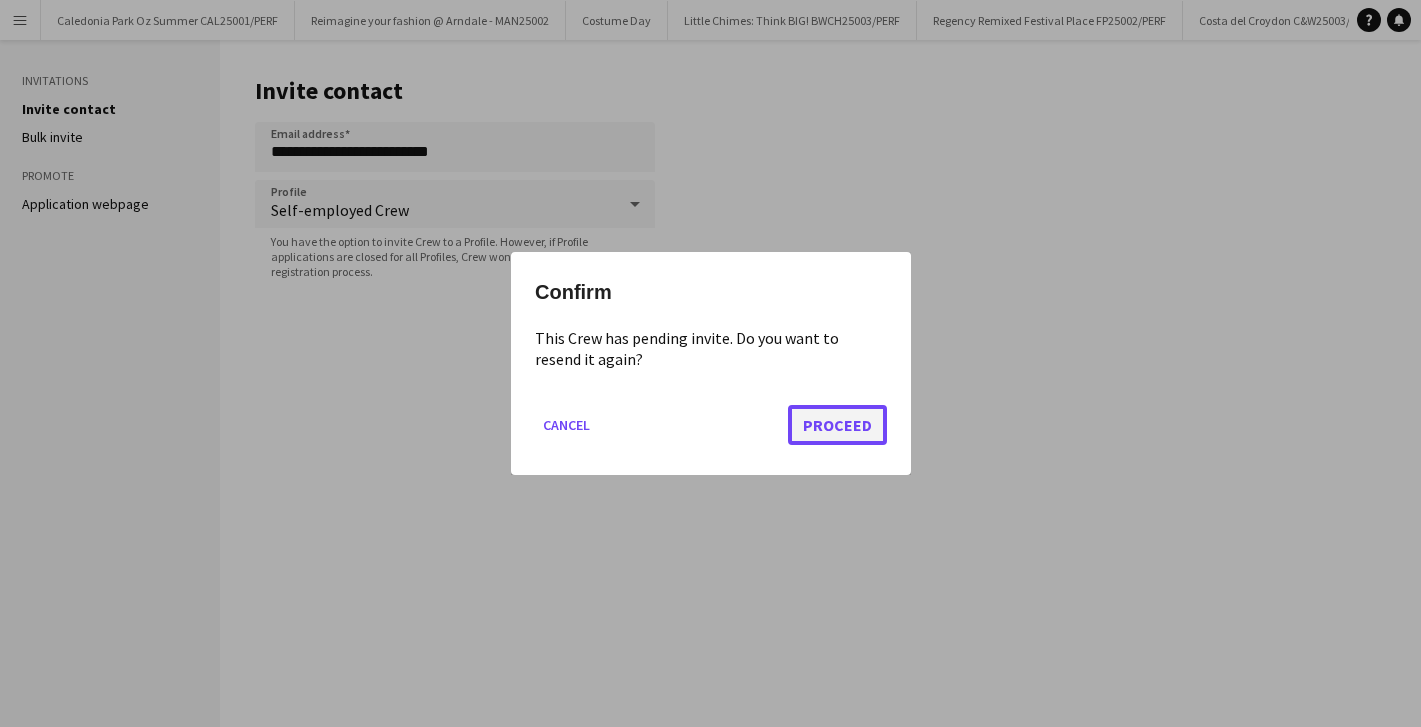 click on "Proceed" 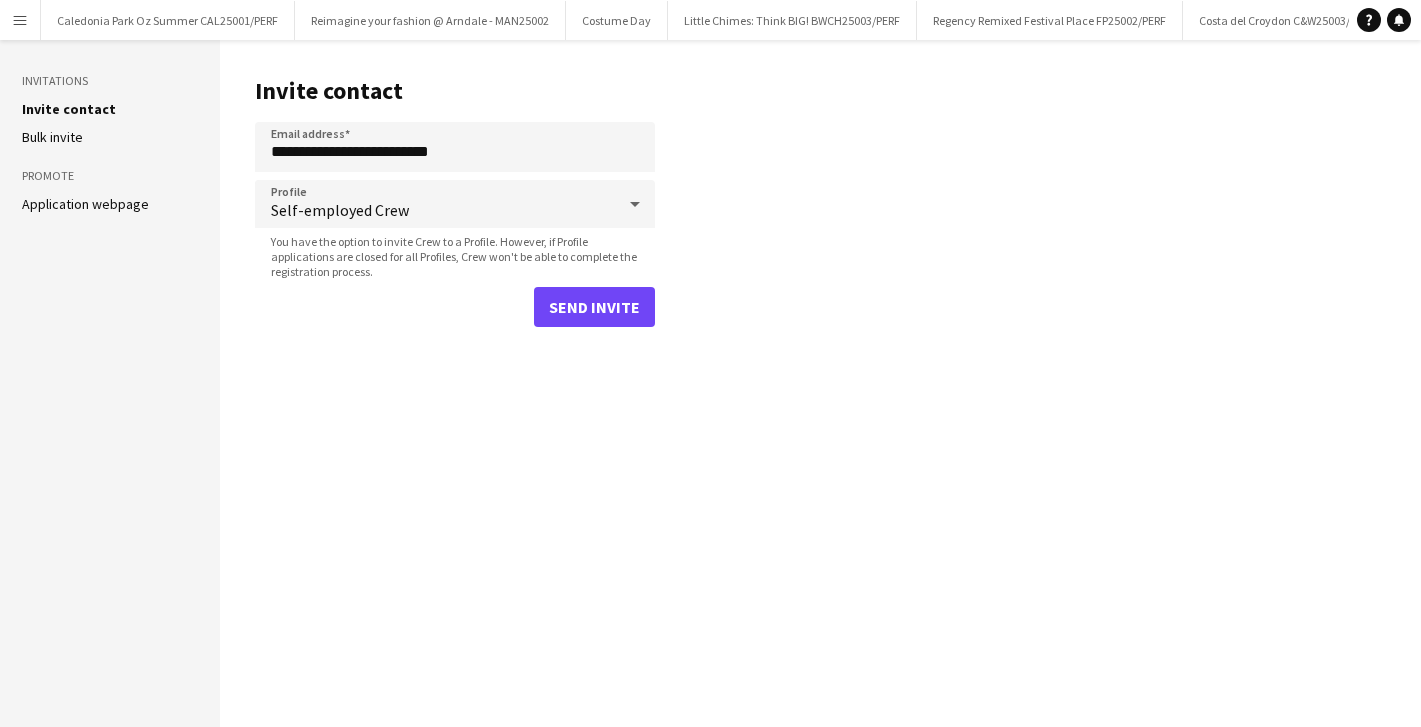 type 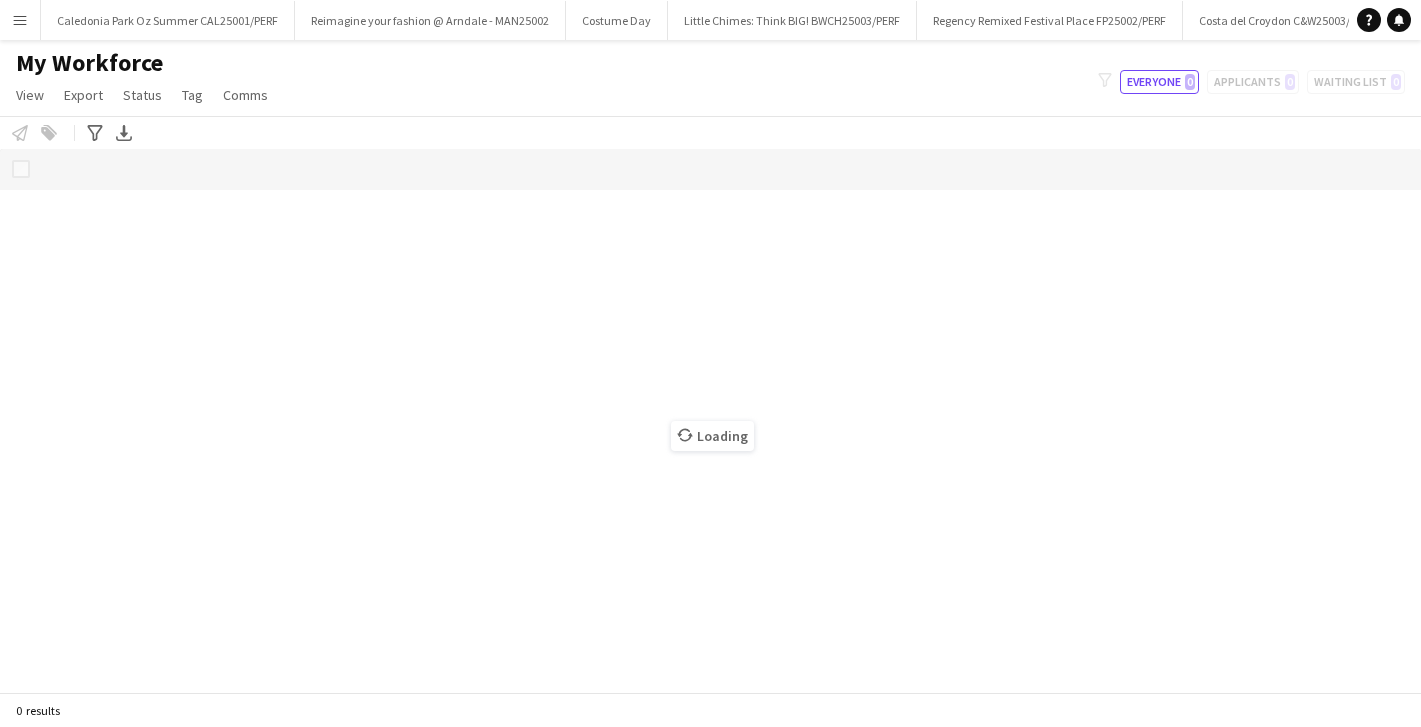 scroll, scrollTop: 0, scrollLeft: 0, axis: both 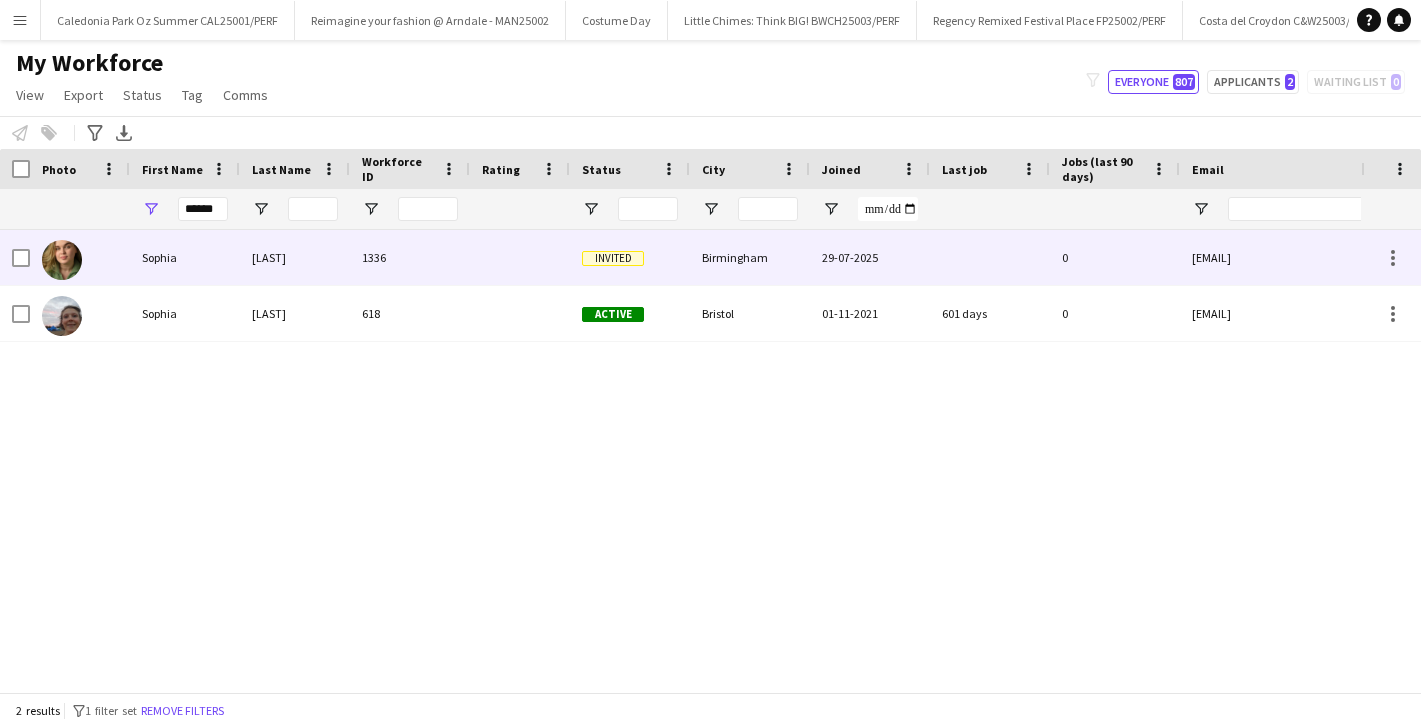 click at bounding box center (520, 257) 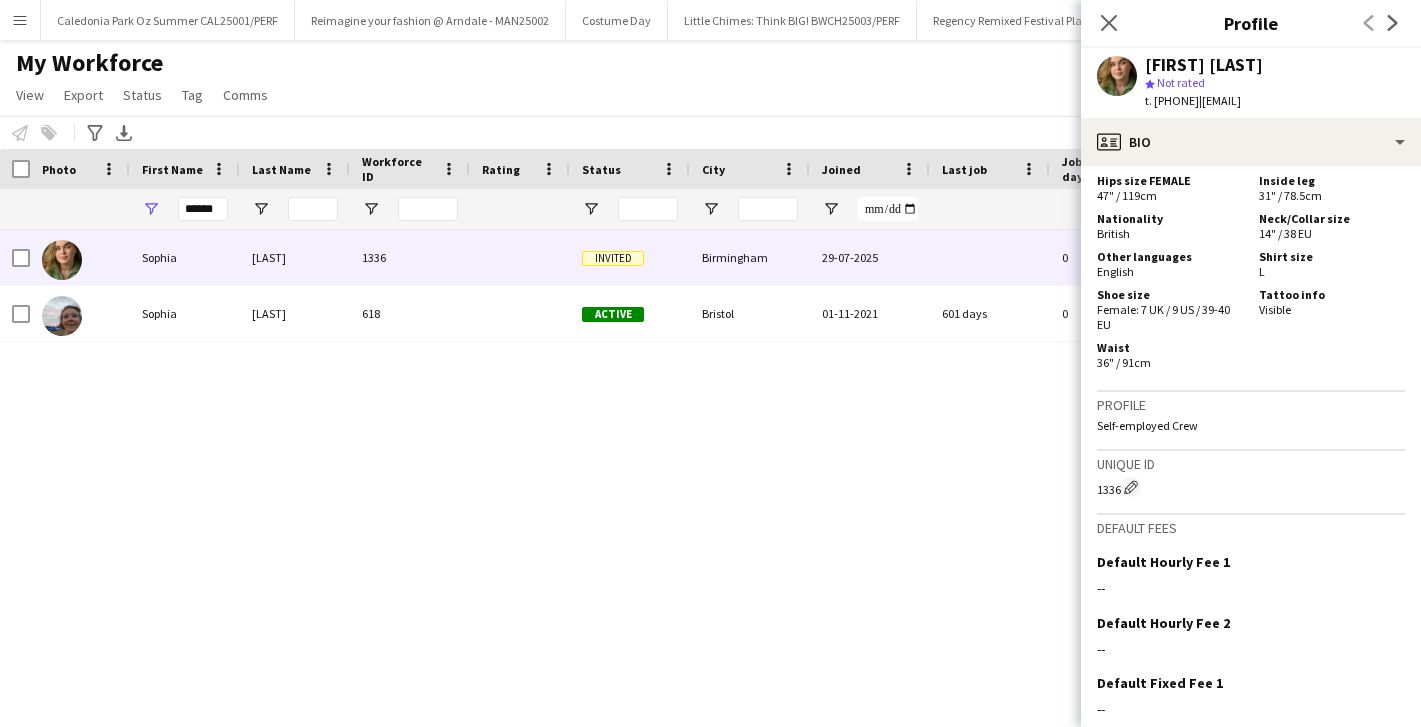 scroll, scrollTop: 1434, scrollLeft: 0, axis: vertical 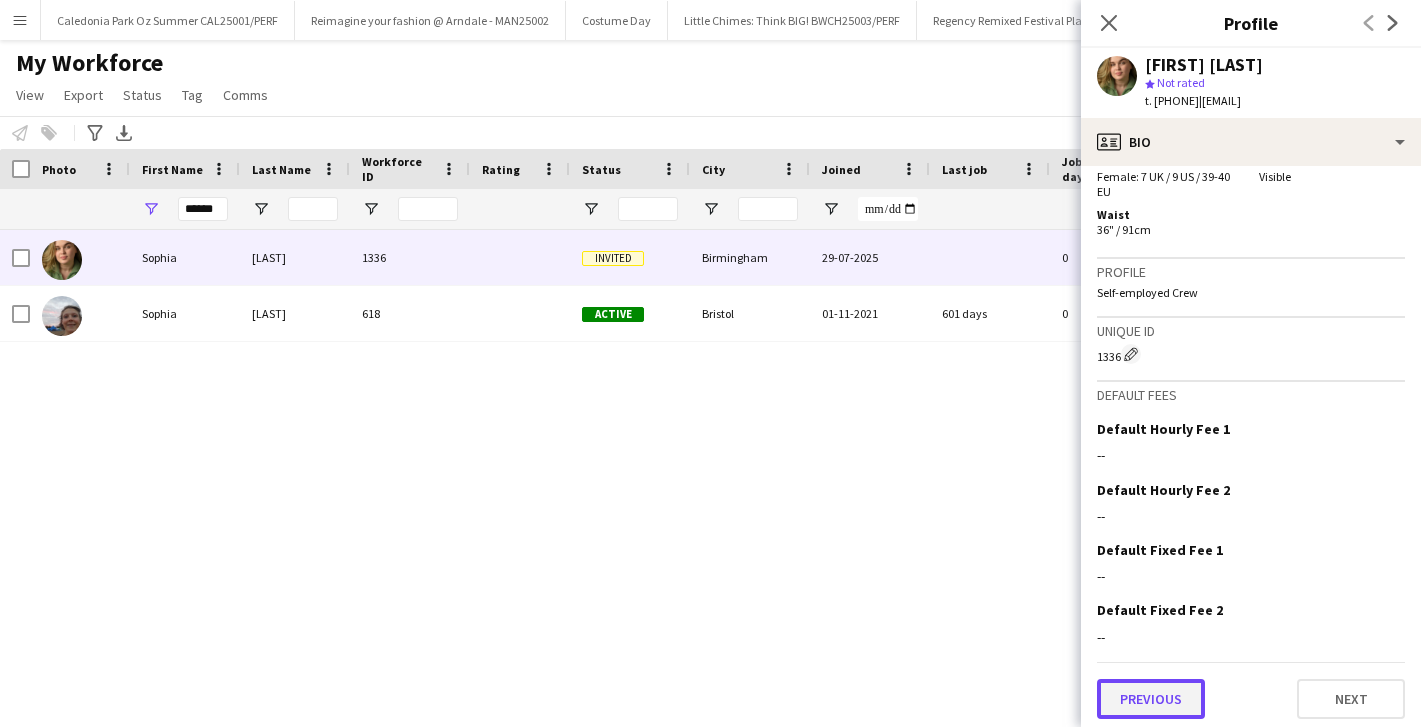 click on "Previous" 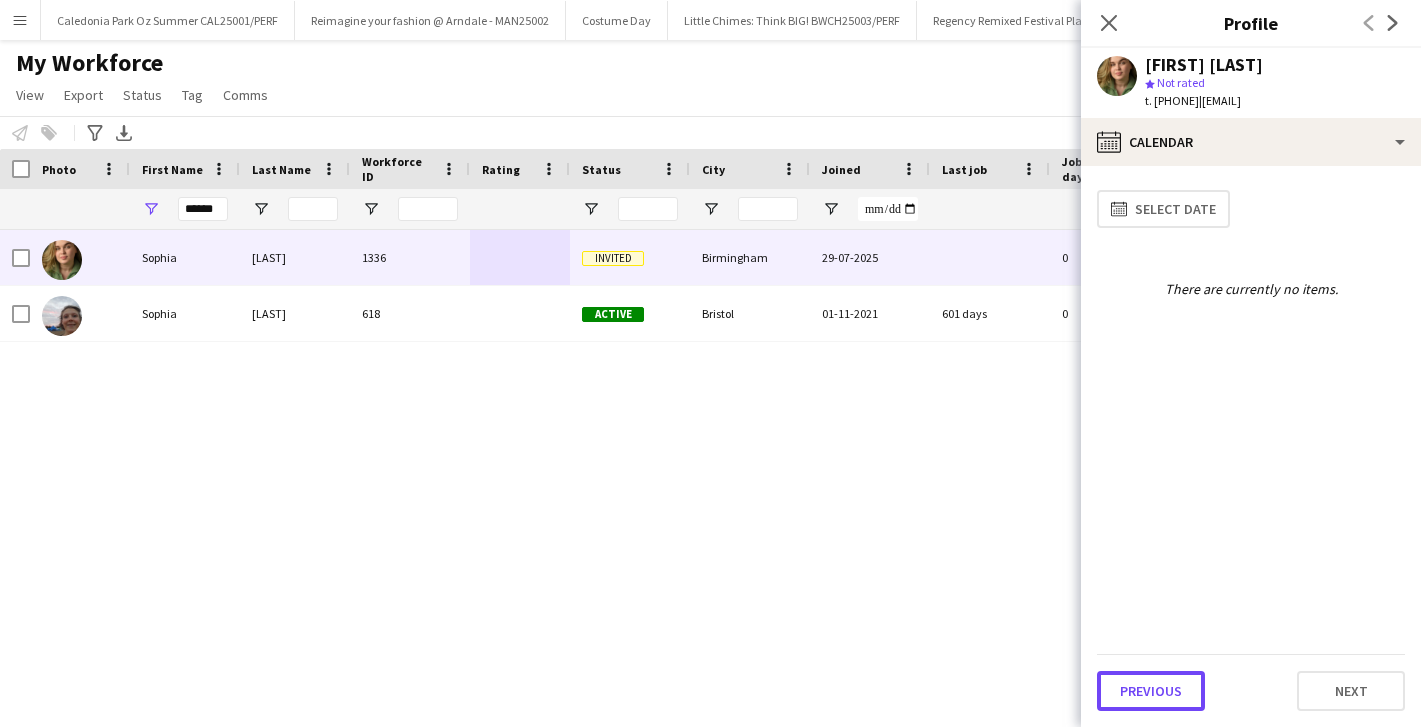 click on "Previous" 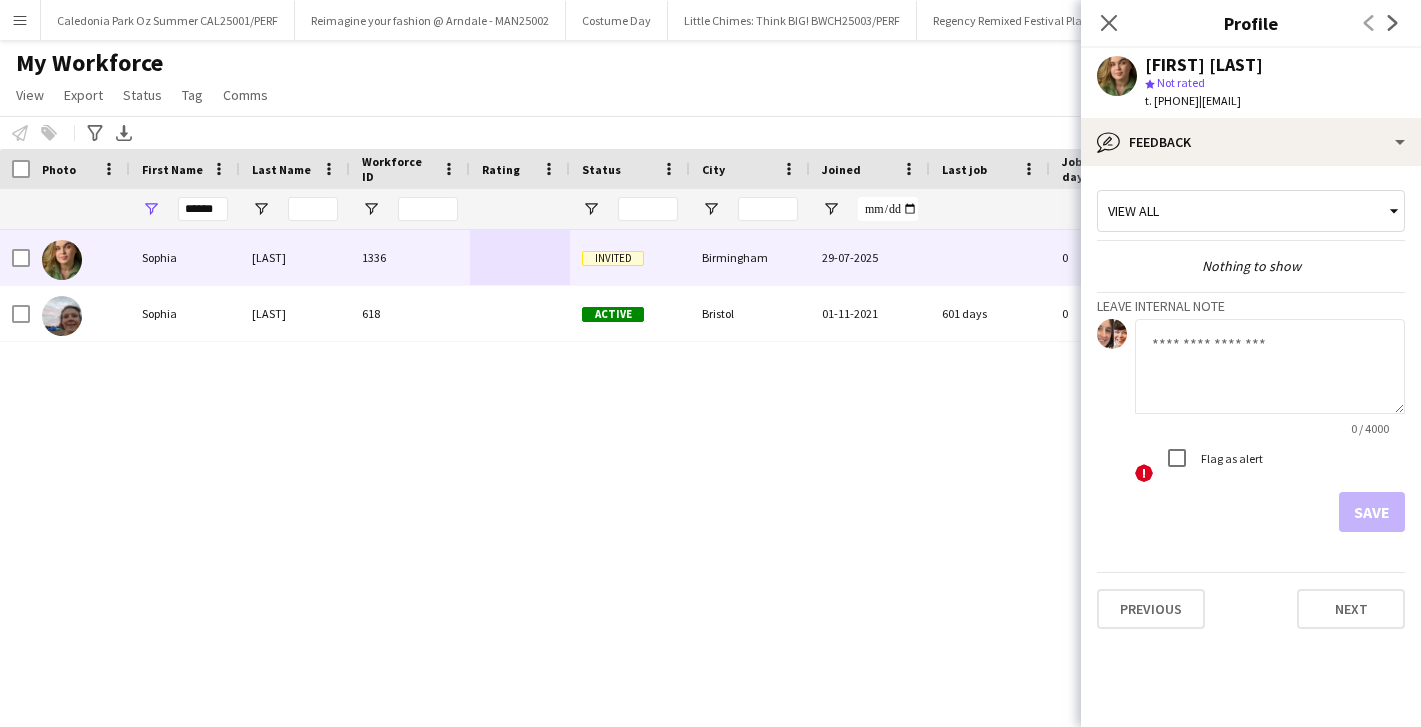 click 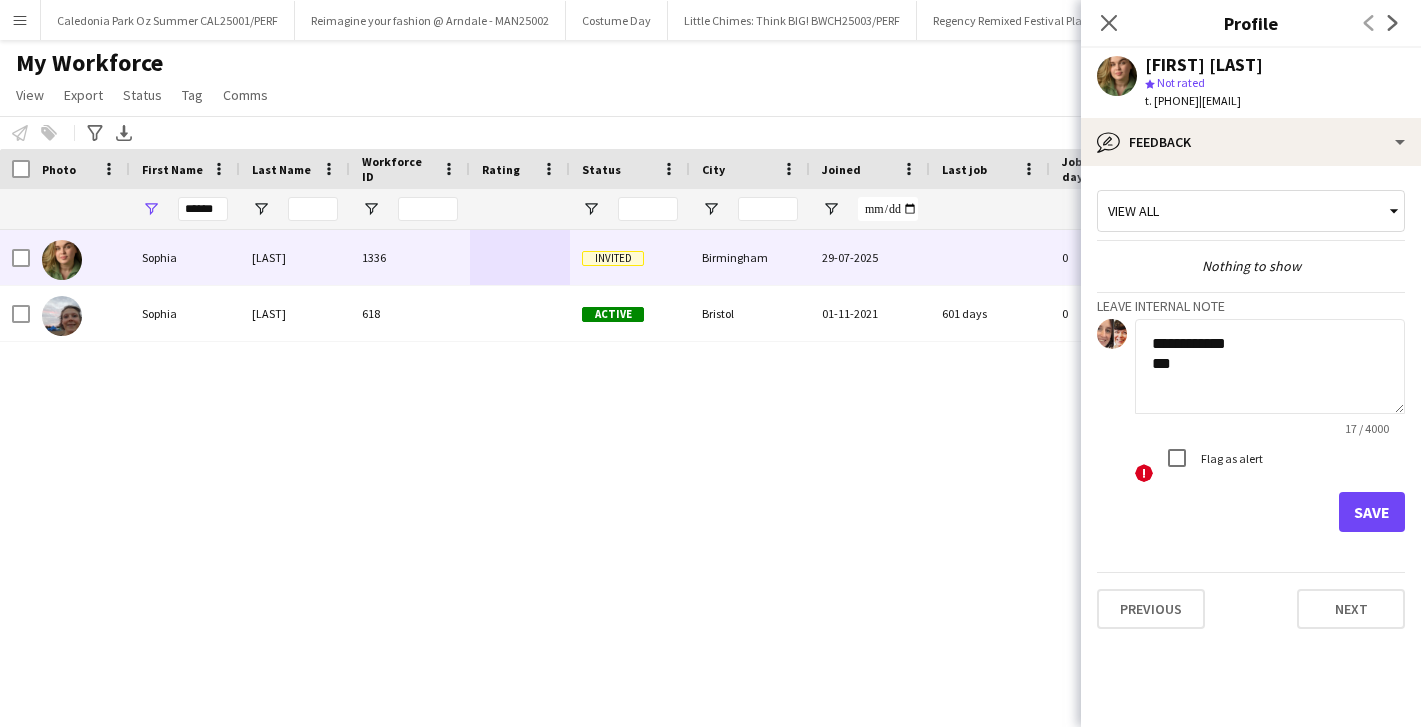 type on "**********" 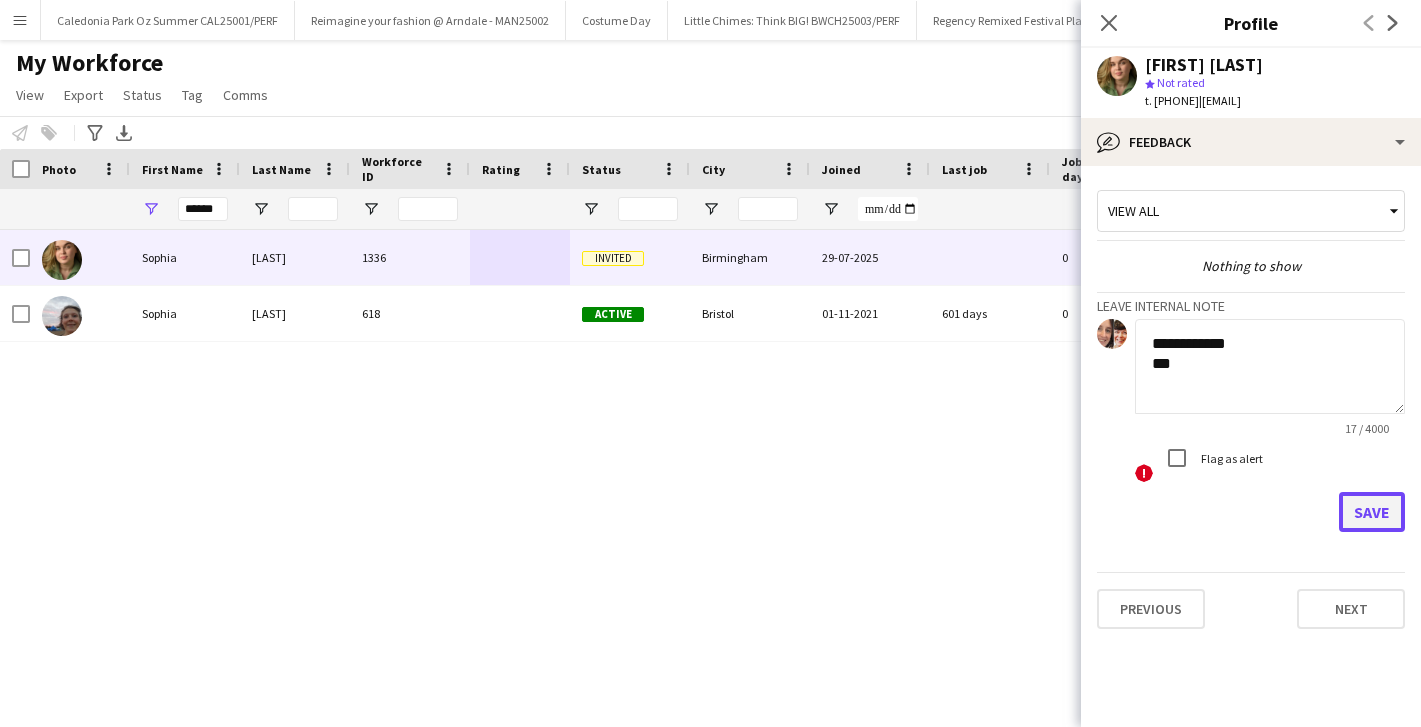 click on "Save" 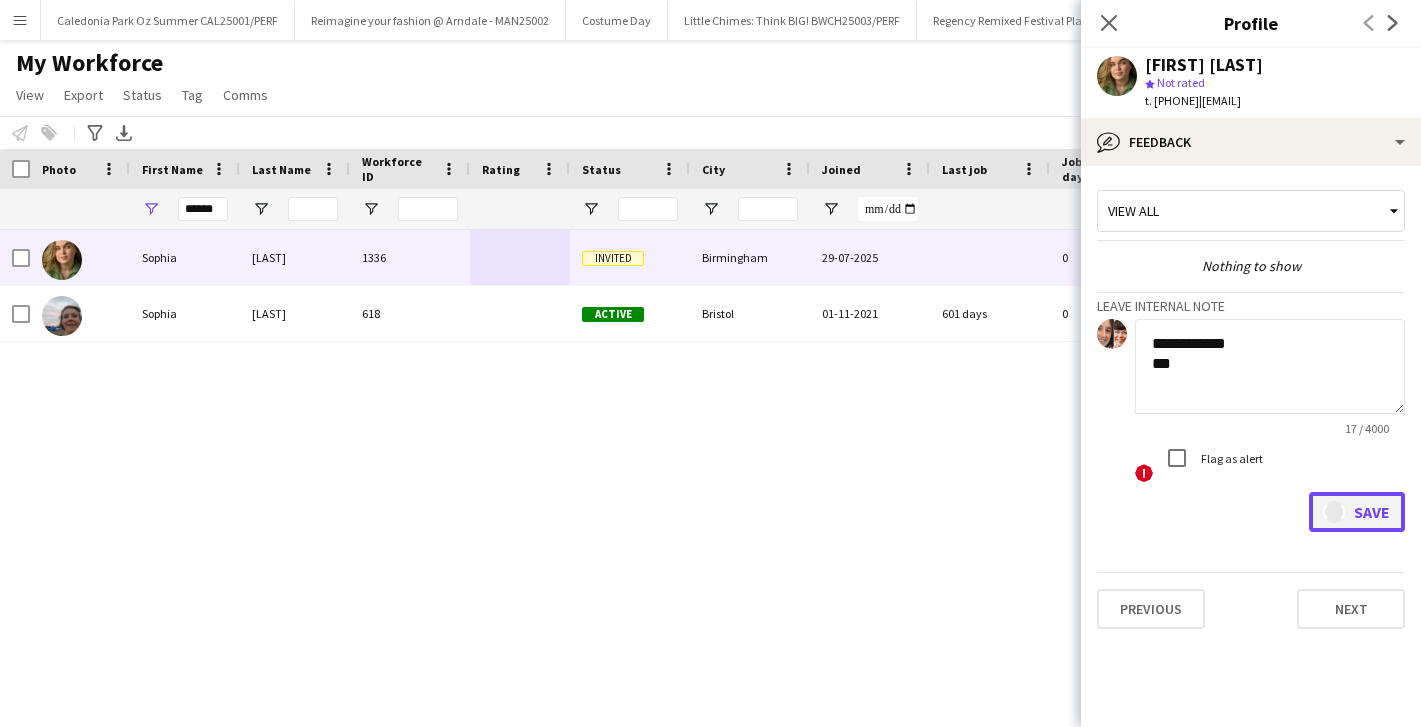type 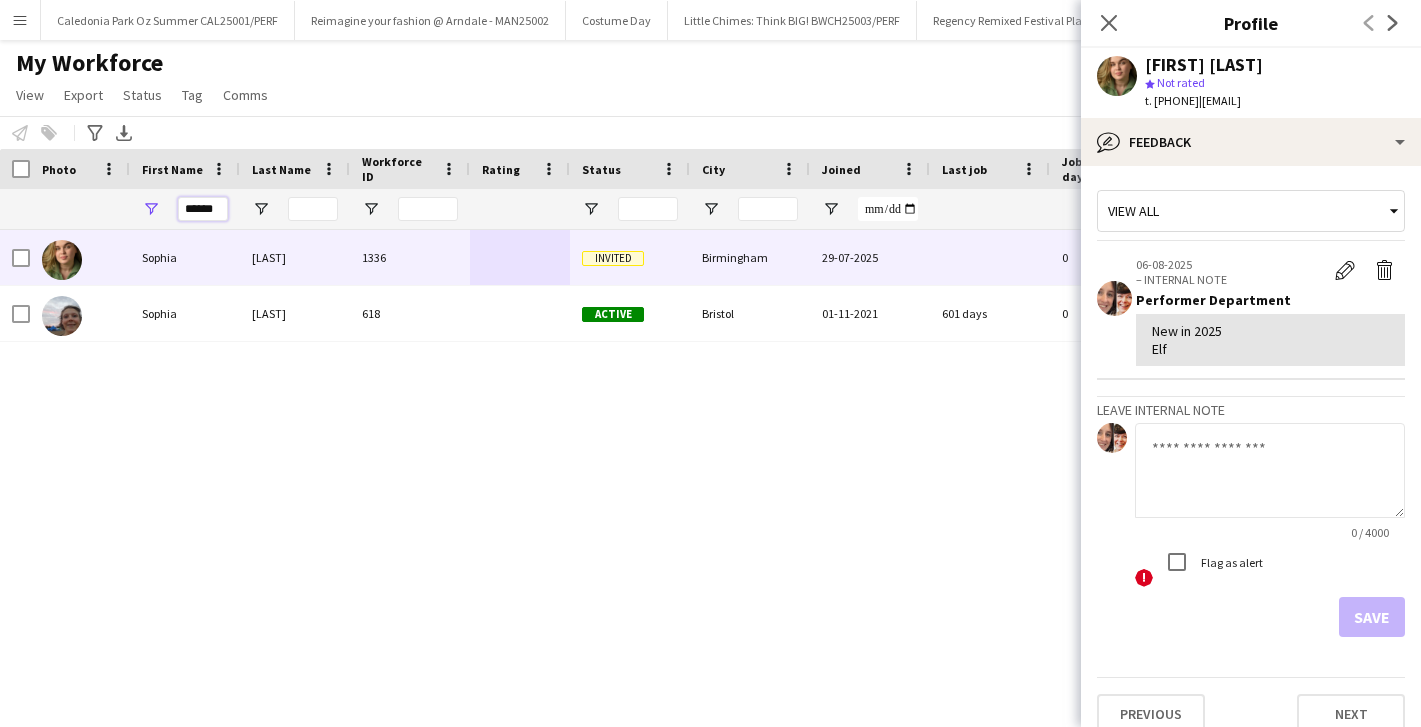 click on "******" at bounding box center (203, 209) 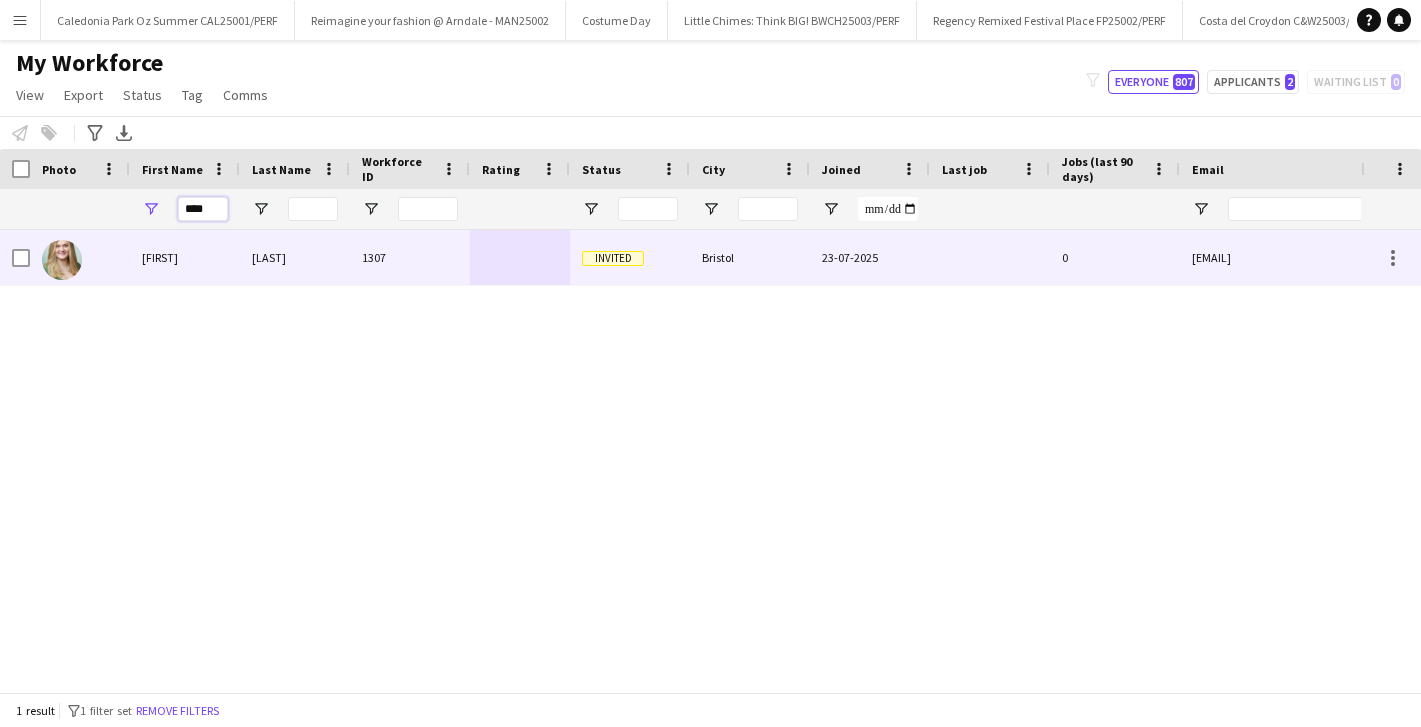 type on "****" 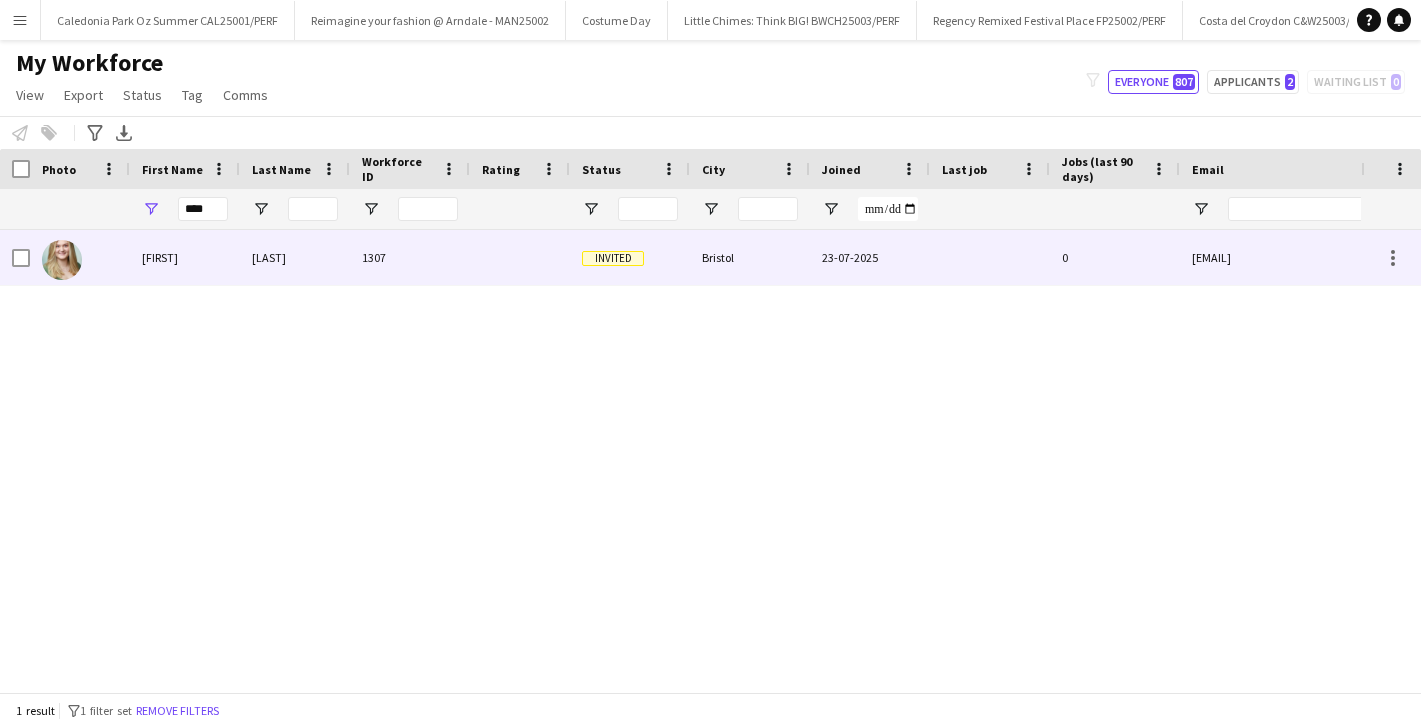 click on "Evie" at bounding box center (185, 257) 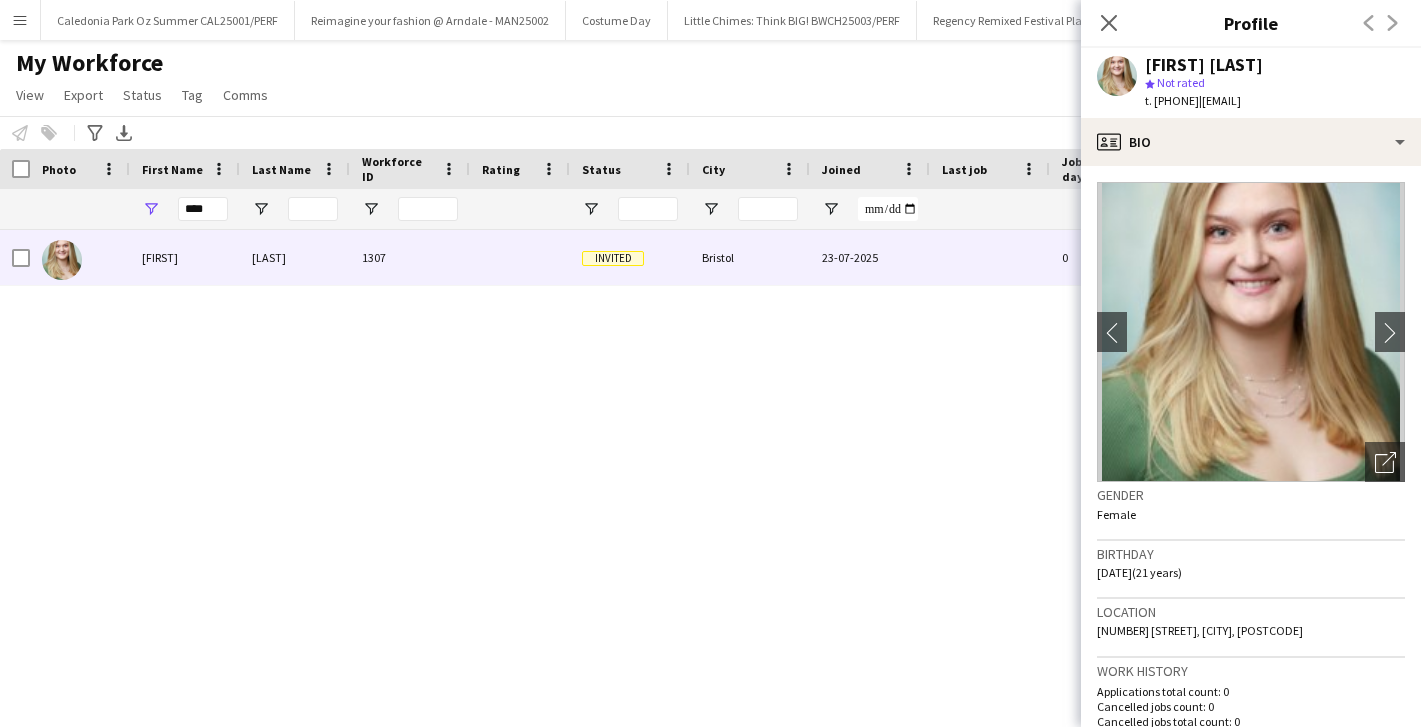 scroll, scrollTop: 1047, scrollLeft: 0, axis: vertical 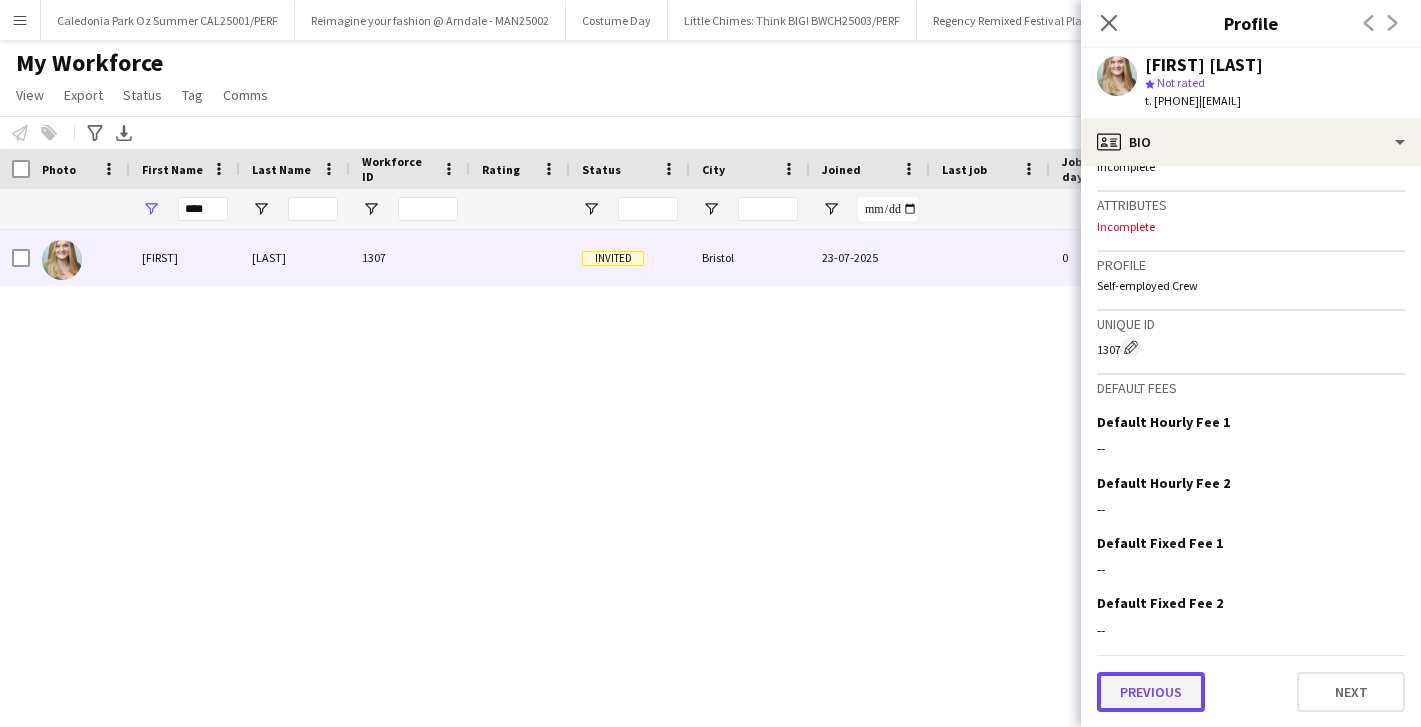click on "Previous" 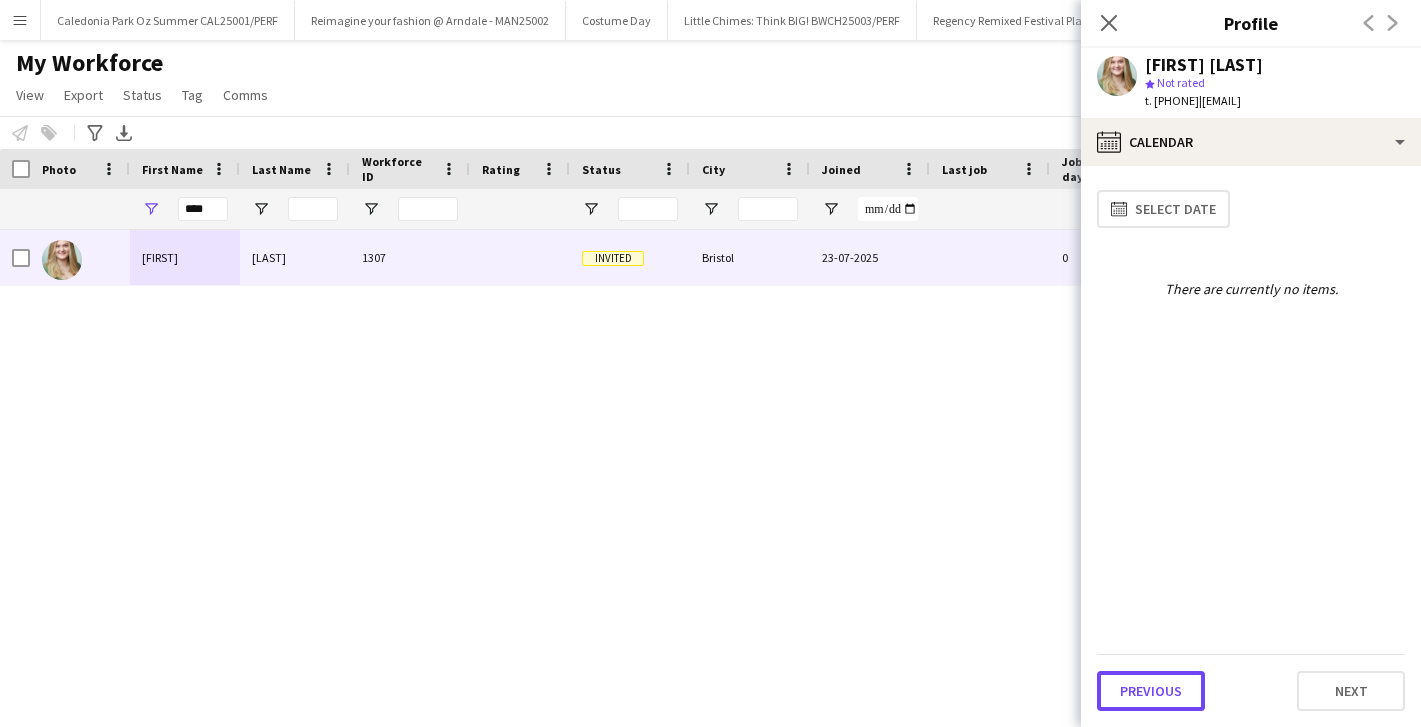 click on "Previous" 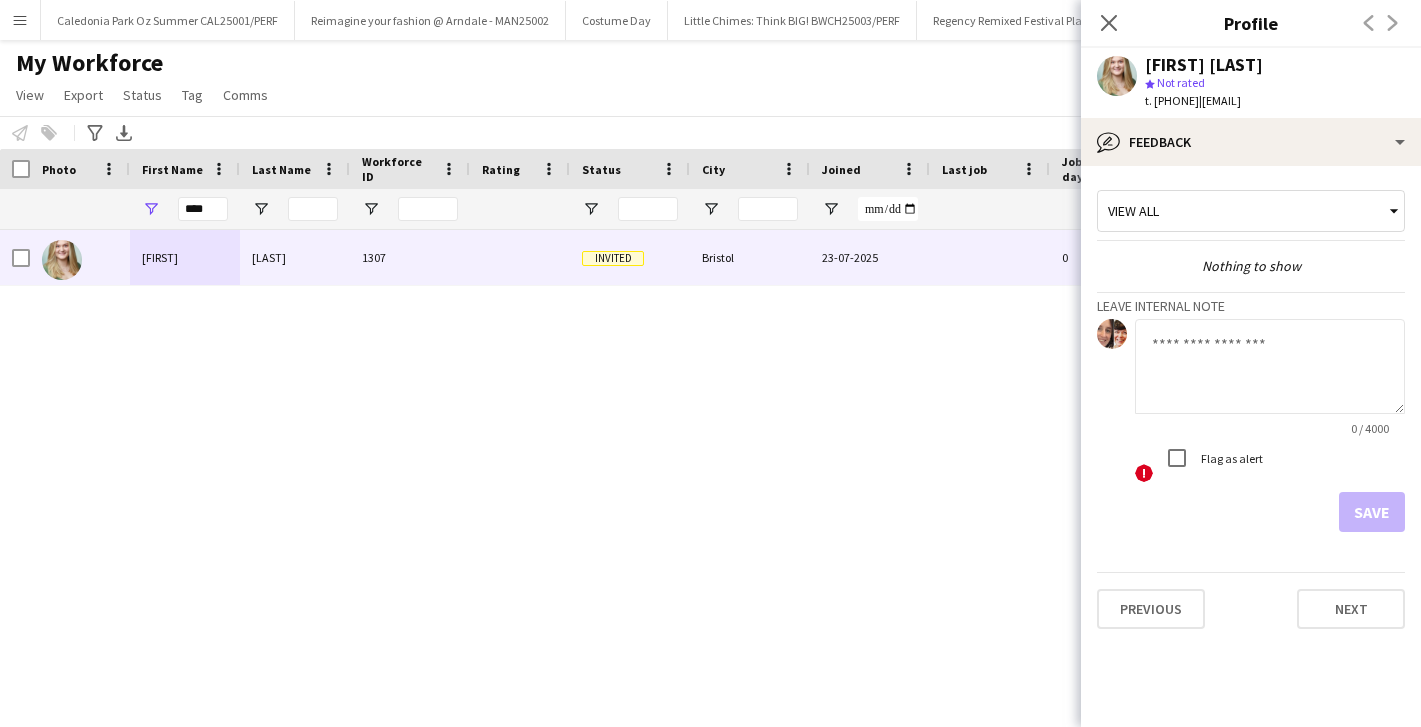 click 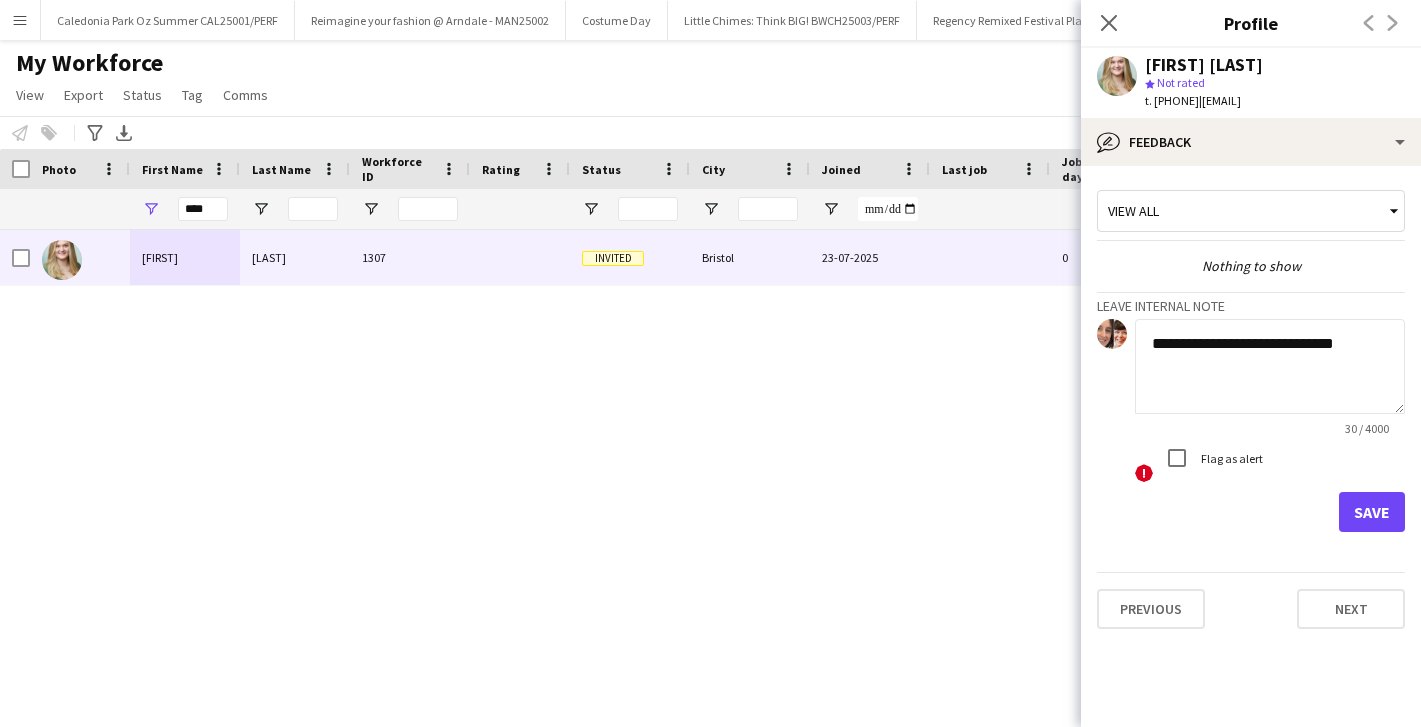 click on "**********" 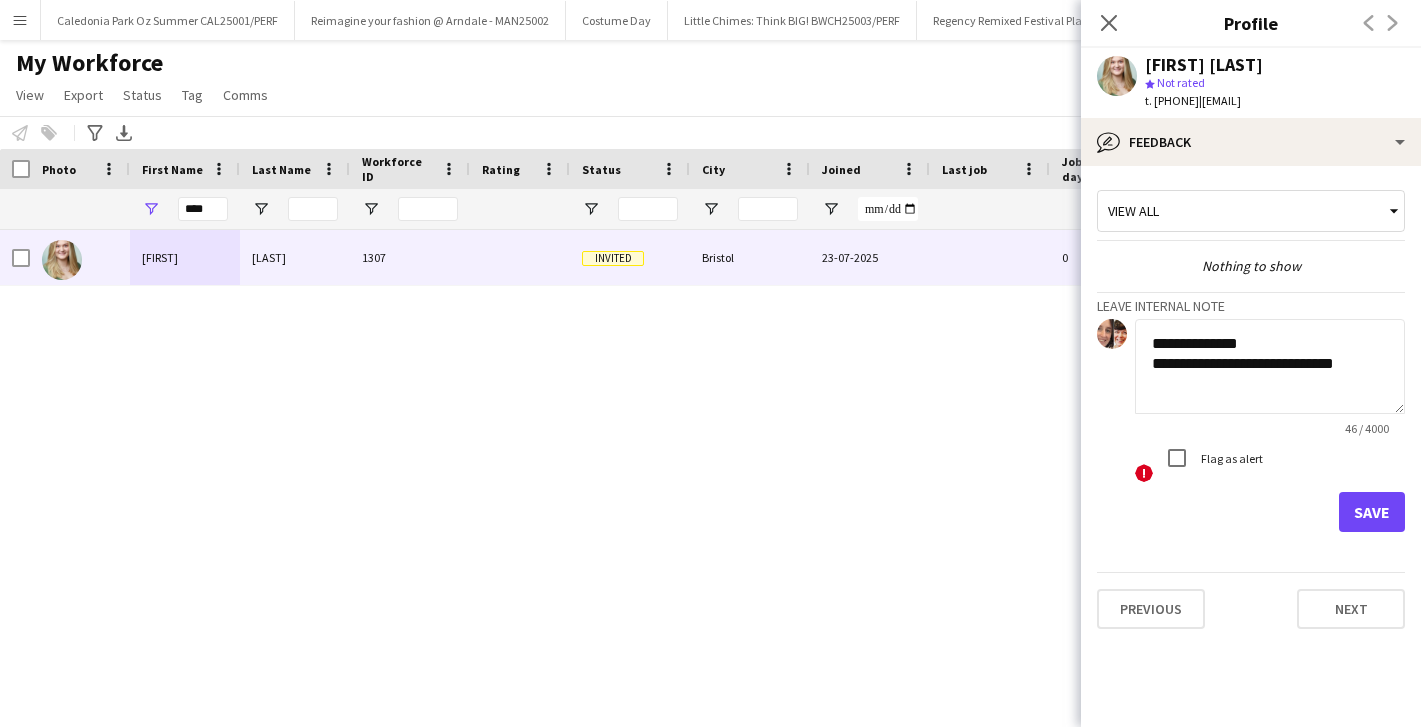 type on "**********" 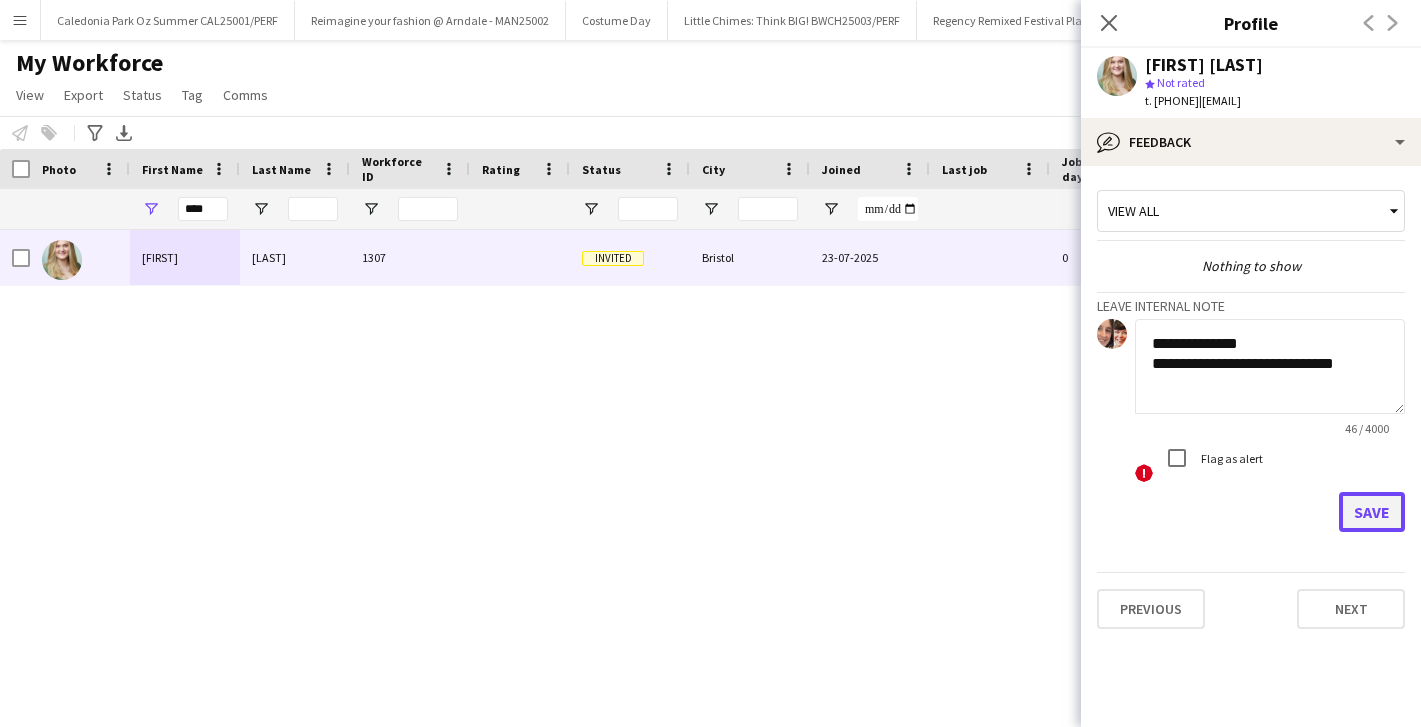 click on "Save" 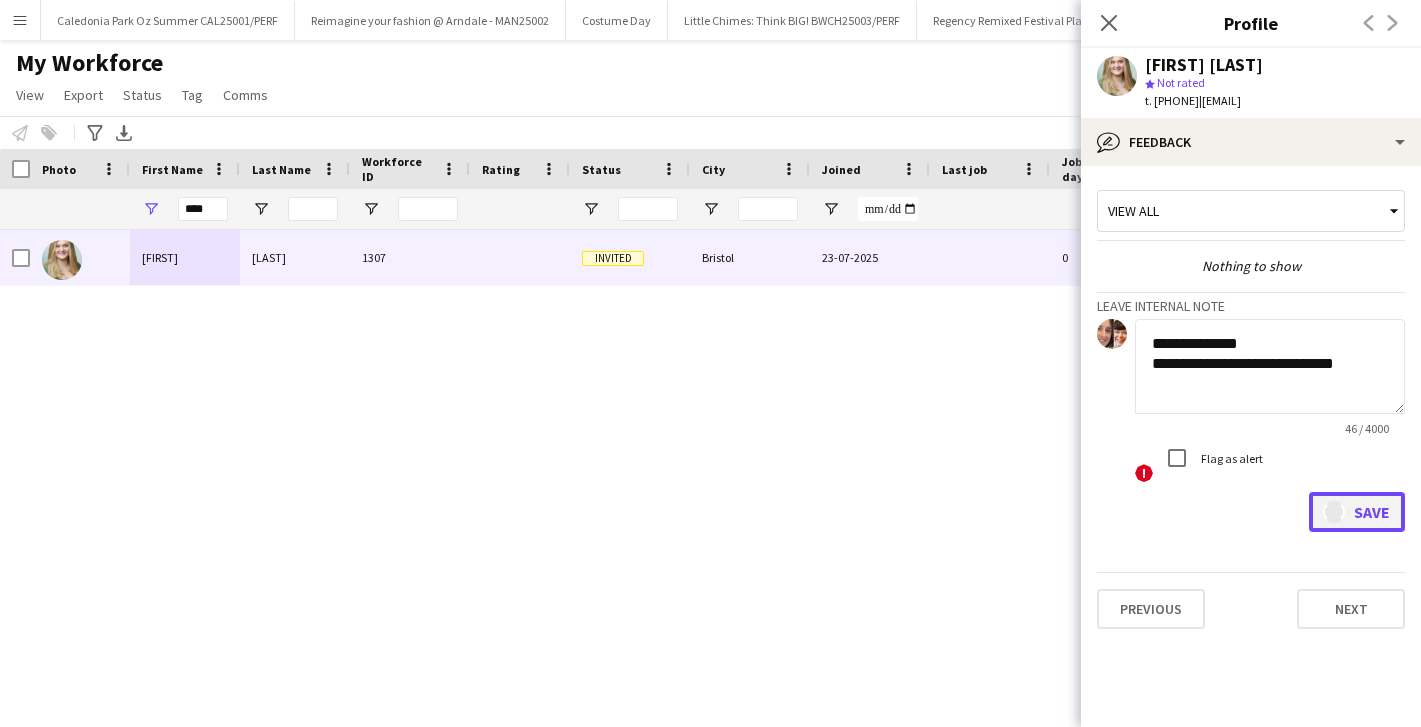 type 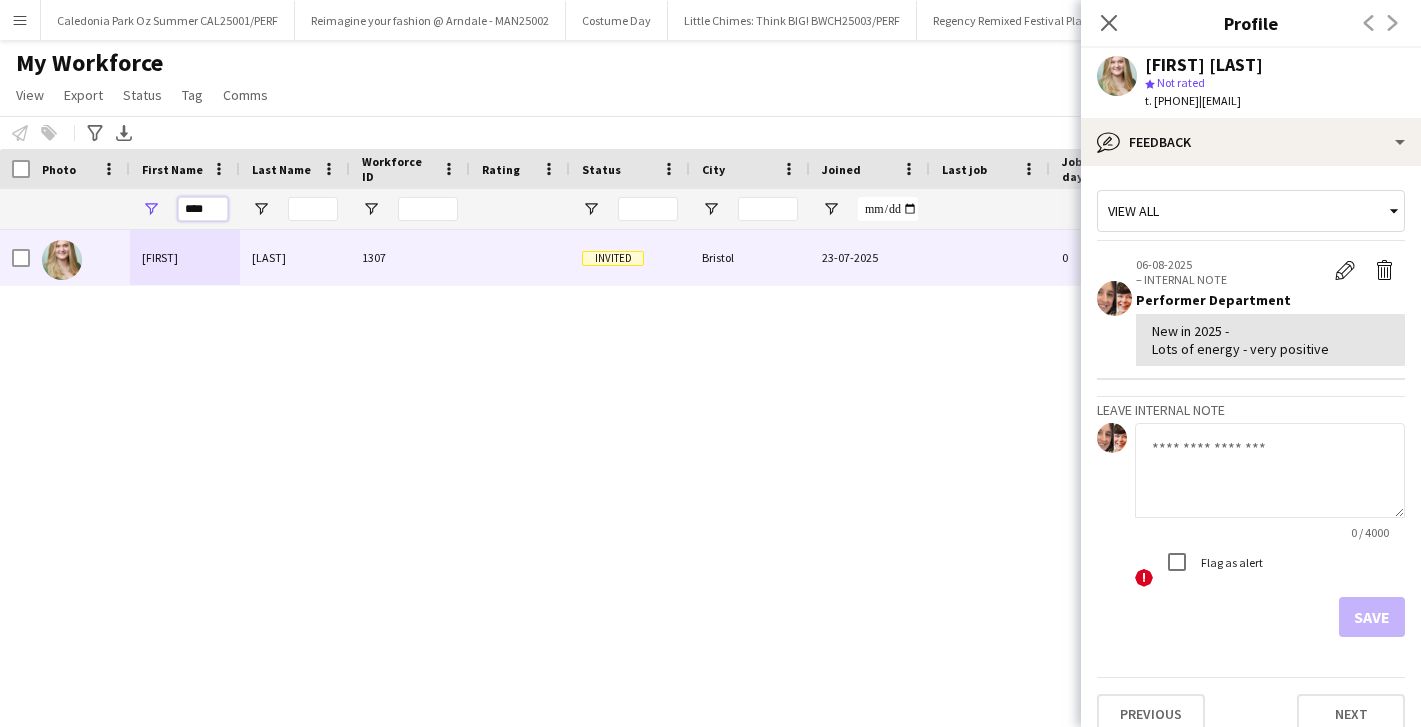 click on "****" at bounding box center (203, 209) 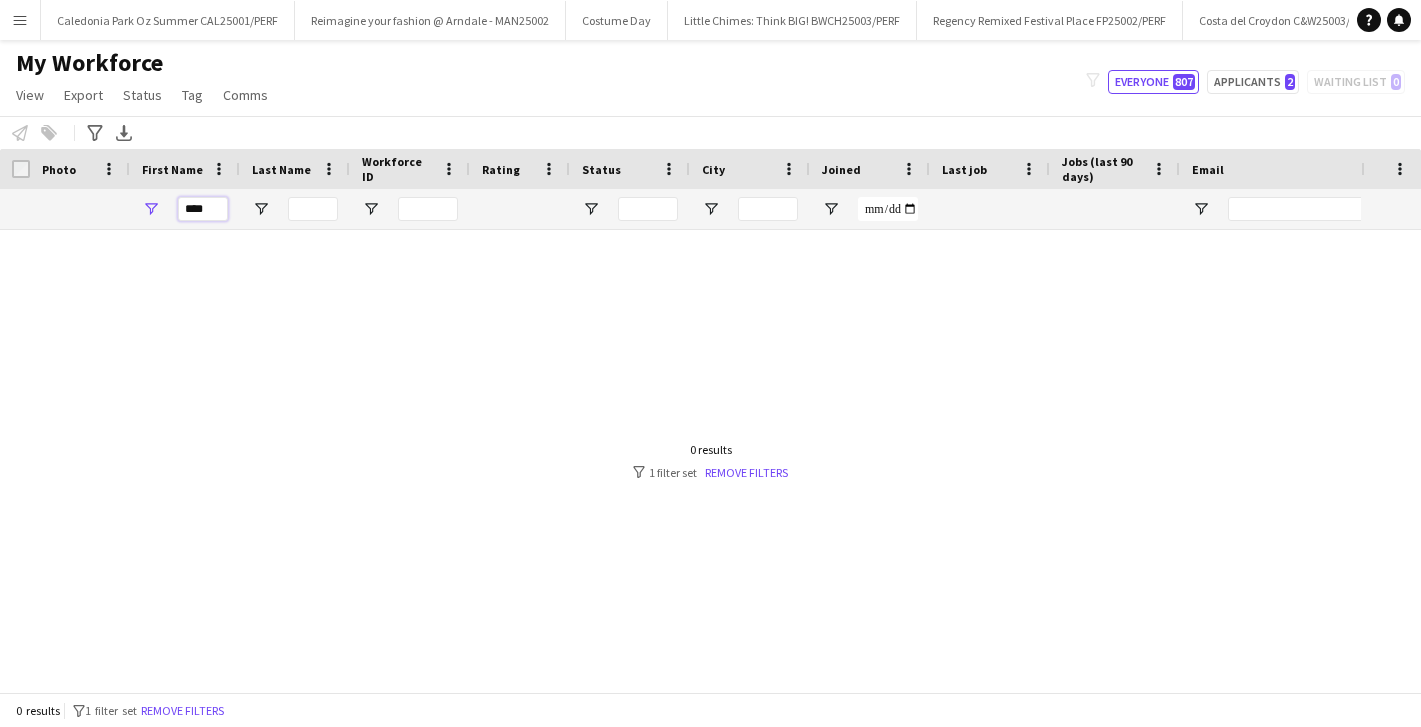 click on "****" at bounding box center (203, 209) 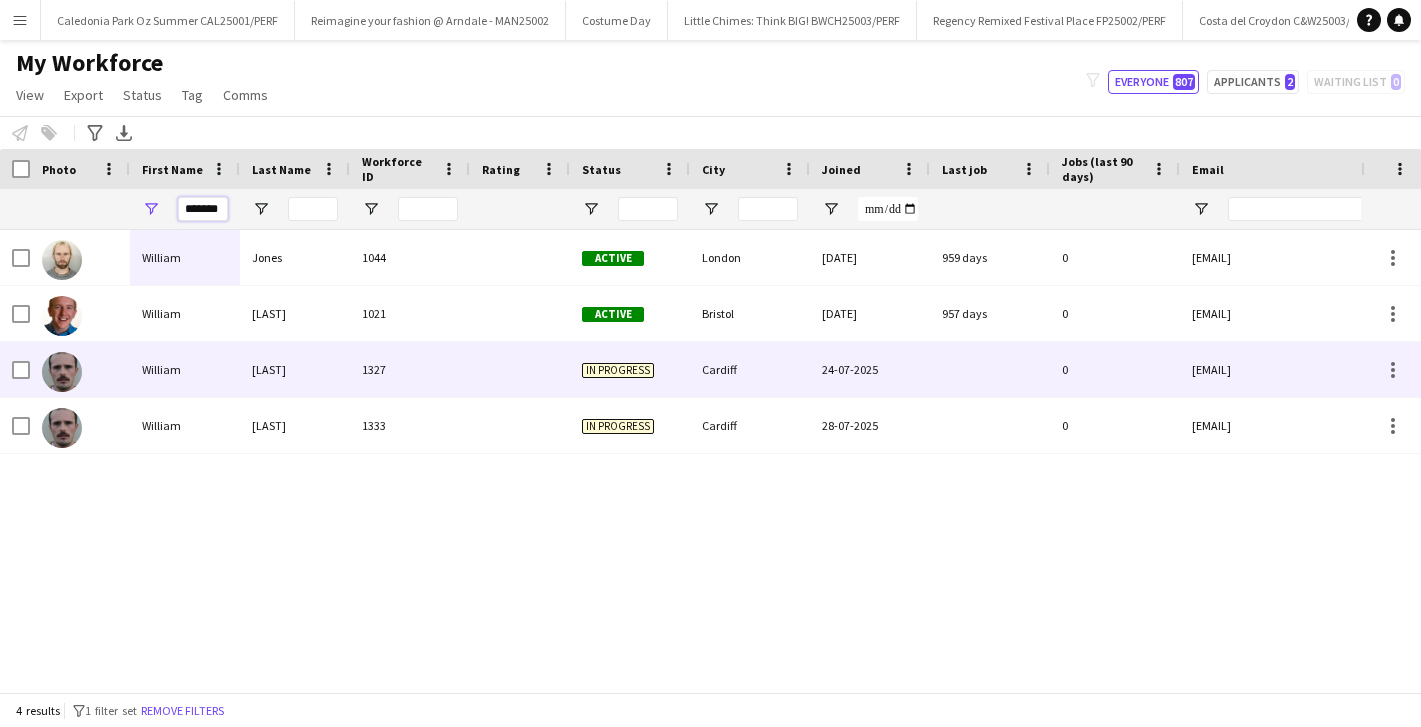 type on "*******" 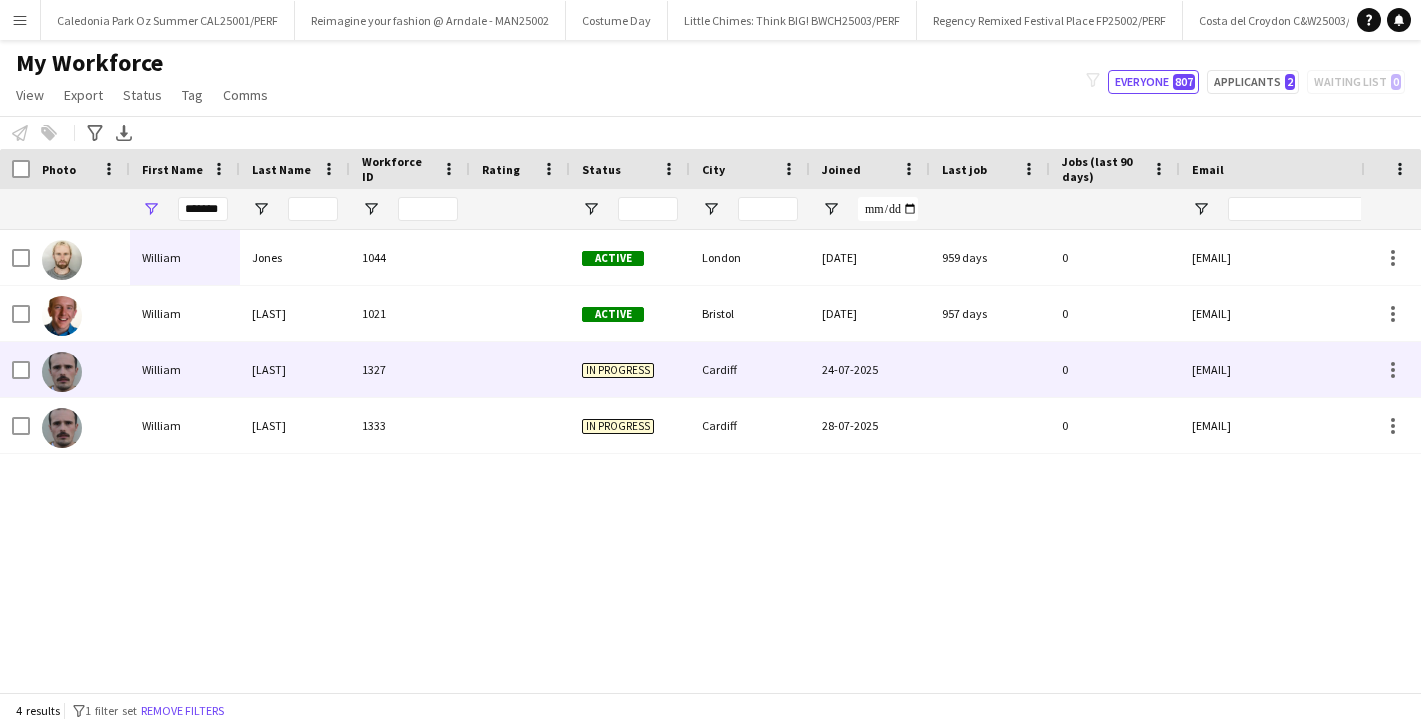 click on "Mcgillivray" at bounding box center (295, 369) 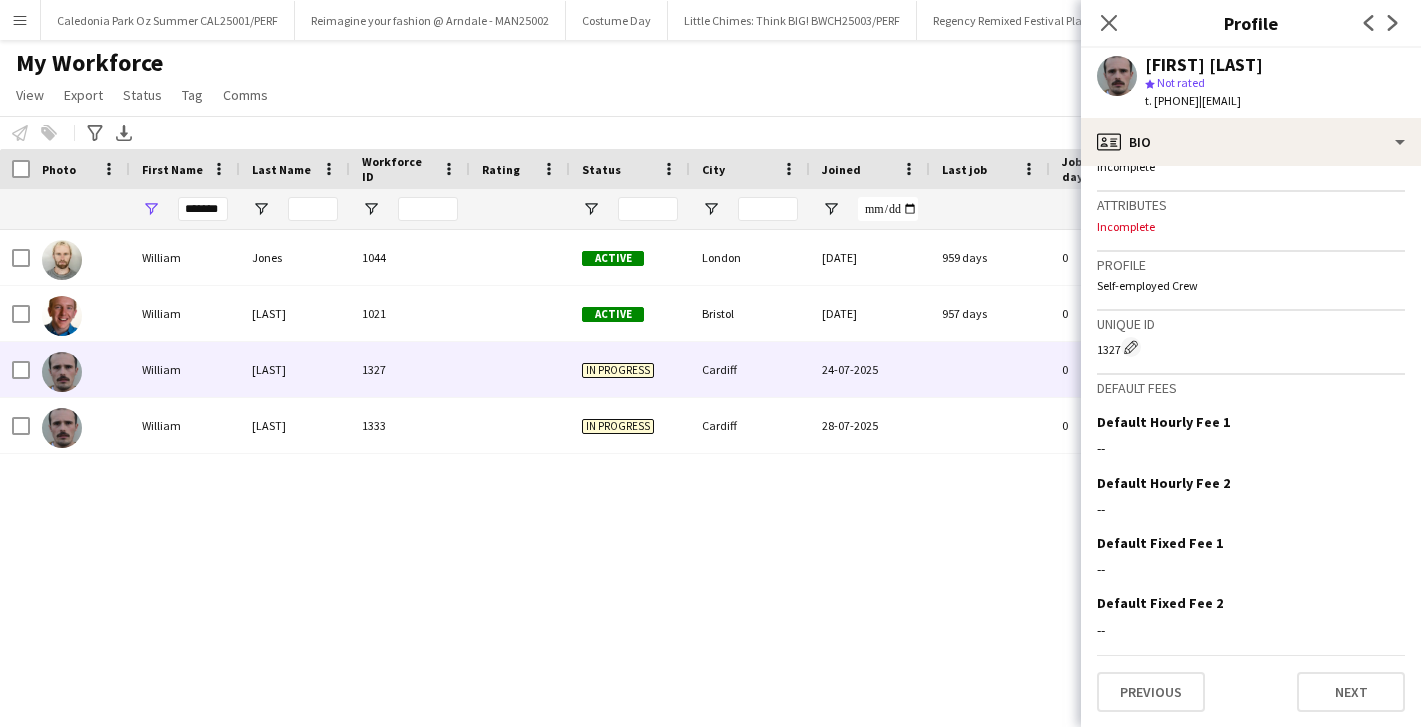 scroll, scrollTop: 1029, scrollLeft: 0, axis: vertical 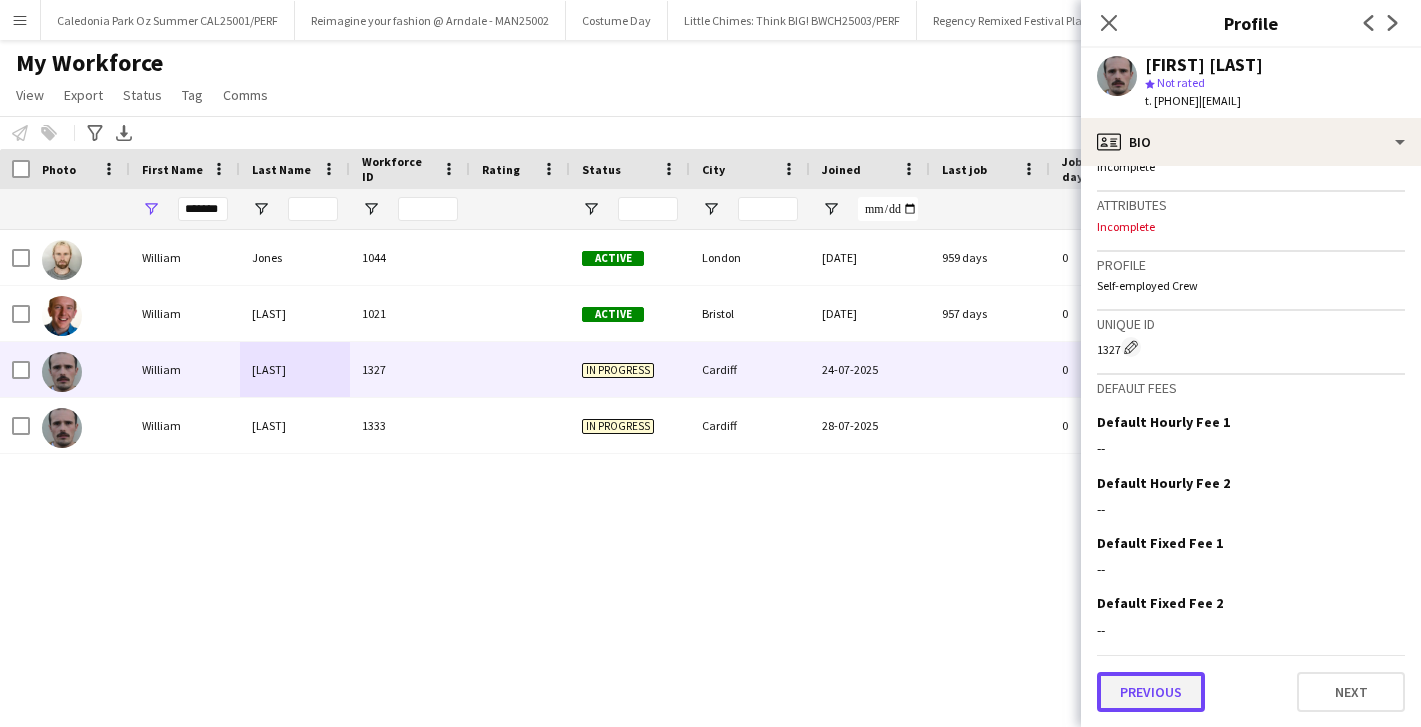 click on "Previous" 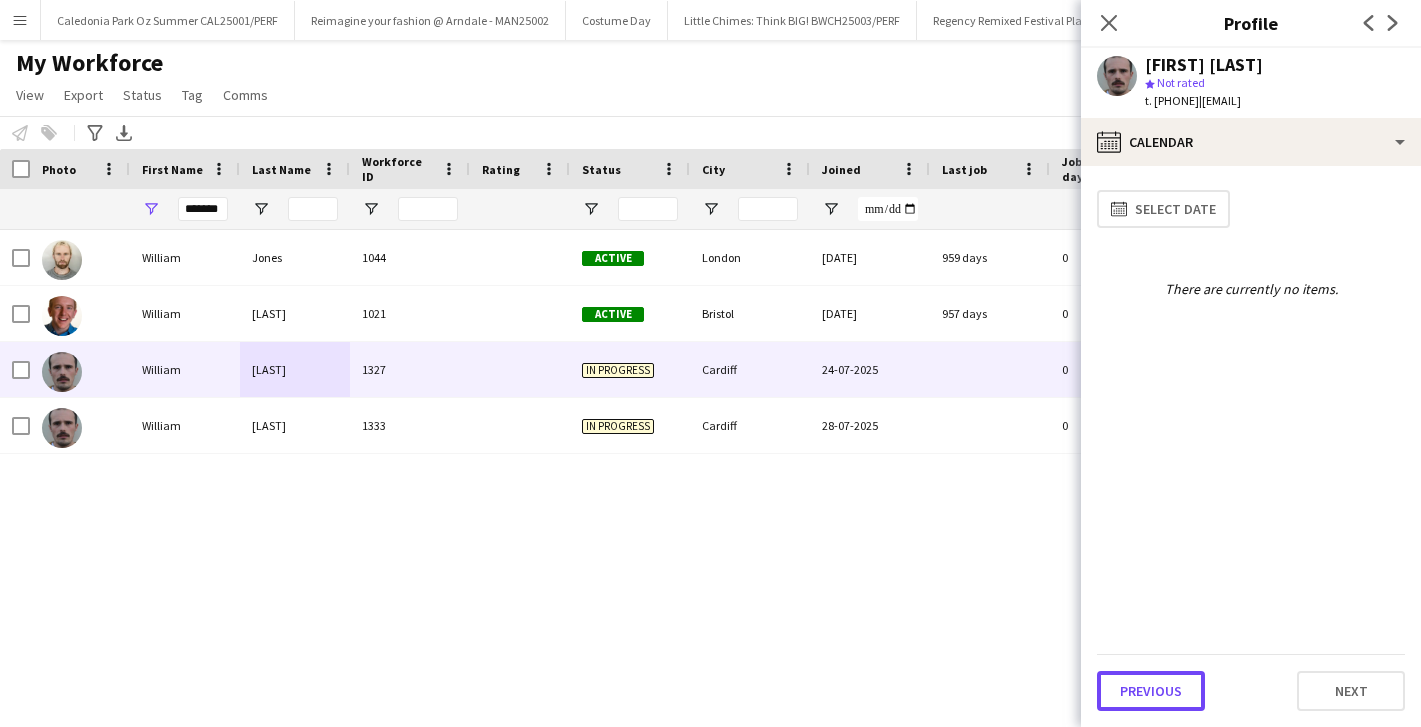 click on "Previous" 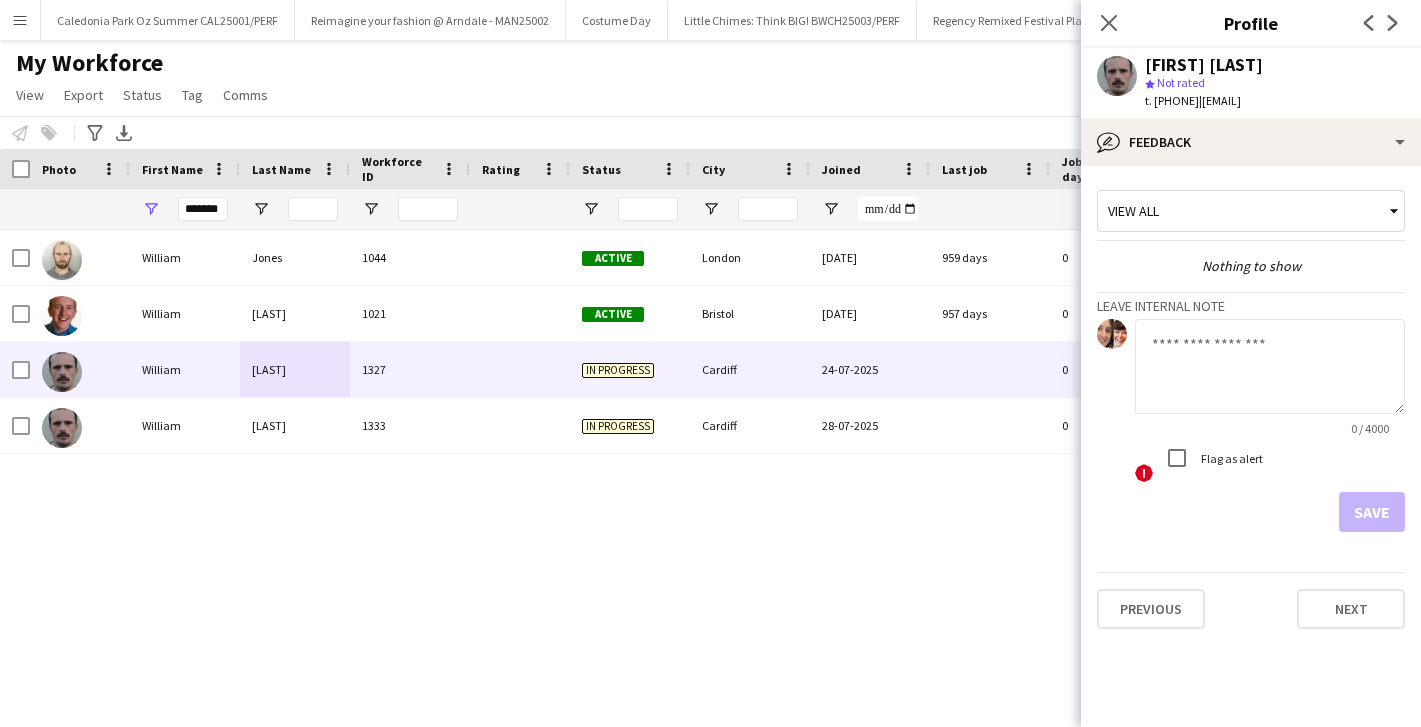 click 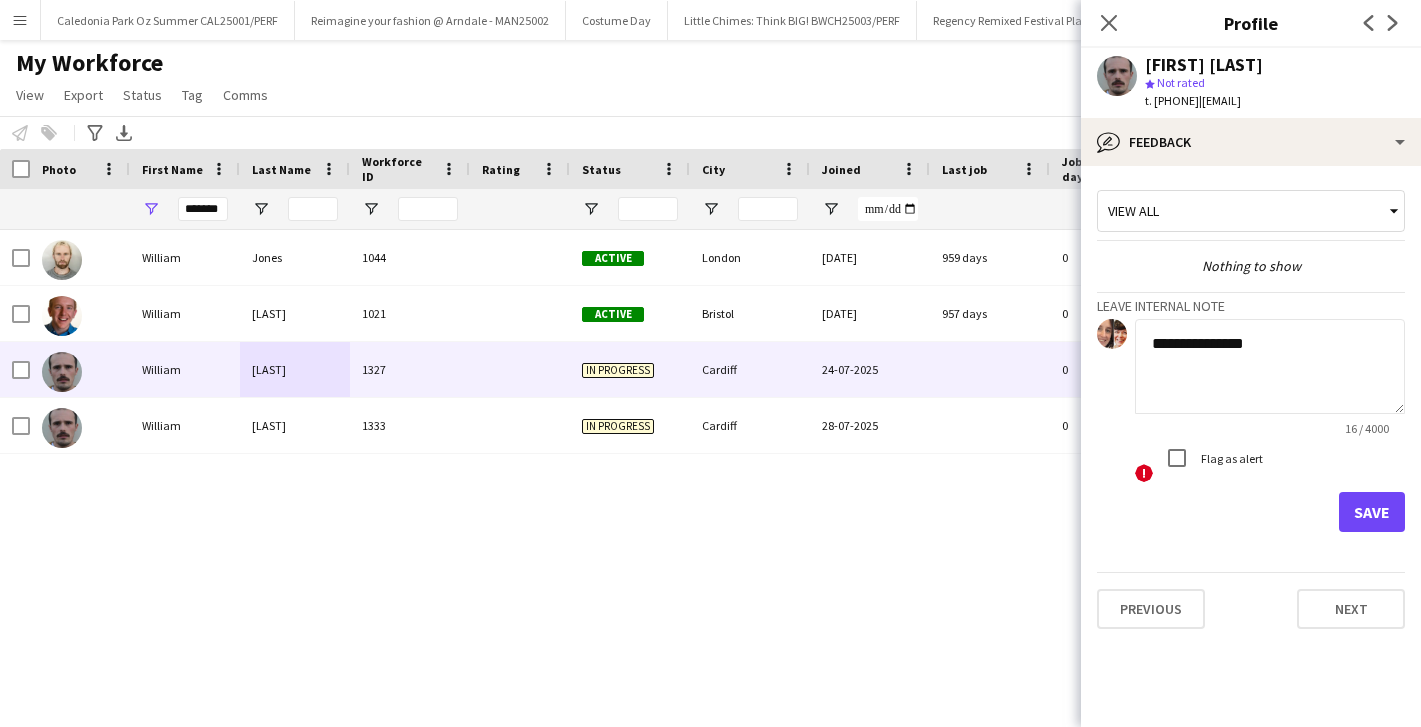 paste on "**********" 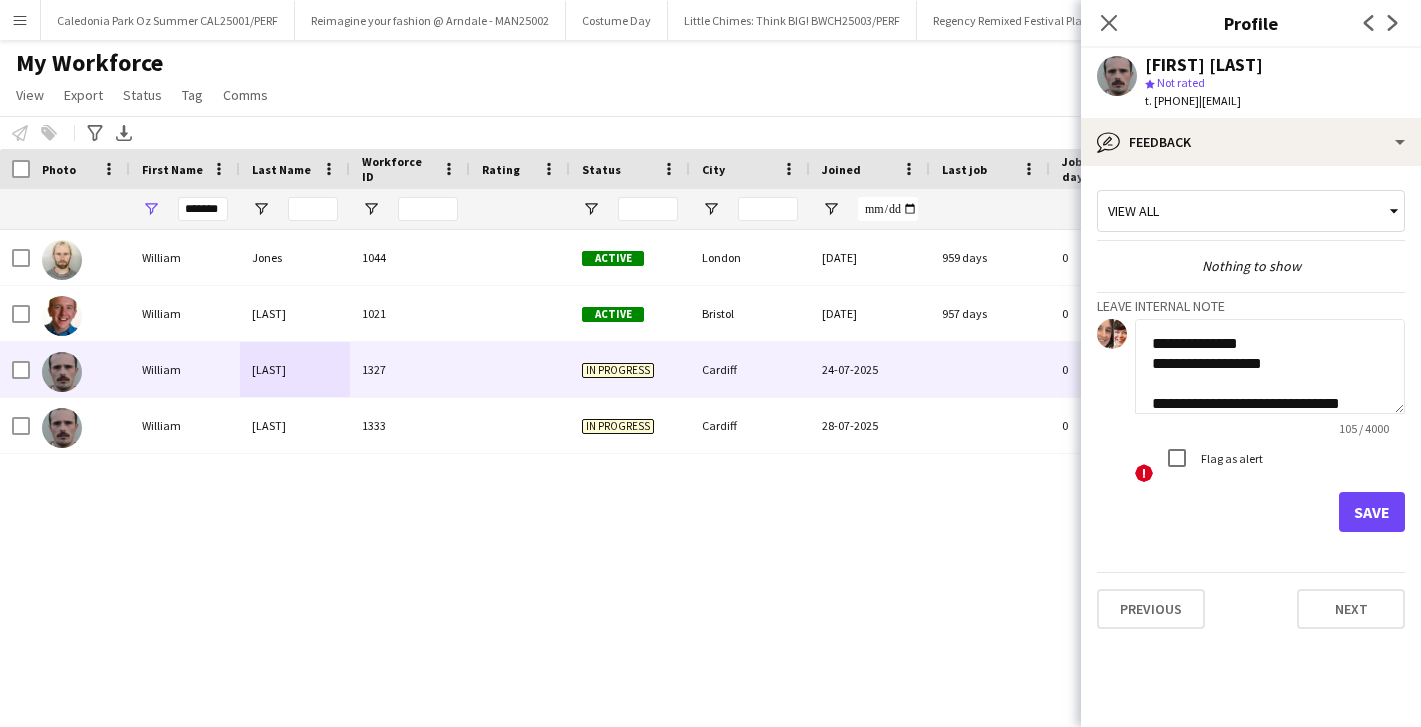 scroll, scrollTop: 61, scrollLeft: 0, axis: vertical 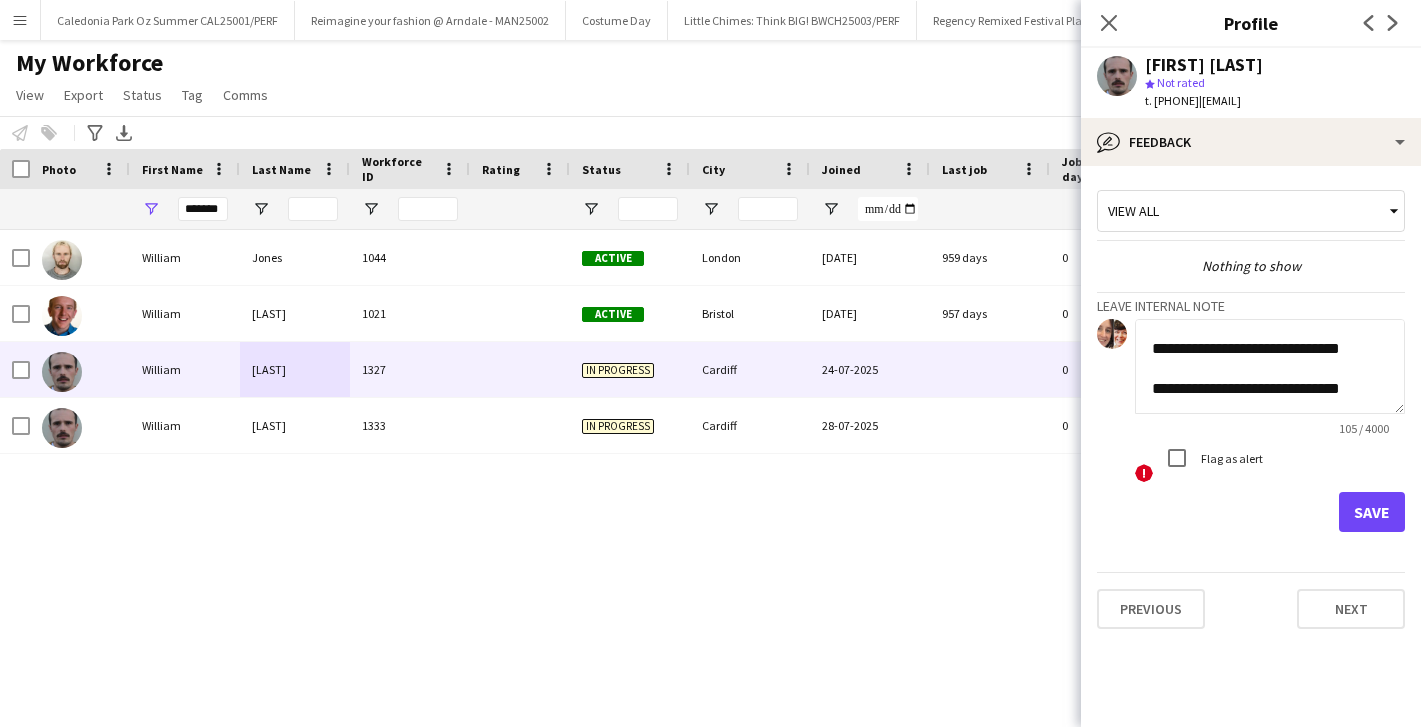 click on "**********" 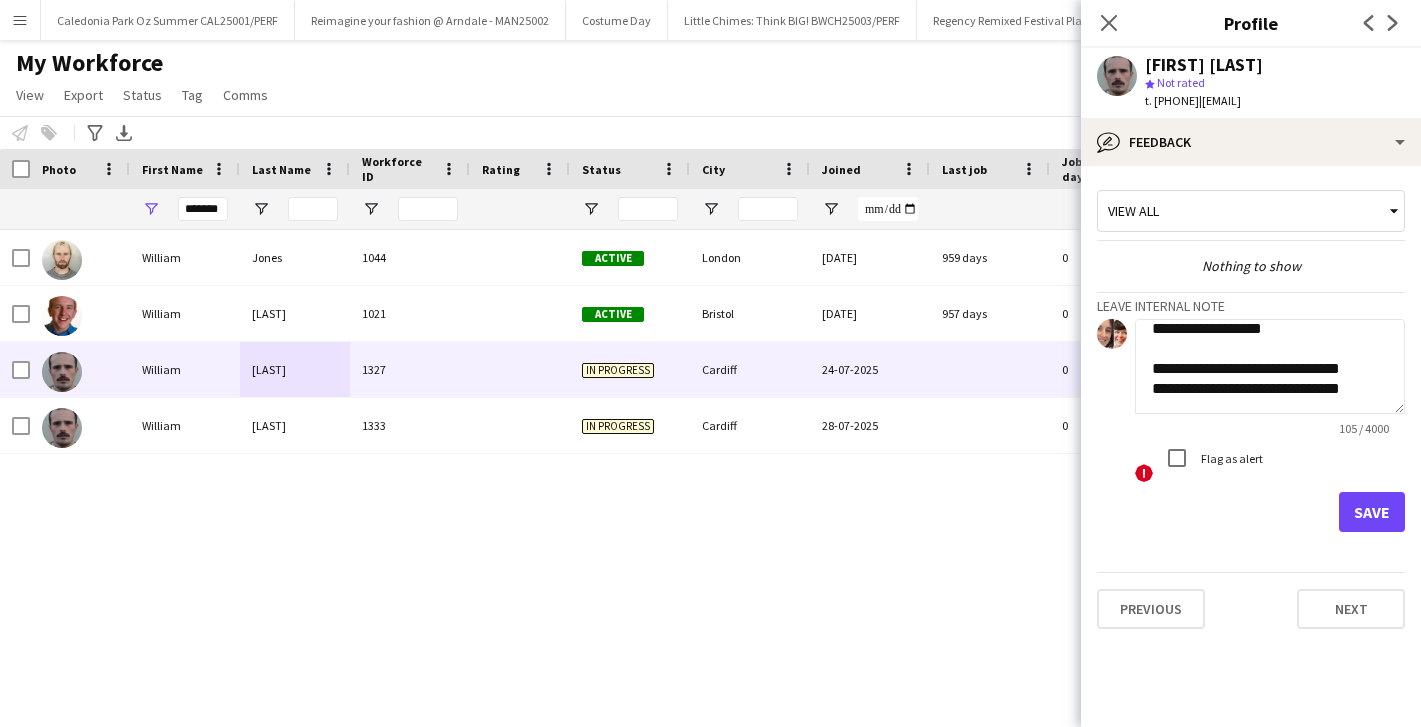 scroll, scrollTop: 55, scrollLeft: 0, axis: vertical 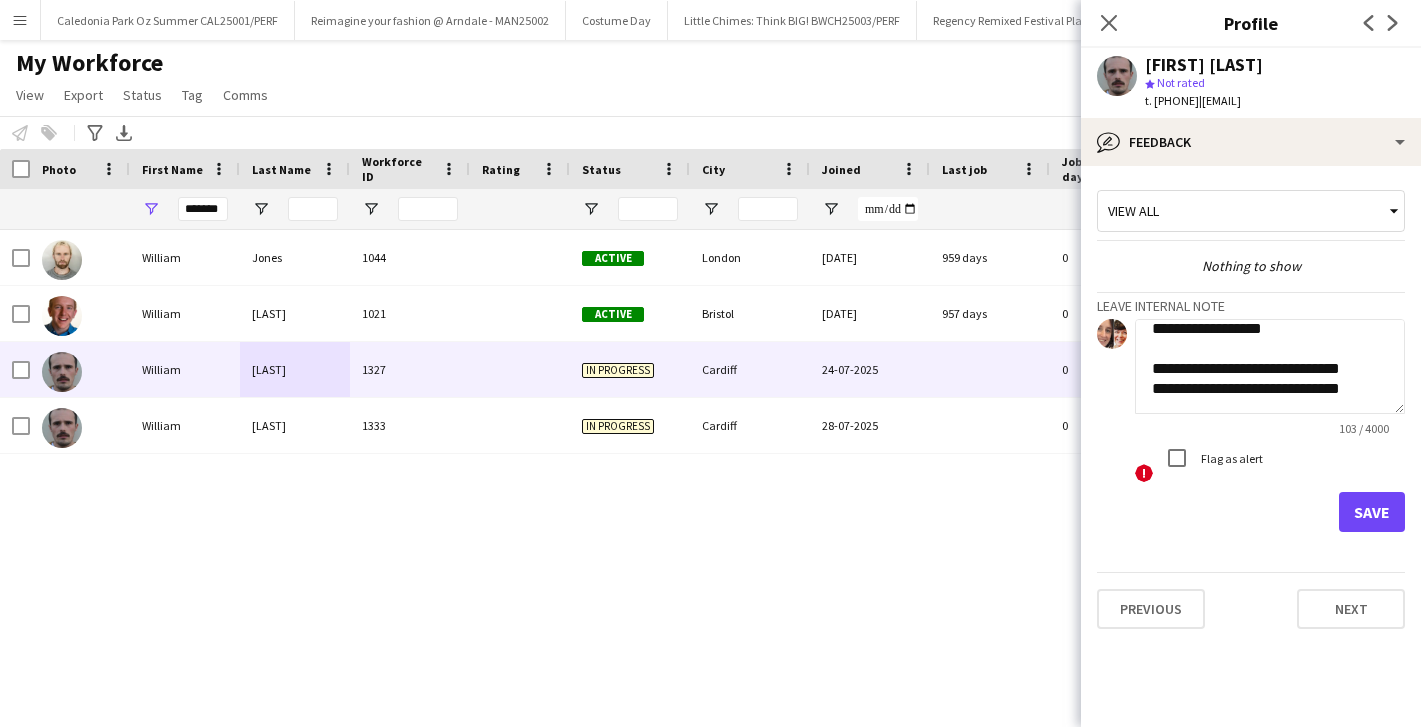 click on "**********" 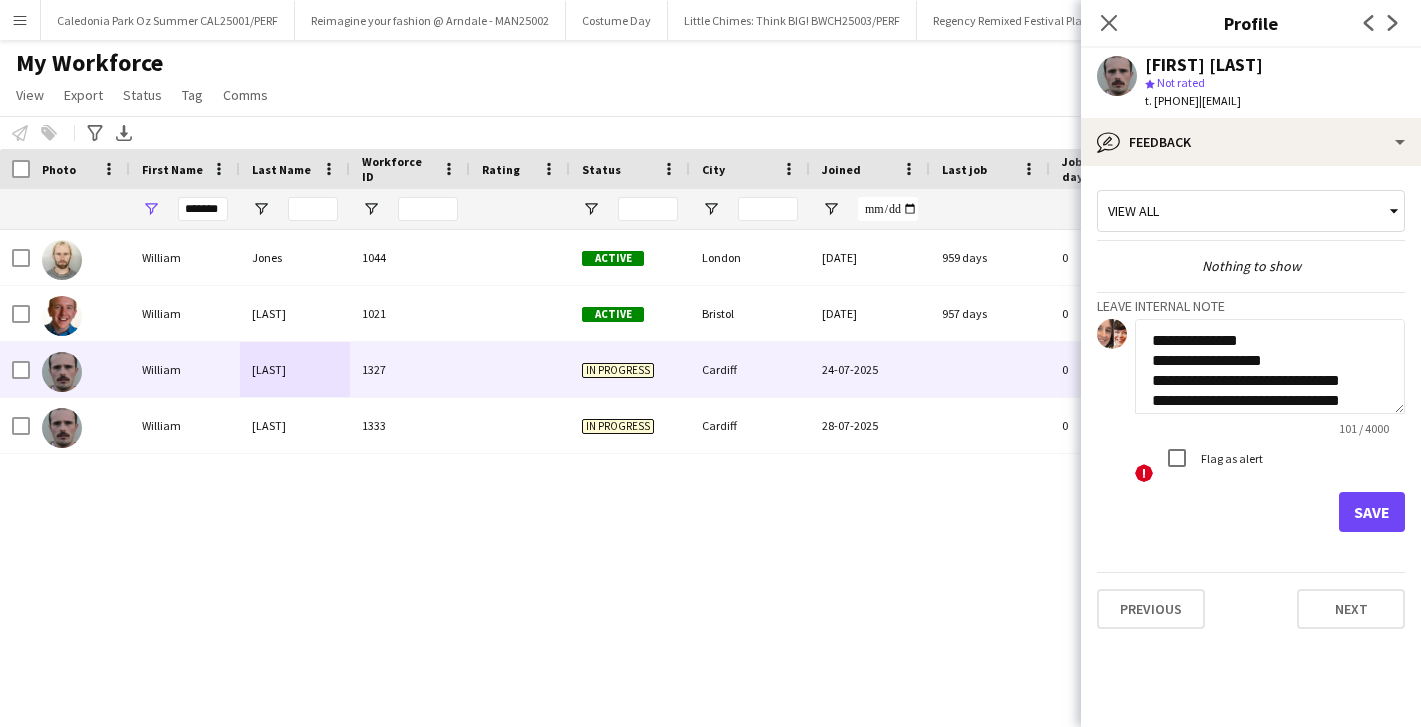 scroll, scrollTop: 24, scrollLeft: 0, axis: vertical 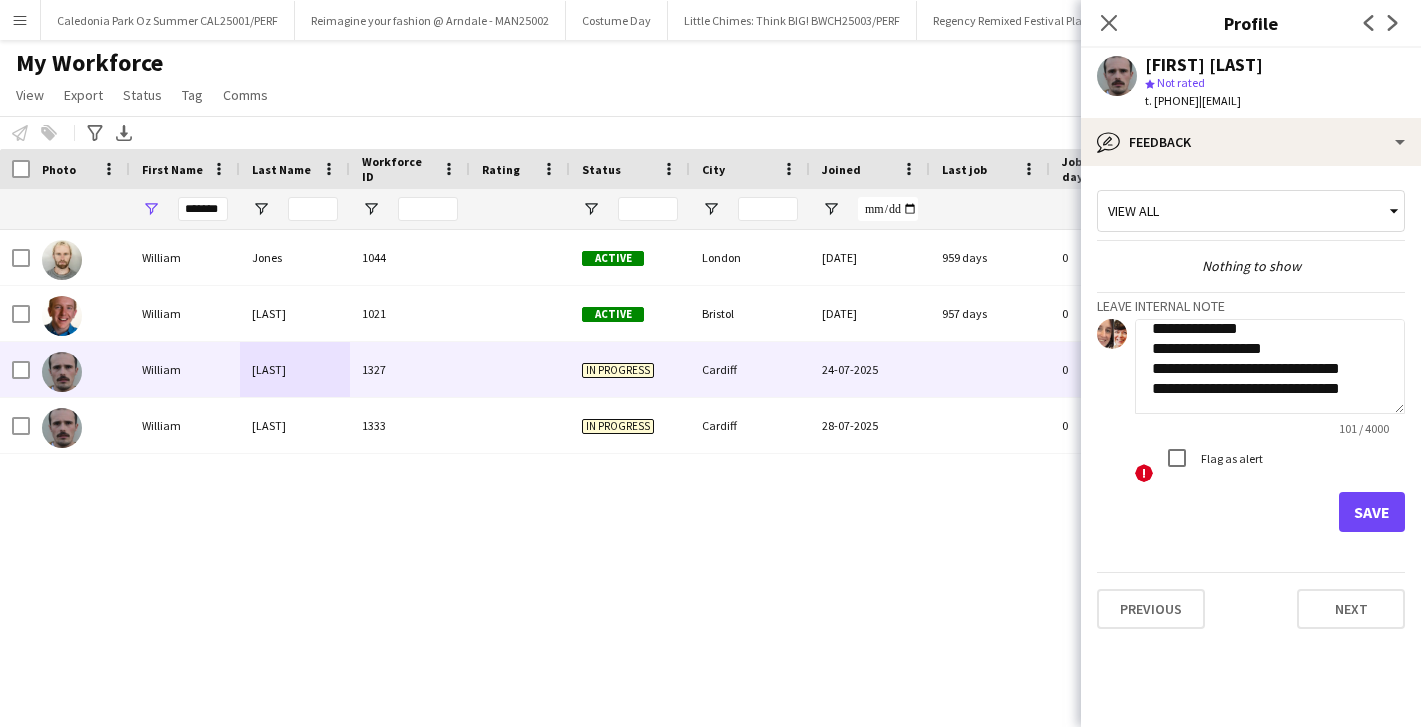 click on "**********" 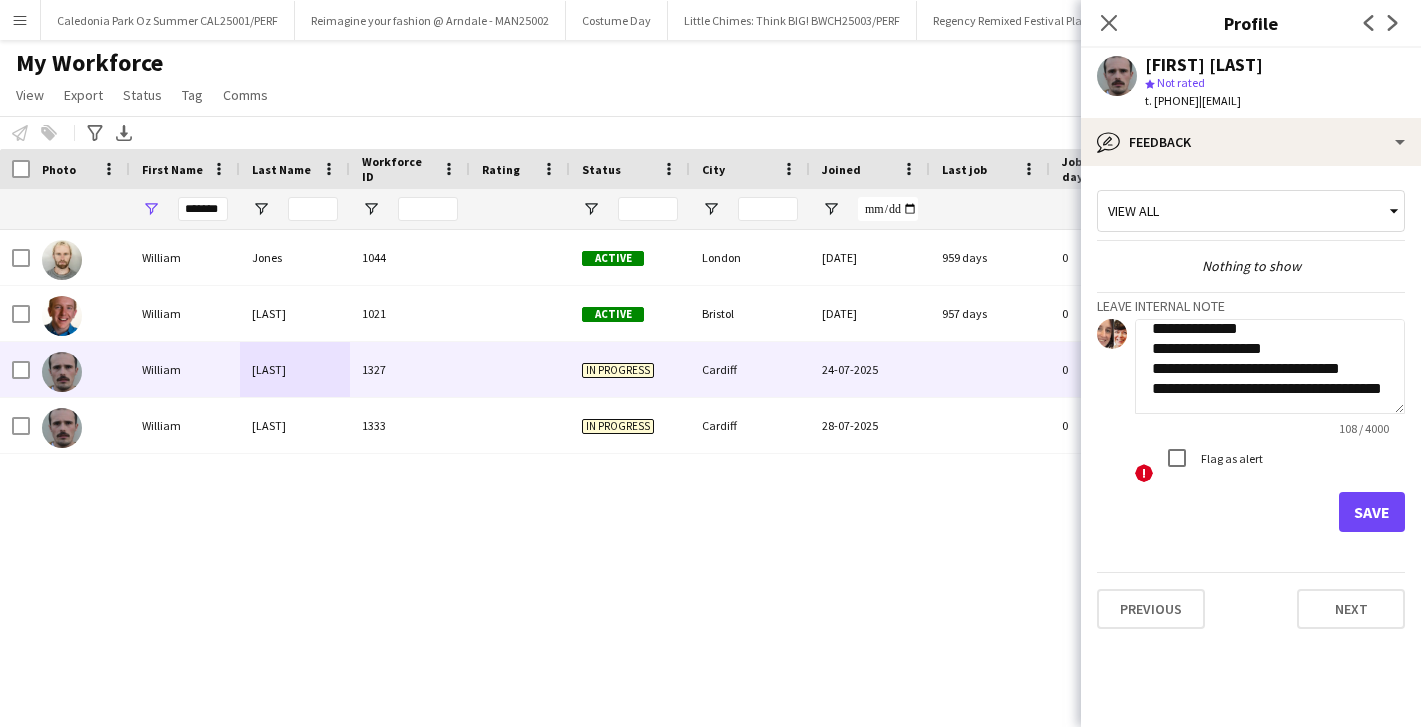 type on "**********" 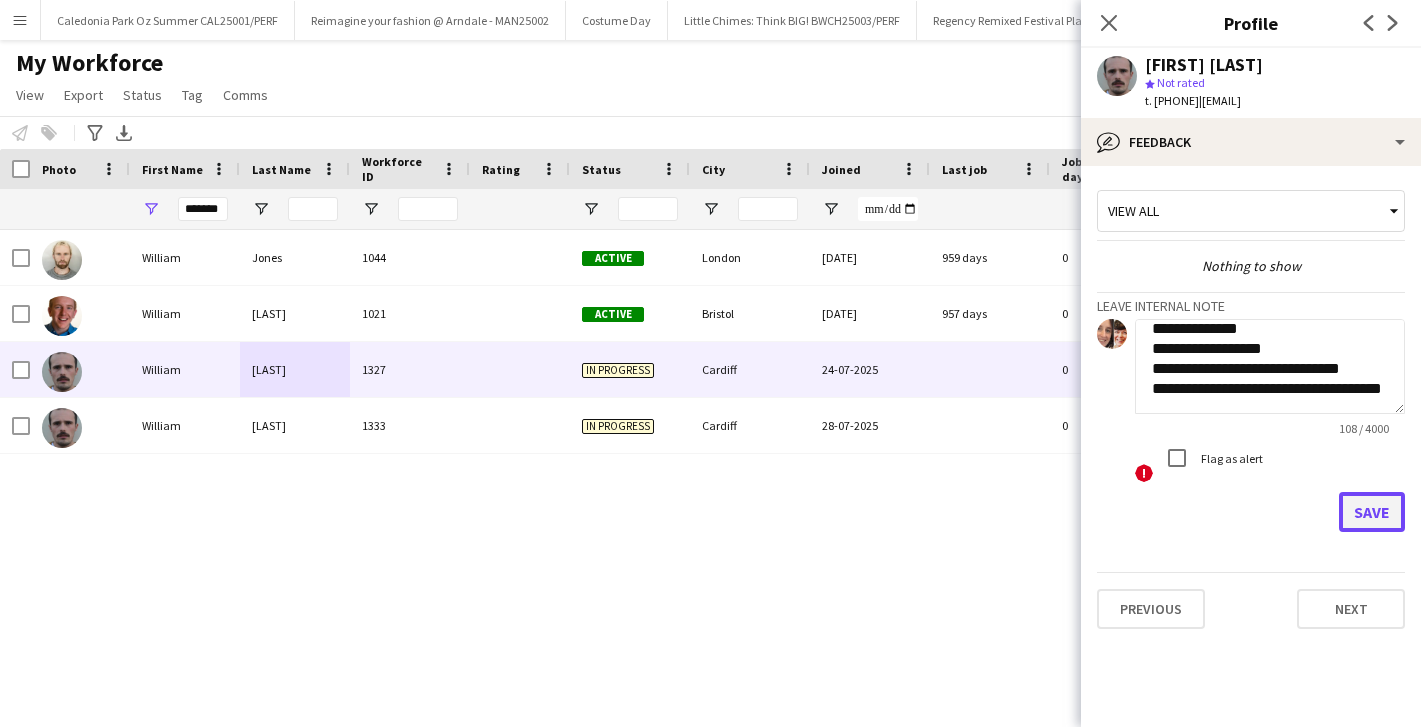 click on "Save" 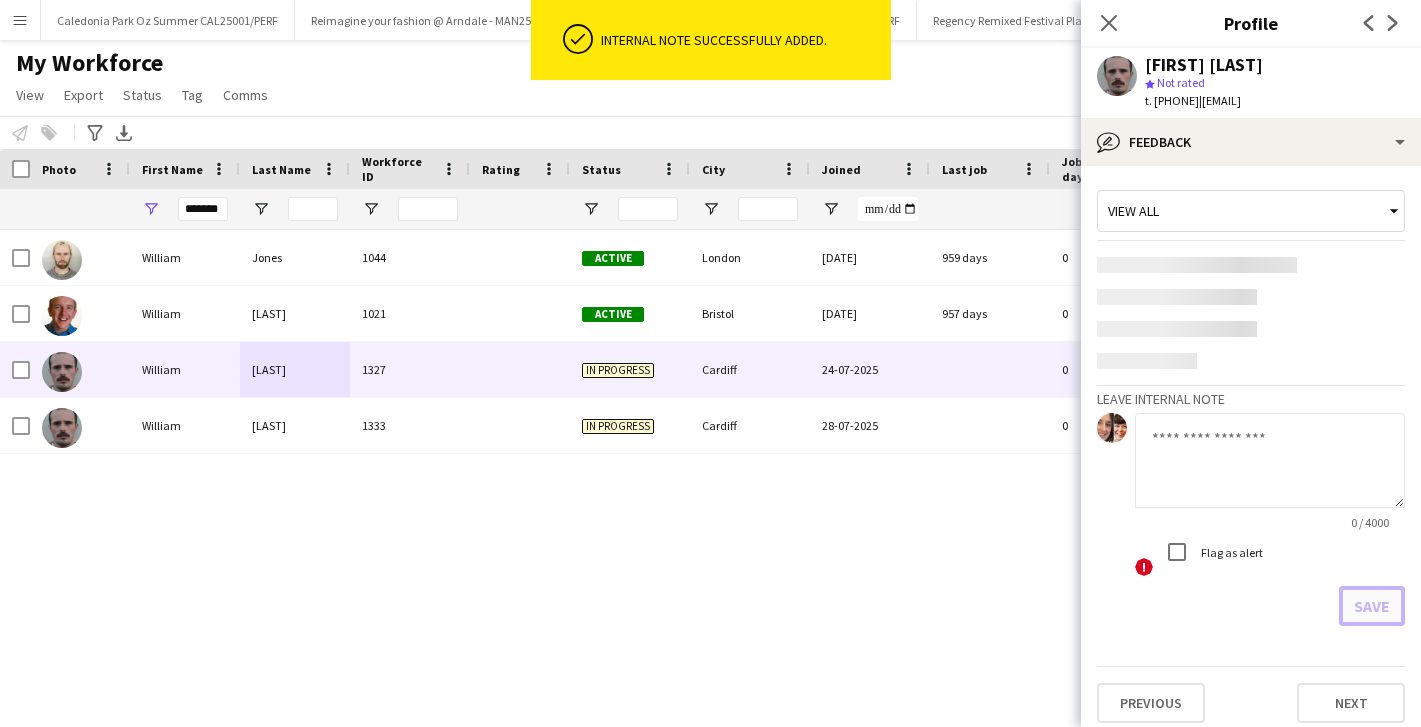 scroll, scrollTop: 0, scrollLeft: 0, axis: both 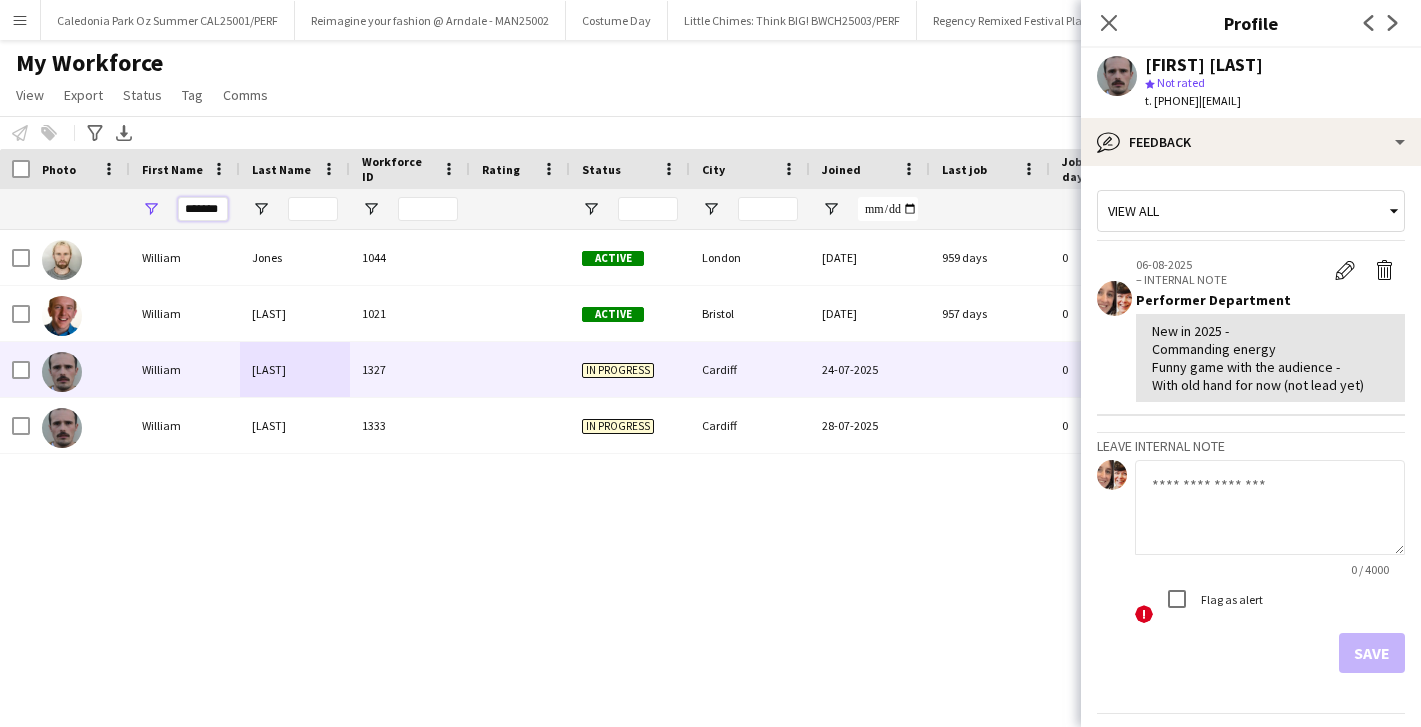 click on "*******" at bounding box center [203, 209] 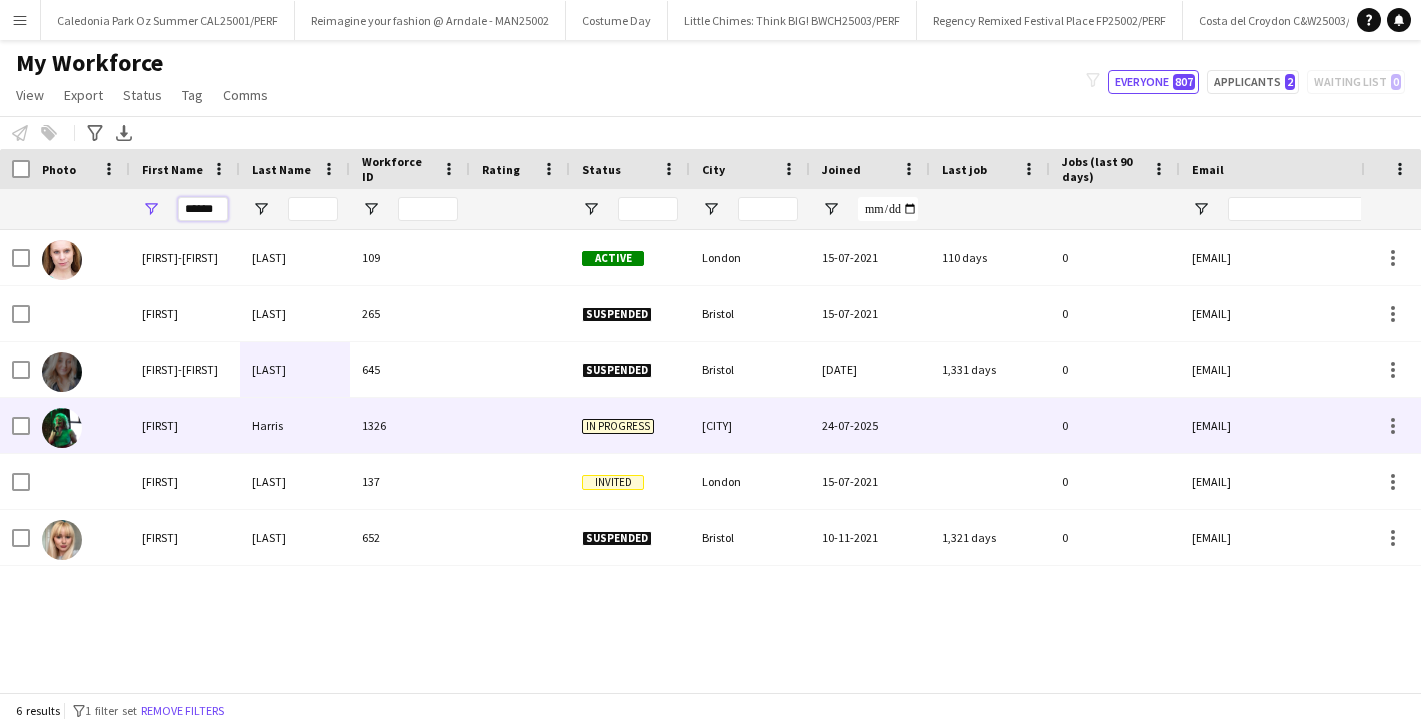 type on "******" 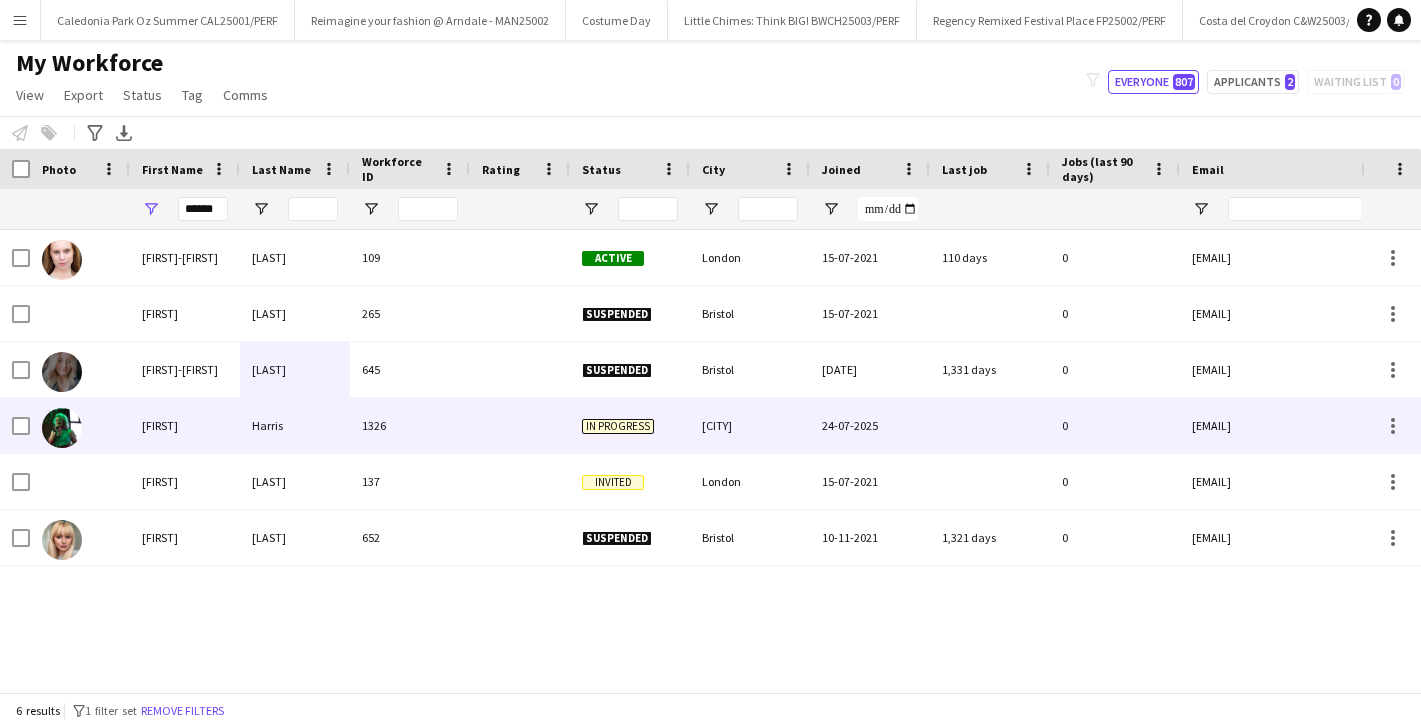 click on "Harris" at bounding box center [295, 425] 